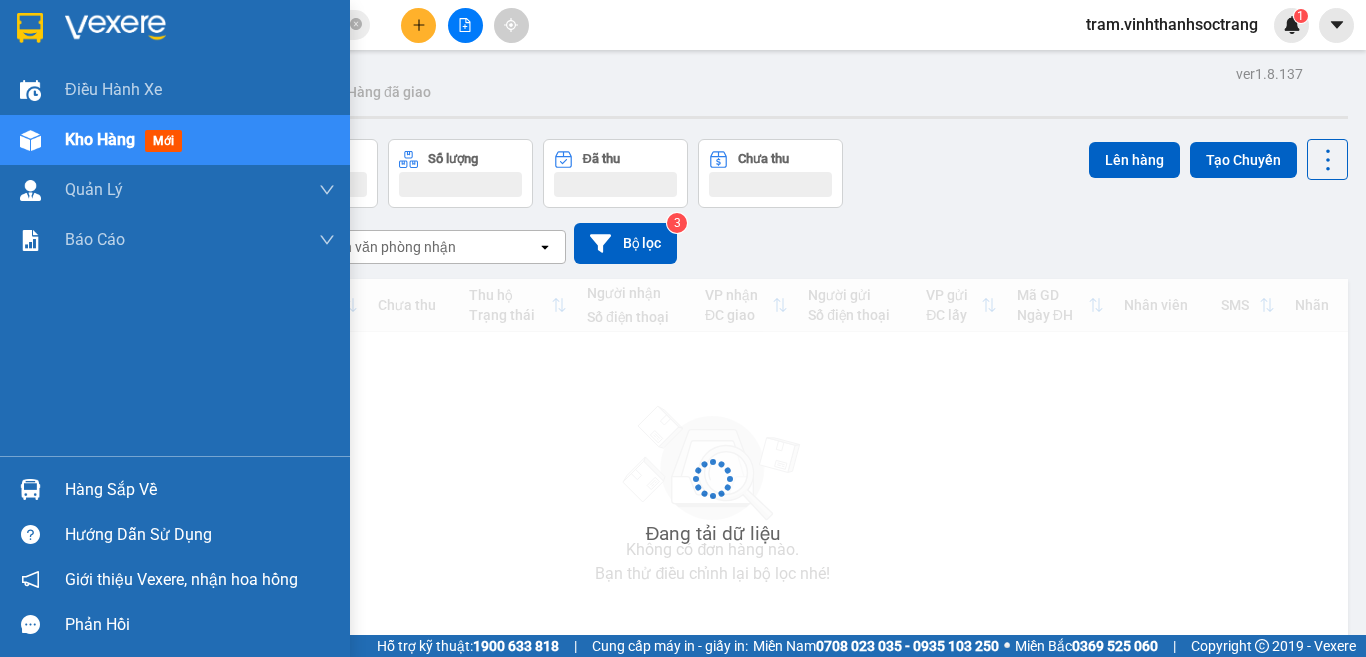 scroll, scrollTop: 0, scrollLeft: 0, axis: both 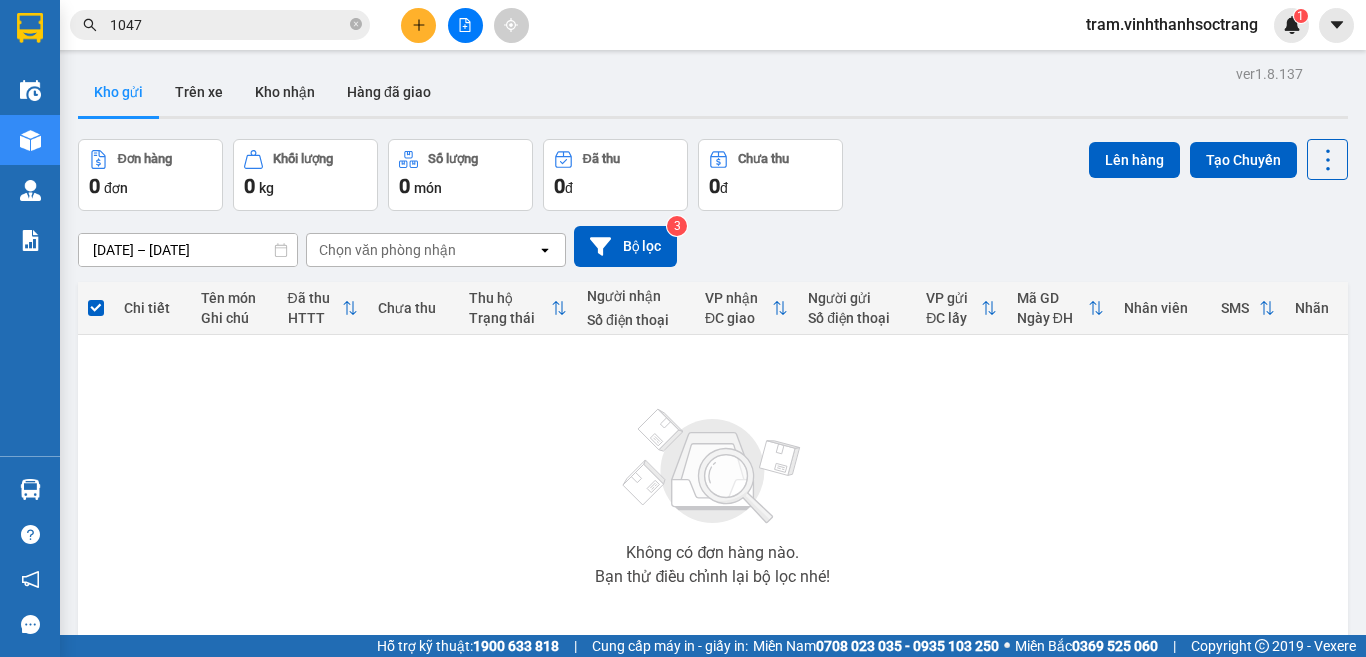 click 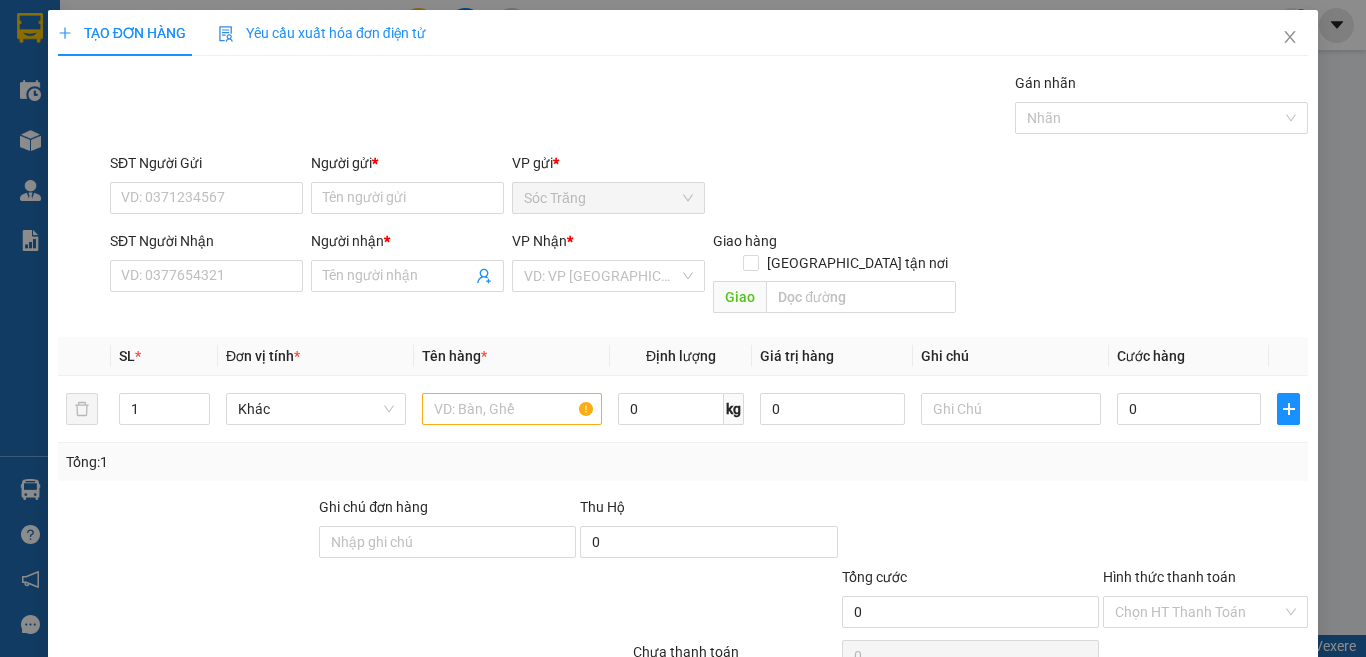 click on "Gán nhãn" at bounding box center (1162, 87) 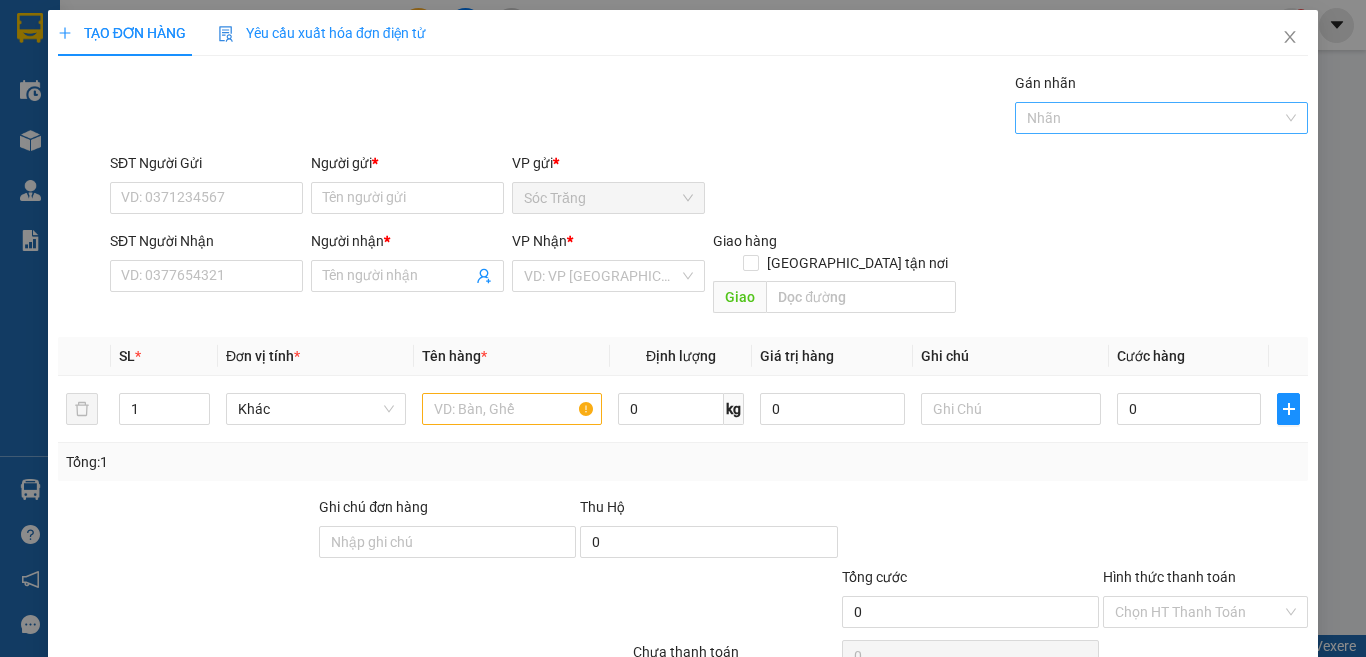 click at bounding box center [1152, 118] 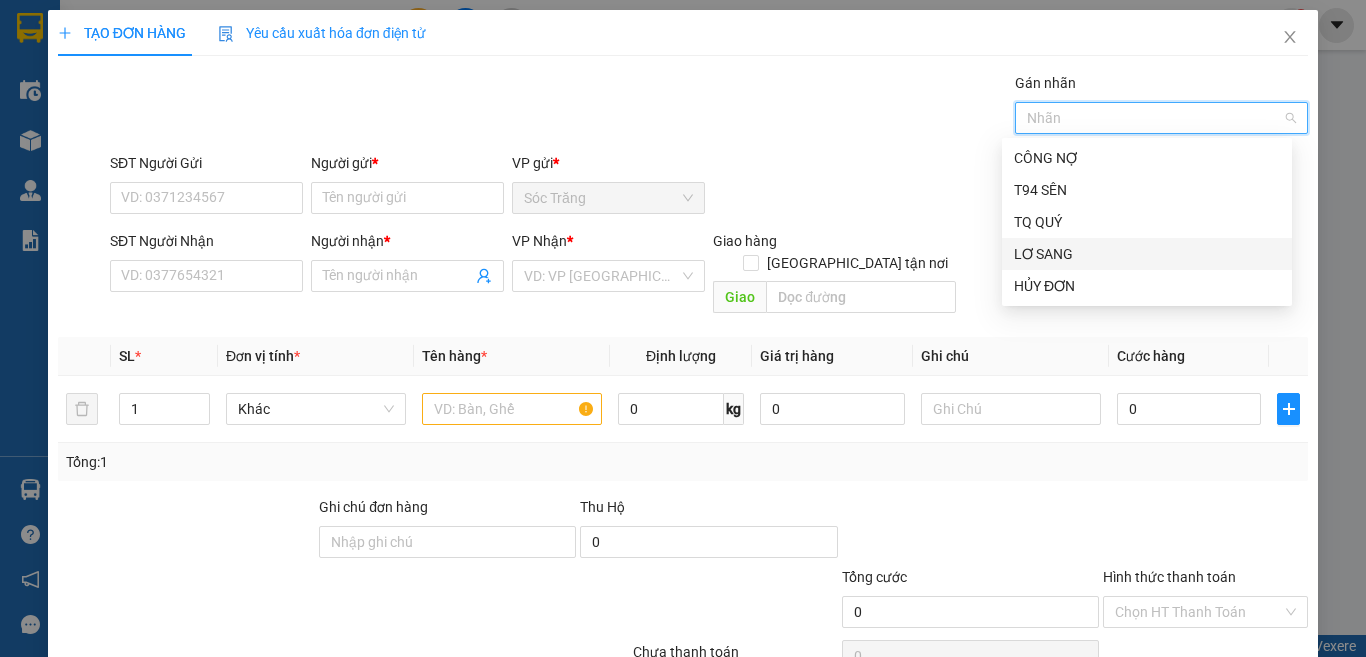 click on "LƠ SANG" at bounding box center (1147, 254) 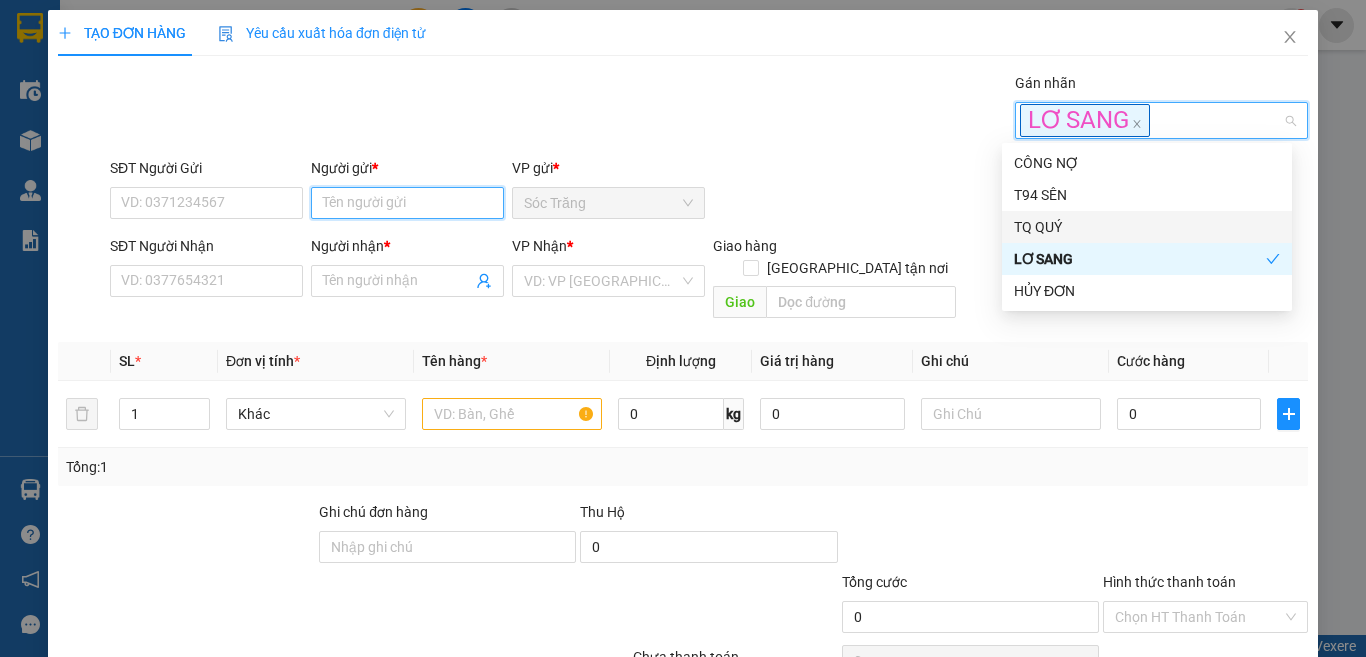 click on "Người gửi  *" at bounding box center (407, 203) 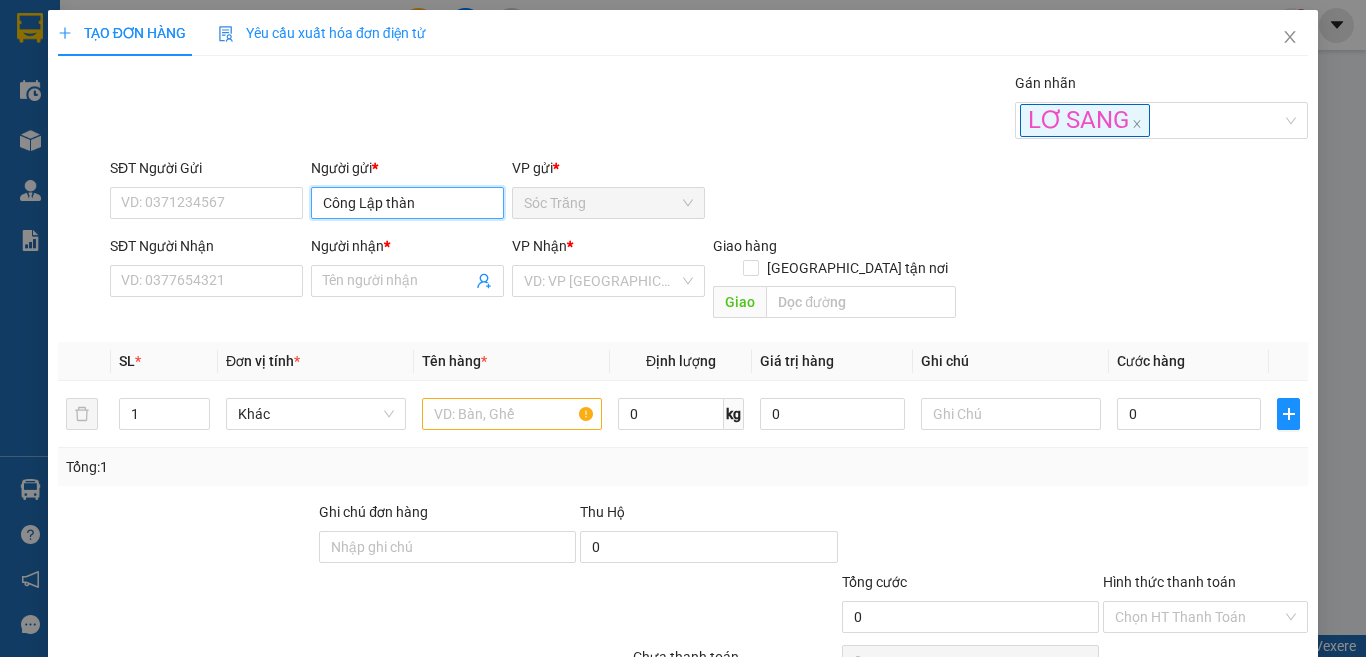 type on "Công Lập thành" 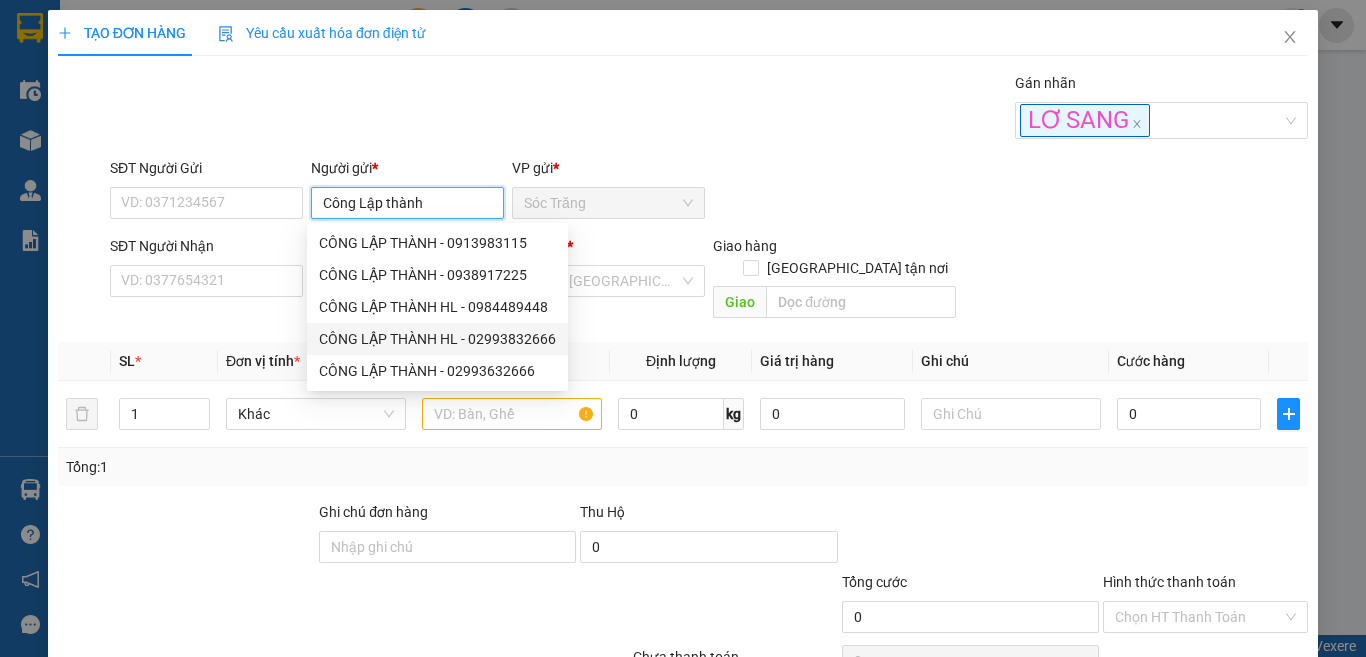 type on "02993832666" 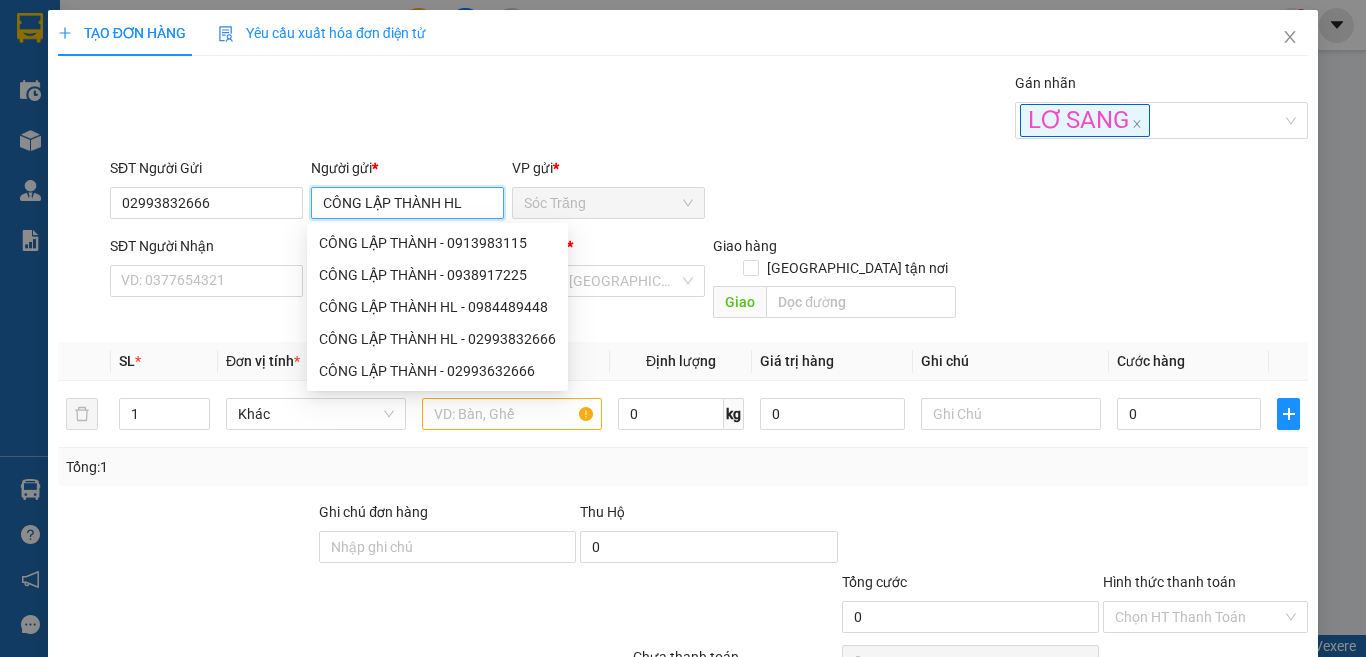 type on "CÔNG LẬP THÀNH HL" 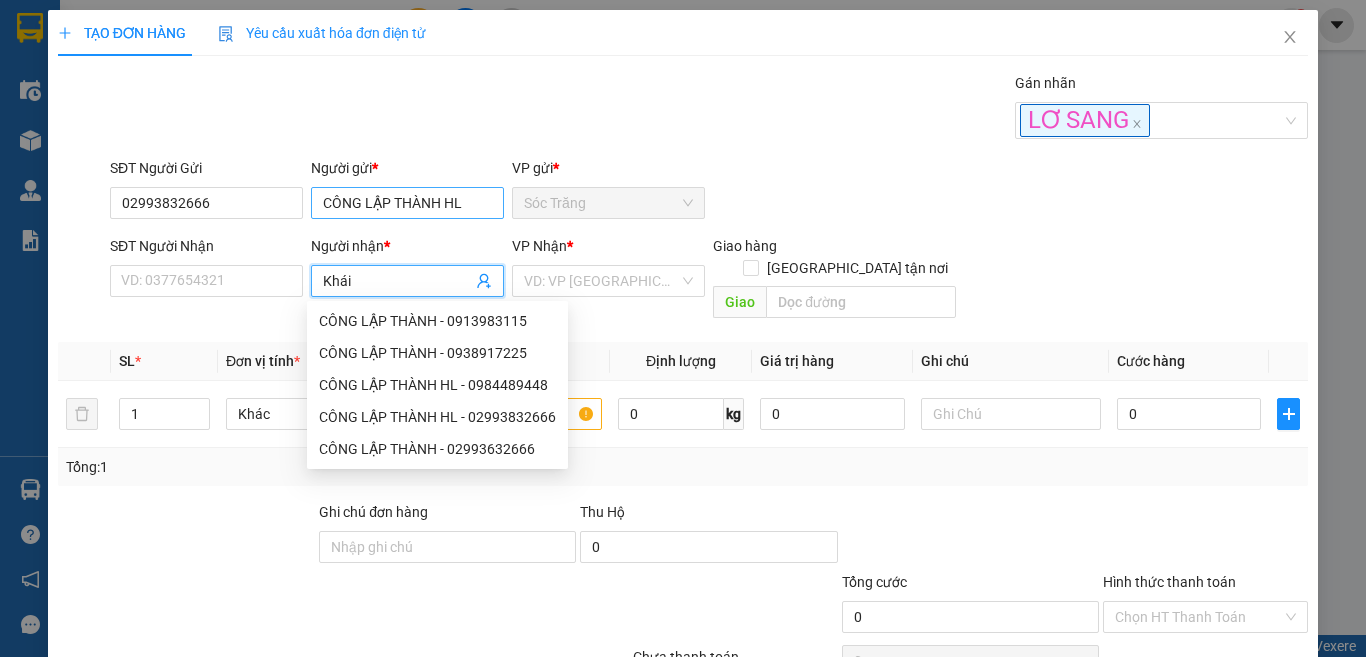 type on "Khái" 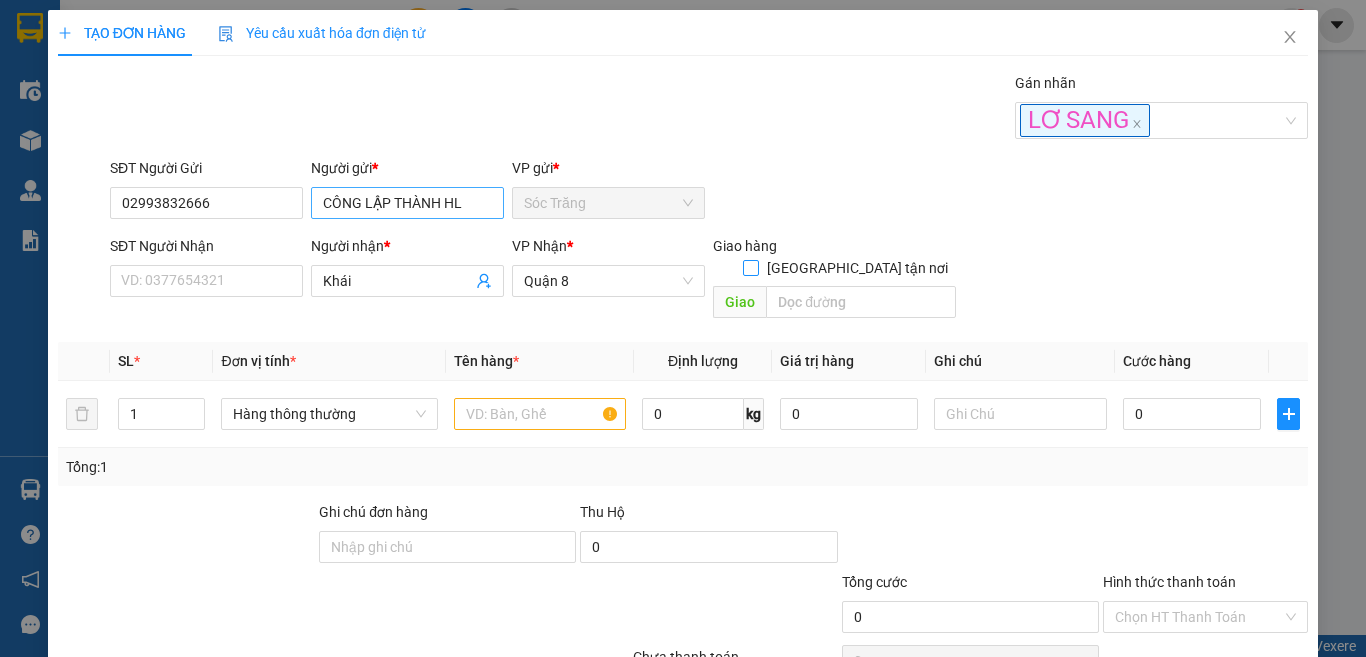 click on "[GEOGRAPHIC_DATA] tận nơi" at bounding box center [750, 267] 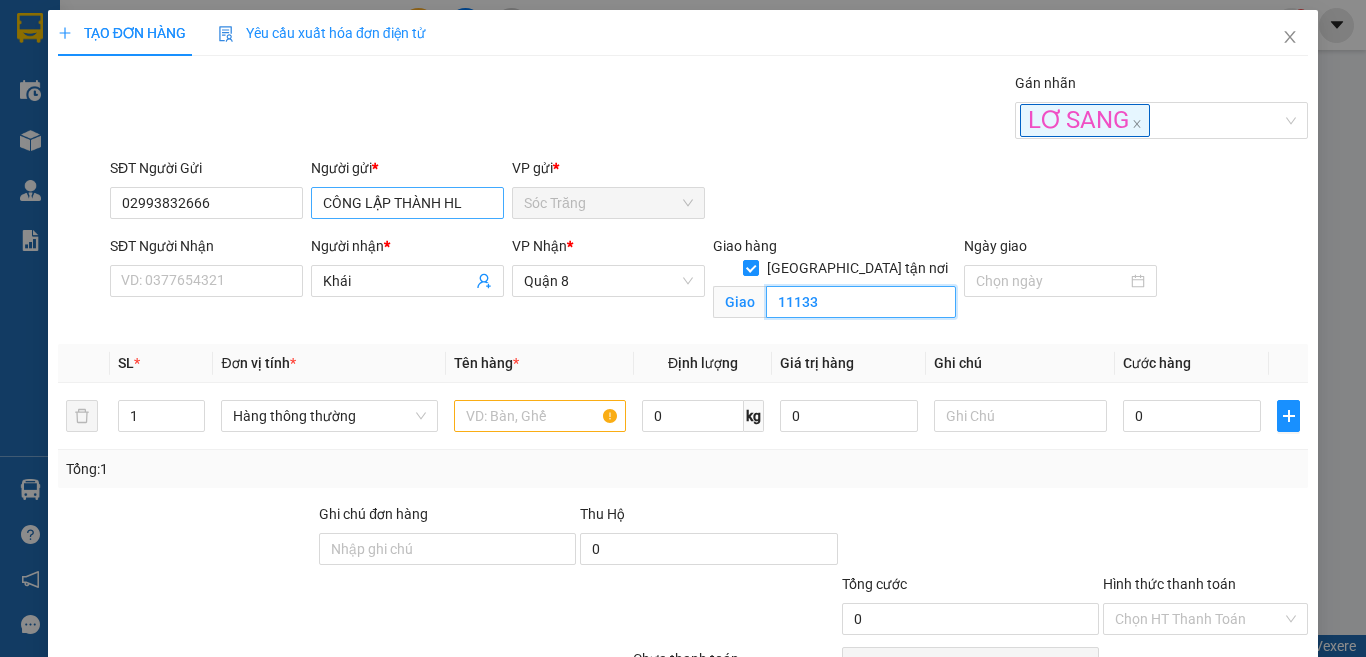 type on "11133" 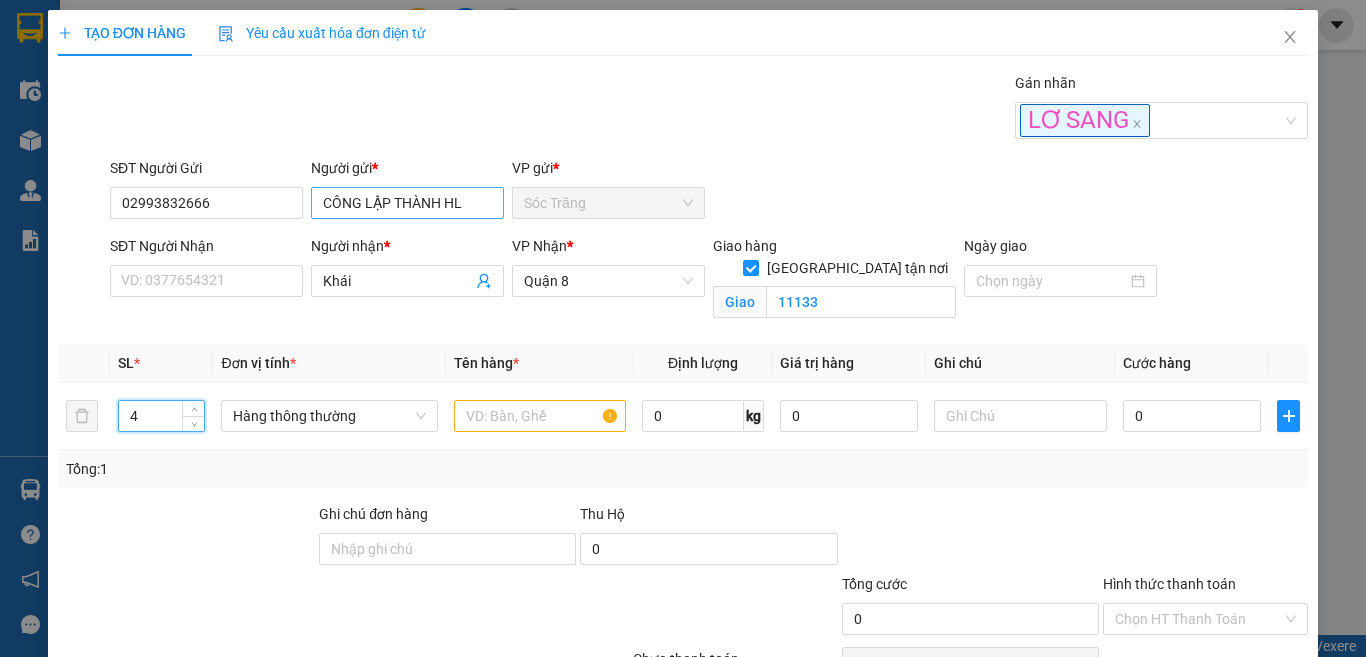 type on "4" 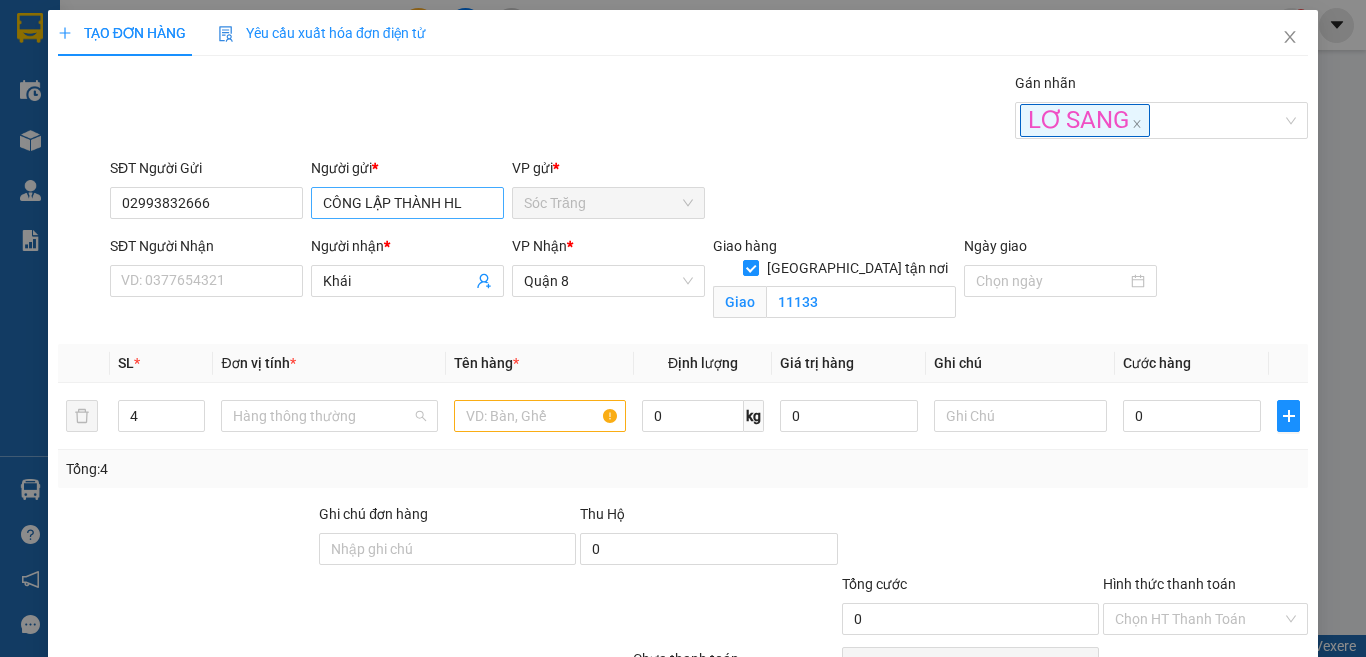 scroll, scrollTop: 320, scrollLeft: 0, axis: vertical 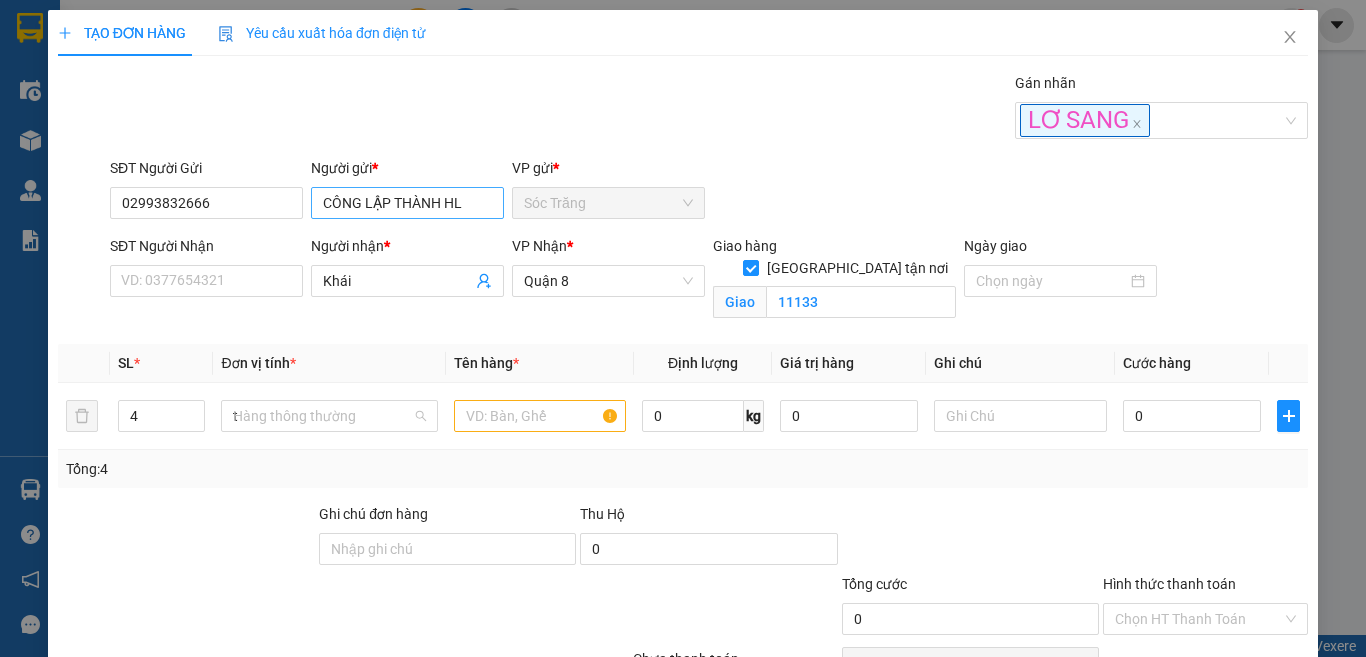 type on "th" 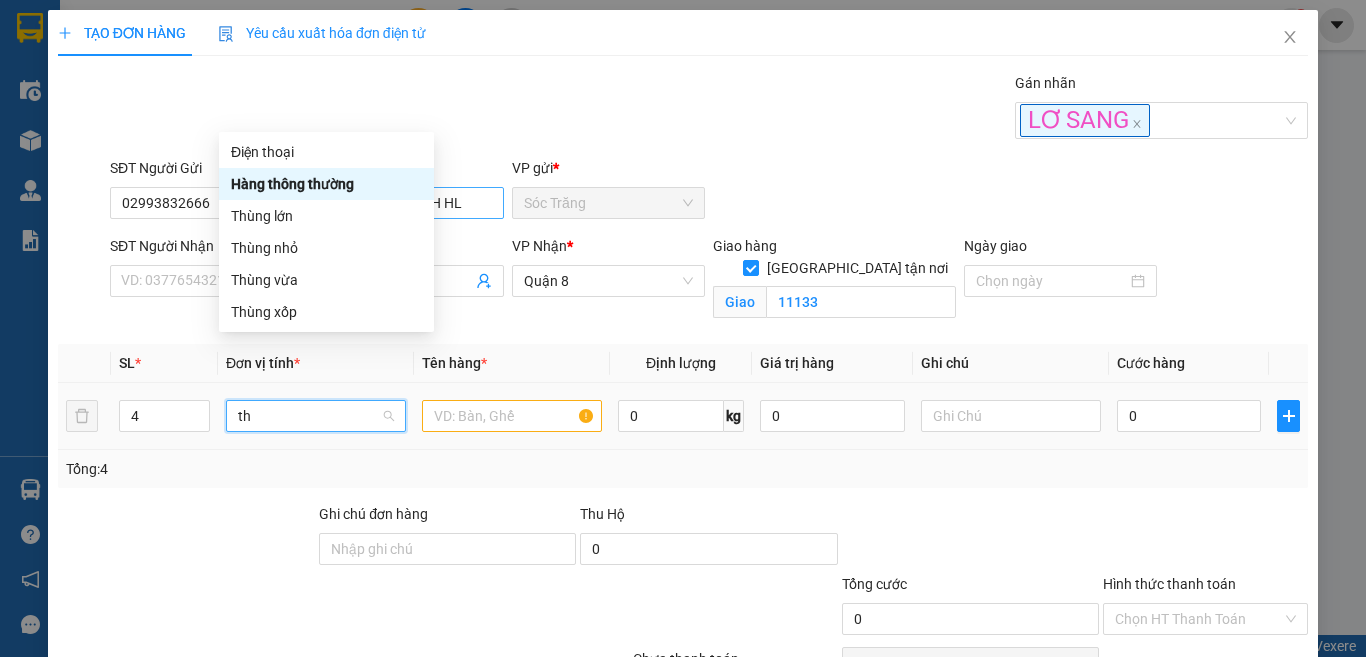 scroll, scrollTop: 0, scrollLeft: 0, axis: both 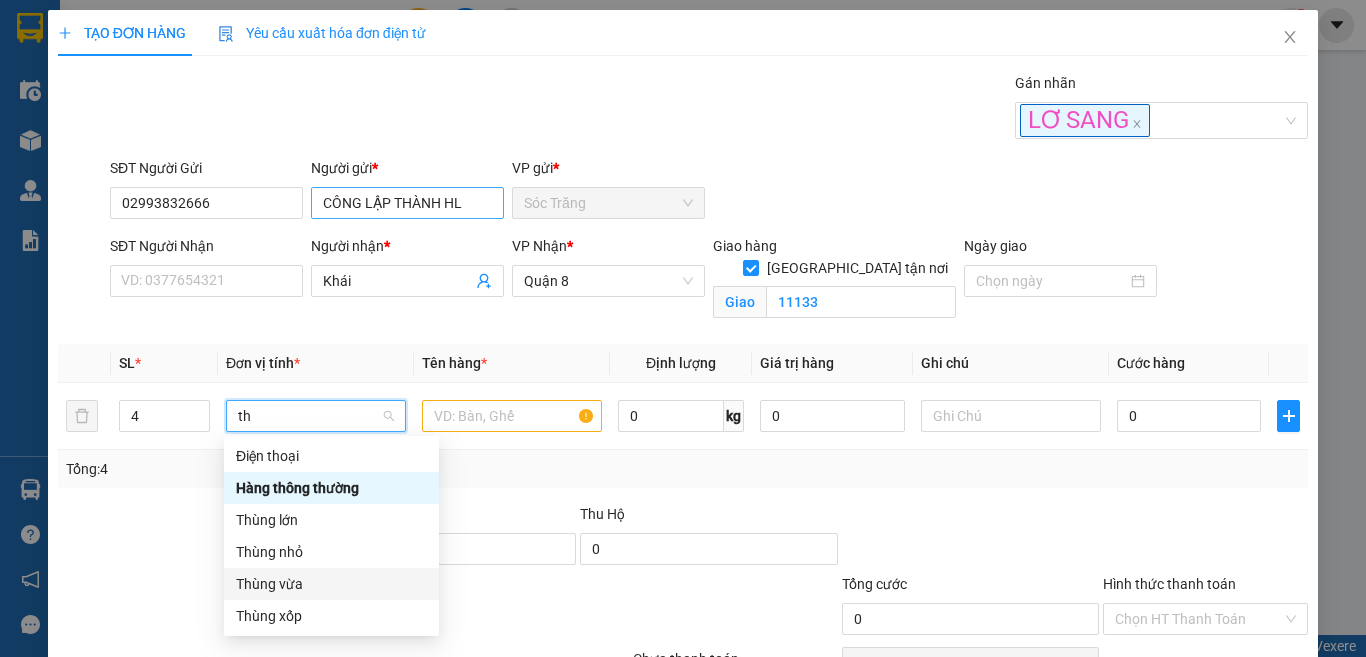 type 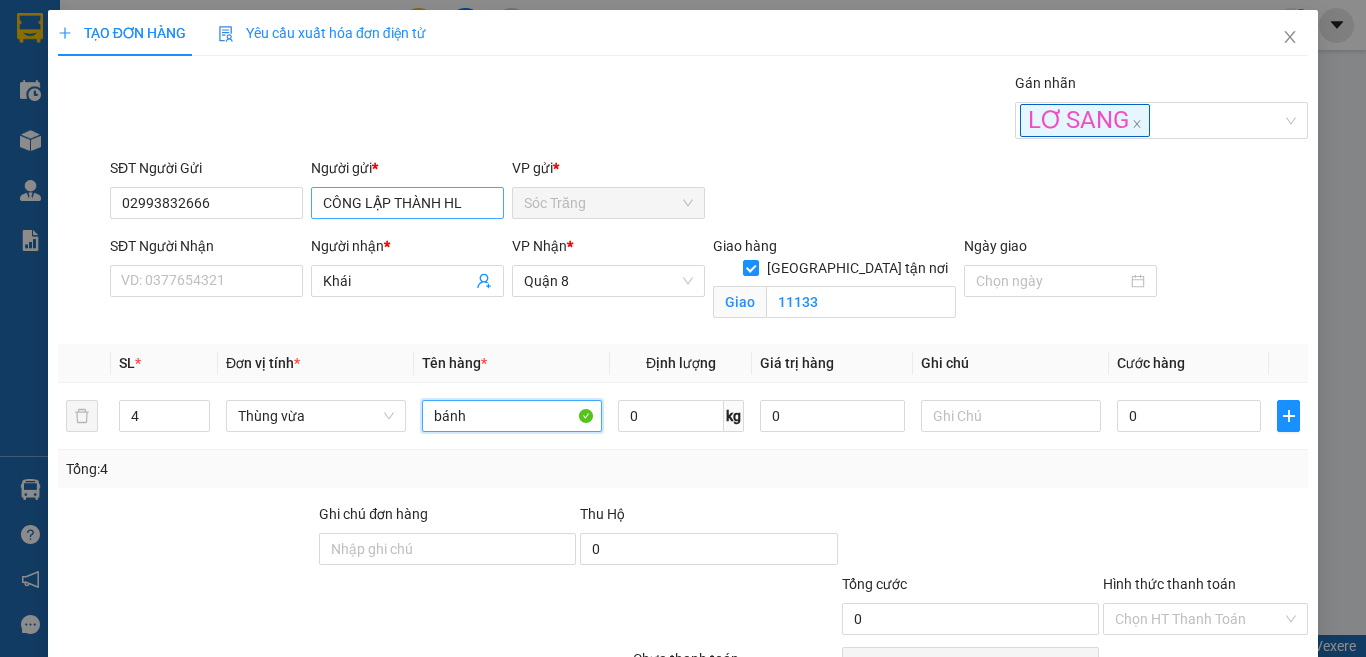 type on "bánh" 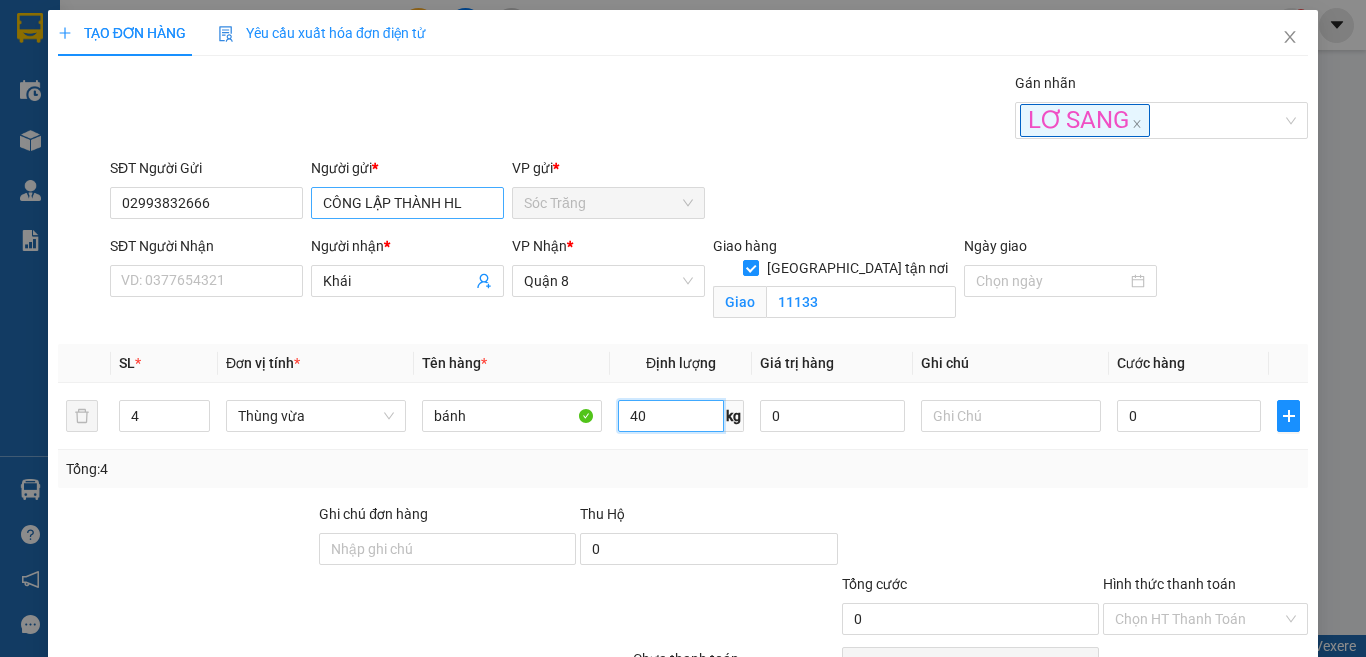type on "40" 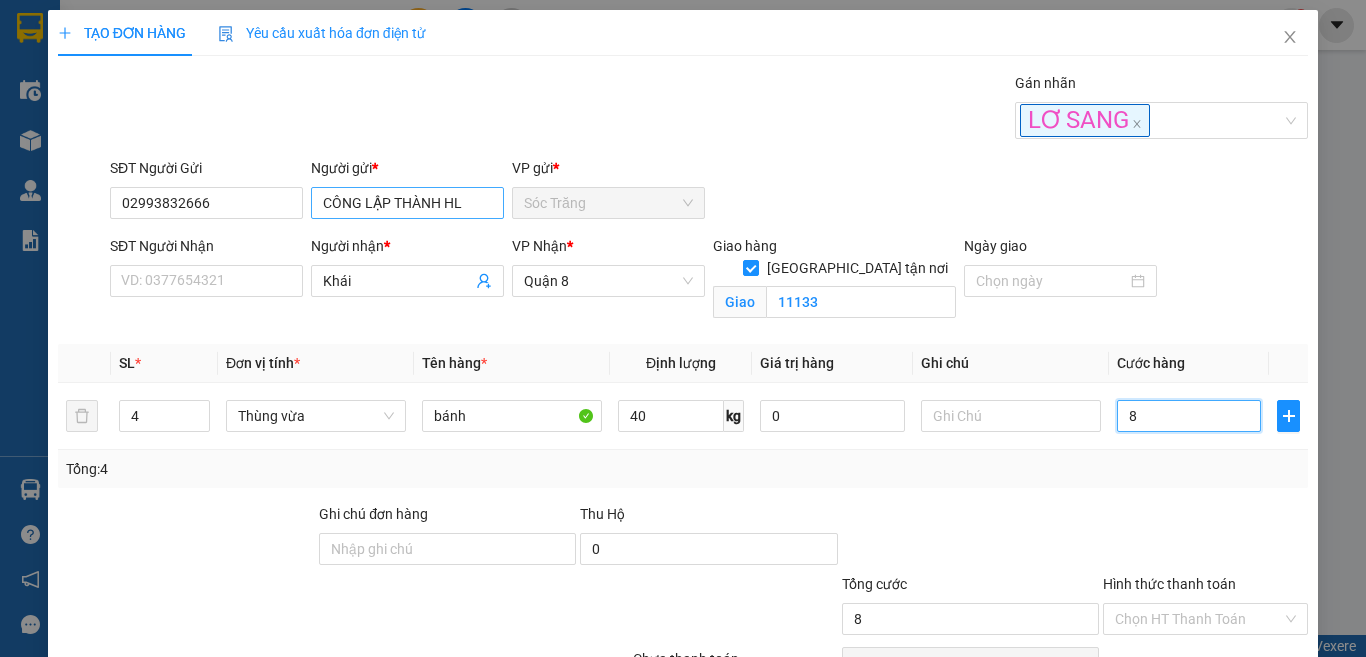 type on "8" 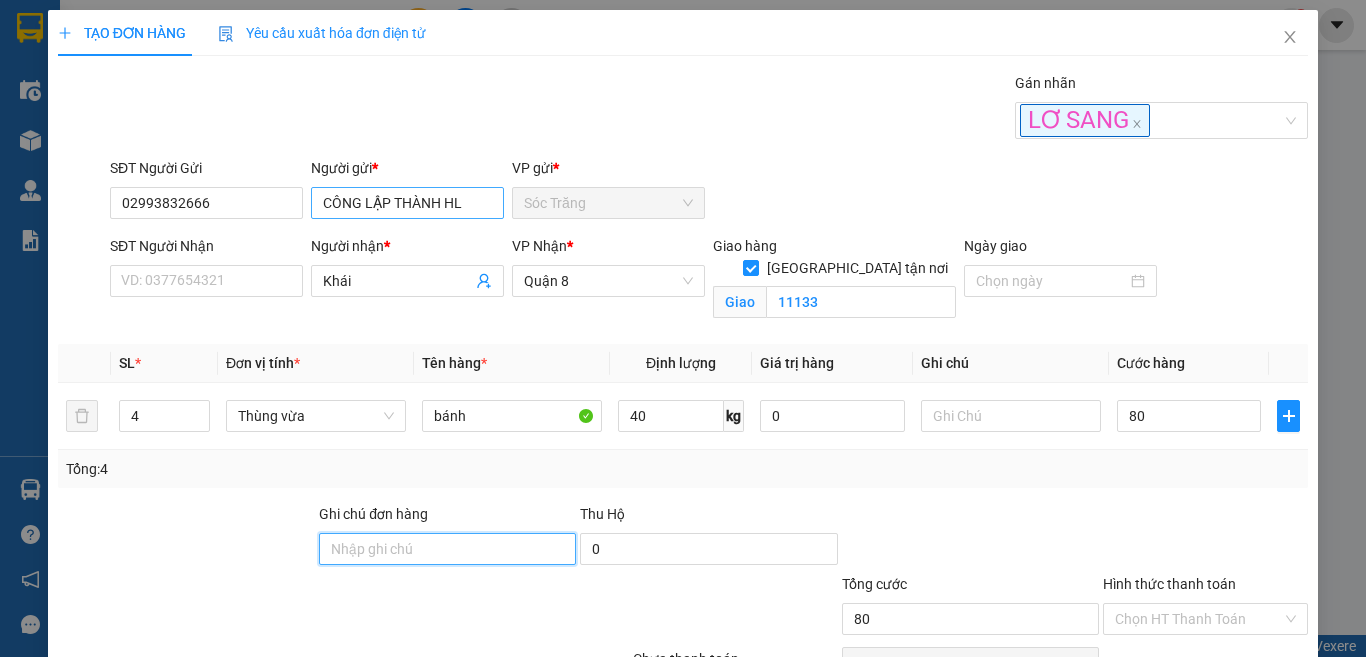 type on "80.000" 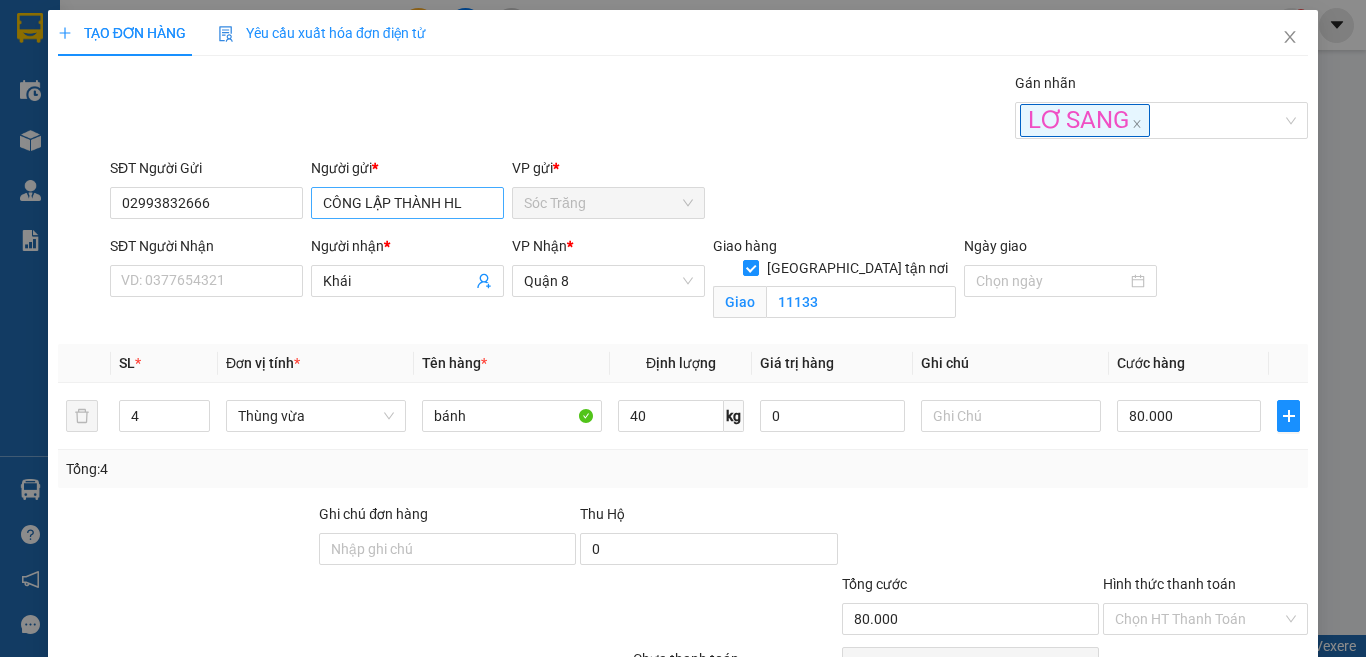 type on "0" 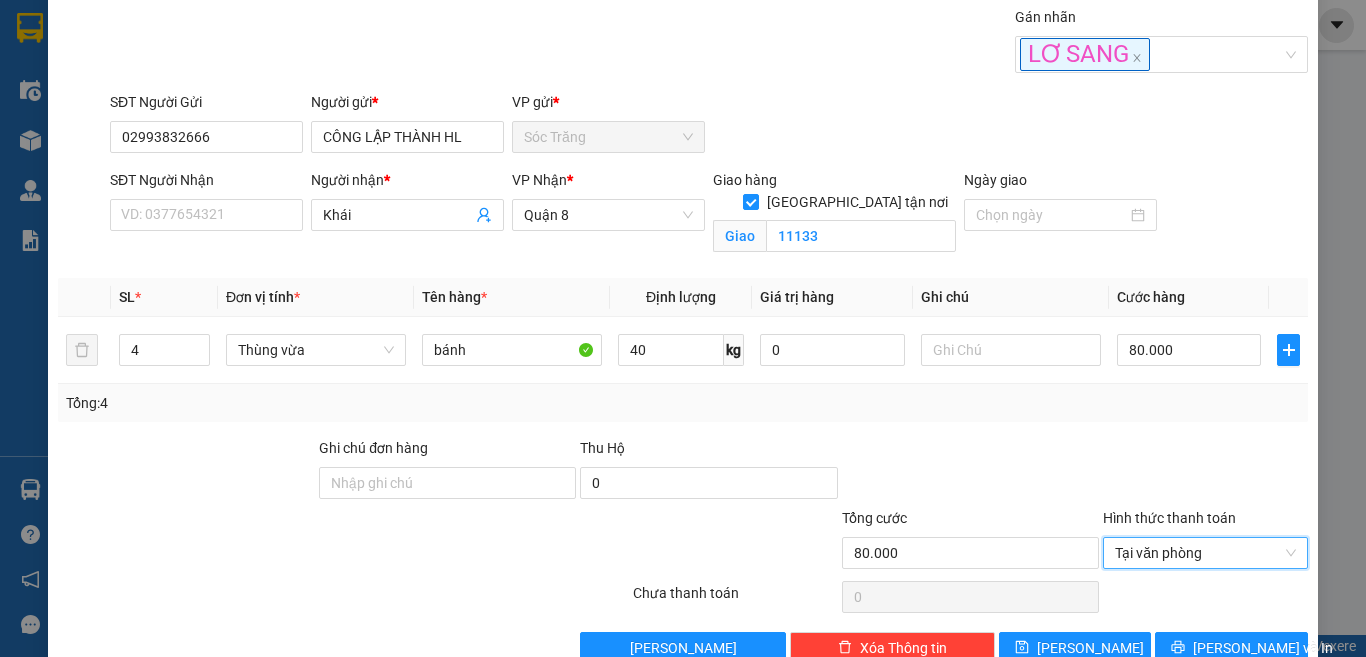 scroll, scrollTop: 112, scrollLeft: 0, axis: vertical 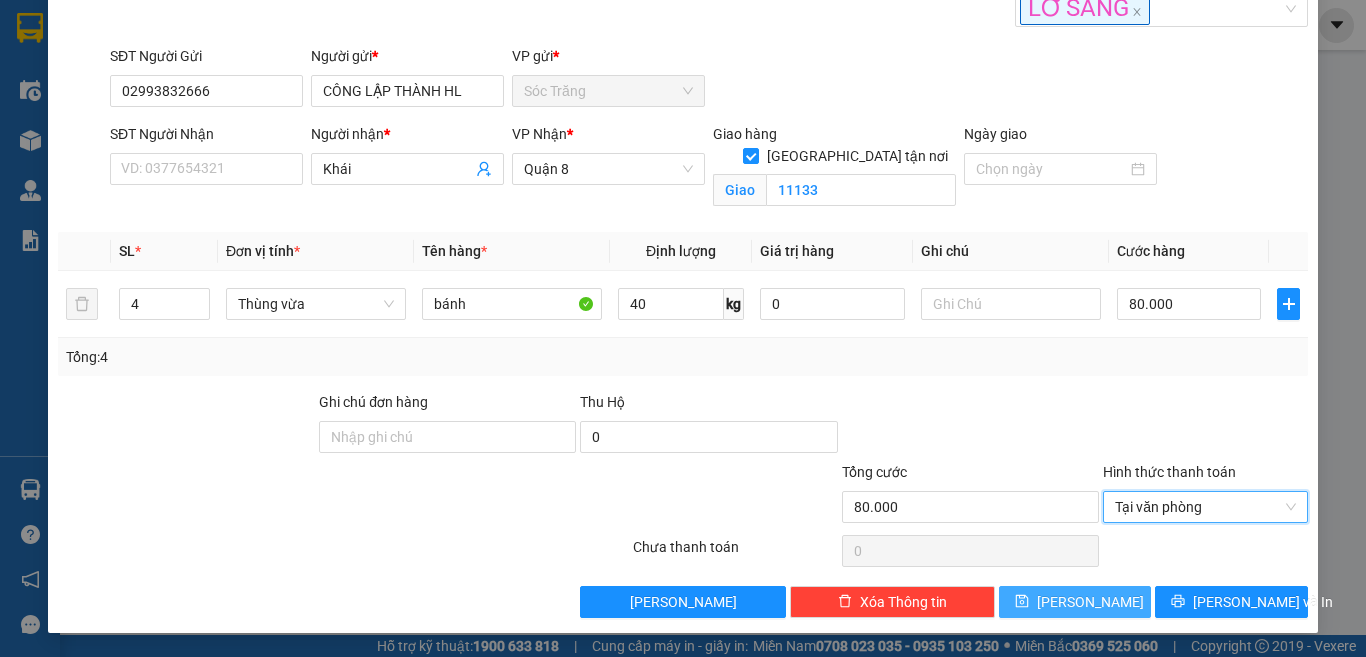 click on "[PERSON_NAME]" at bounding box center [1090, 602] 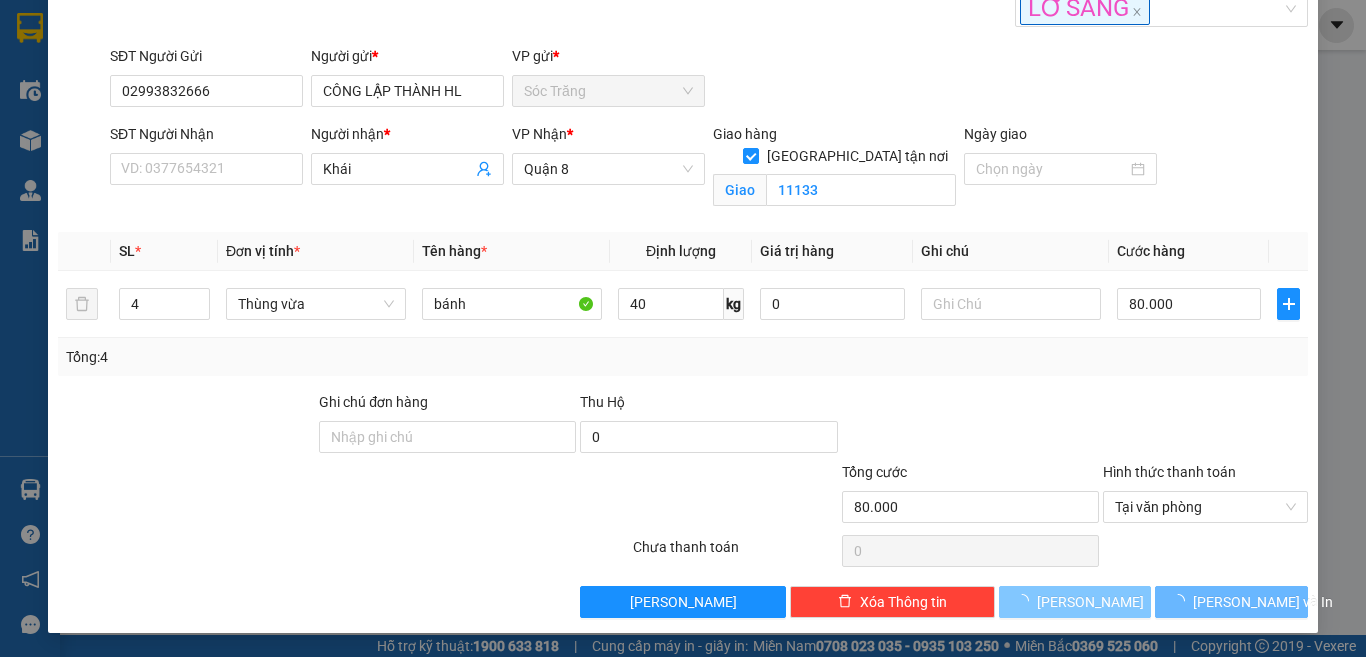 type 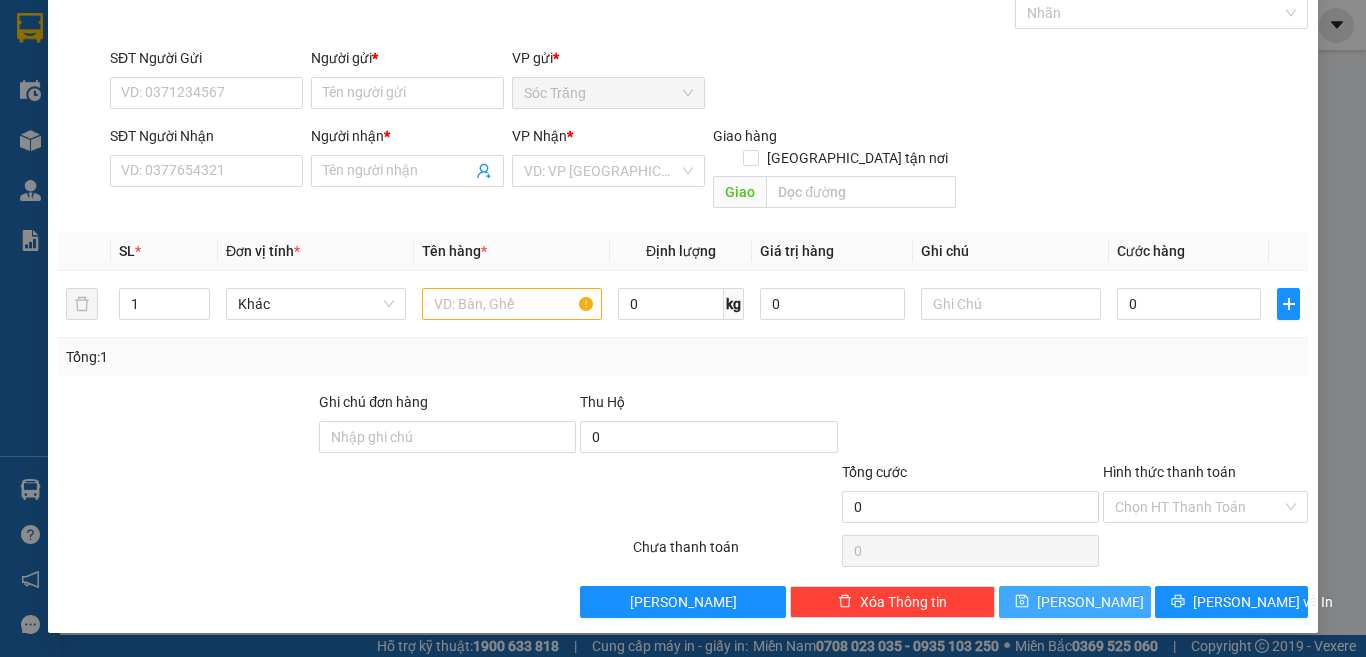 scroll, scrollTop: 83, scrollLeft: 0, axis: vertical 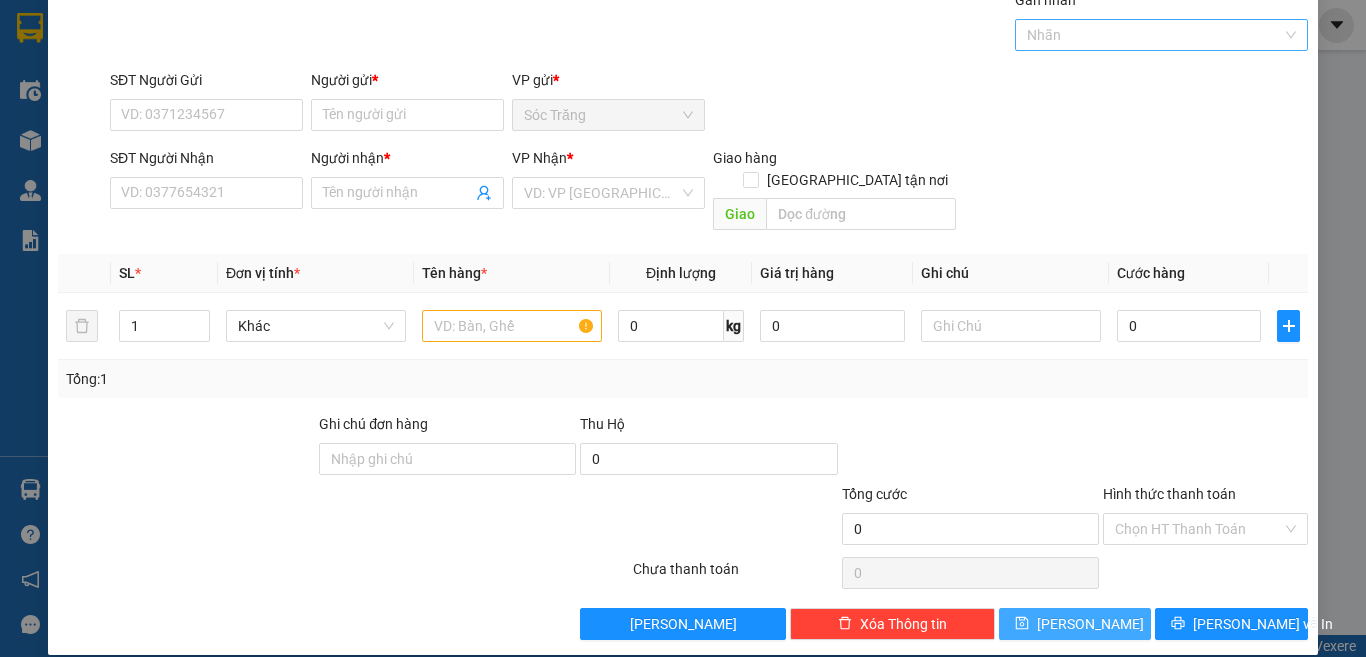 click on "Nhãn" at bounding box center [1162, 35] 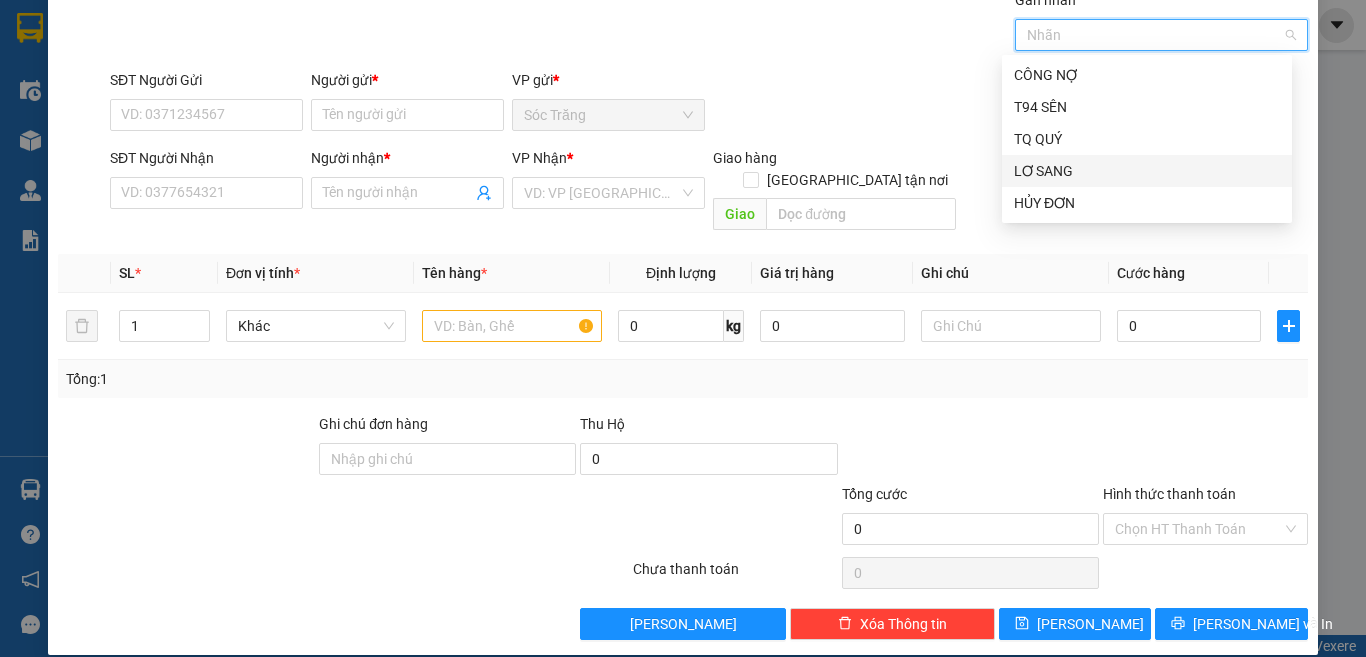 click on "LƠ SANG" at bounding box center [1147, 171] 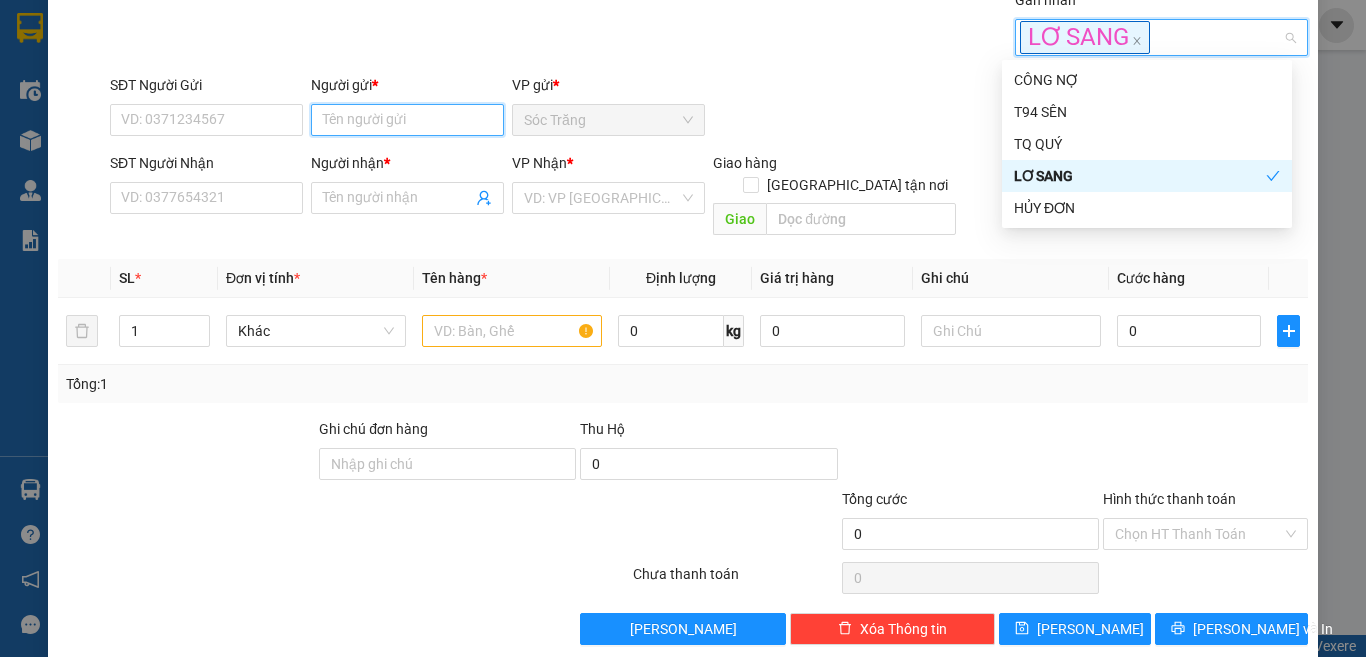 click on "Người gửi  *" at bounding box center (407, 120) 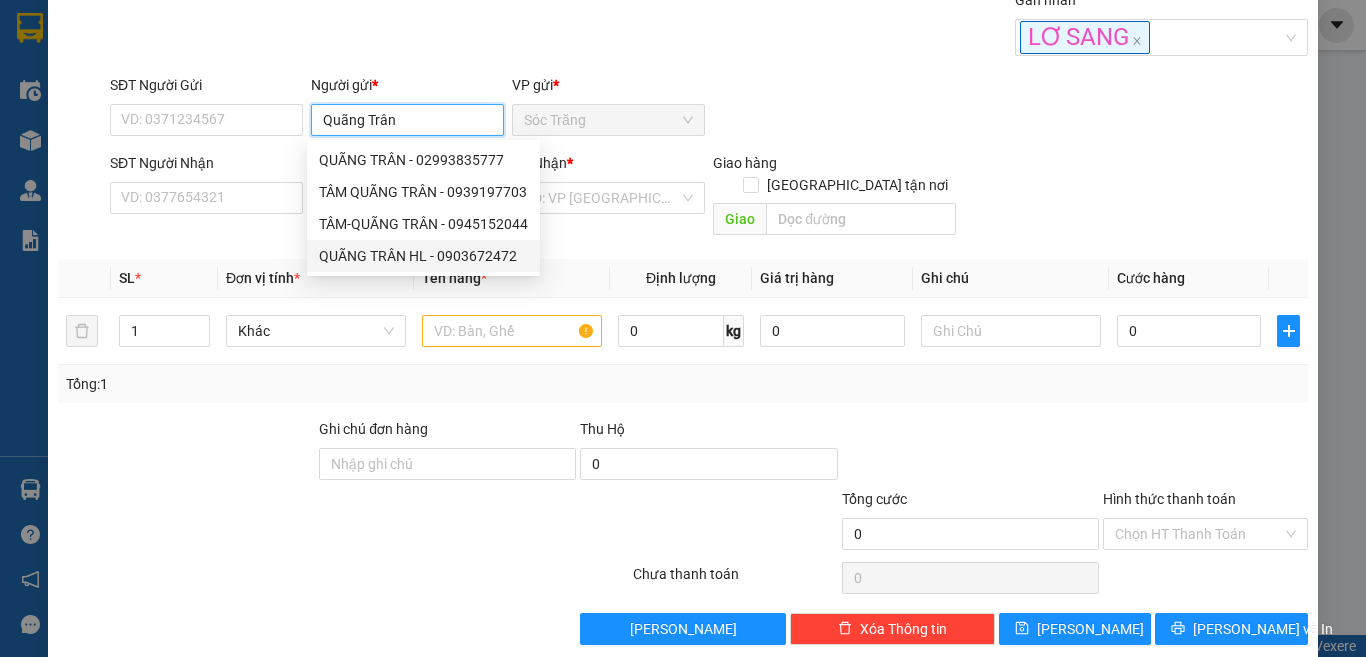 type on "QUÃNG TRÂN HL" 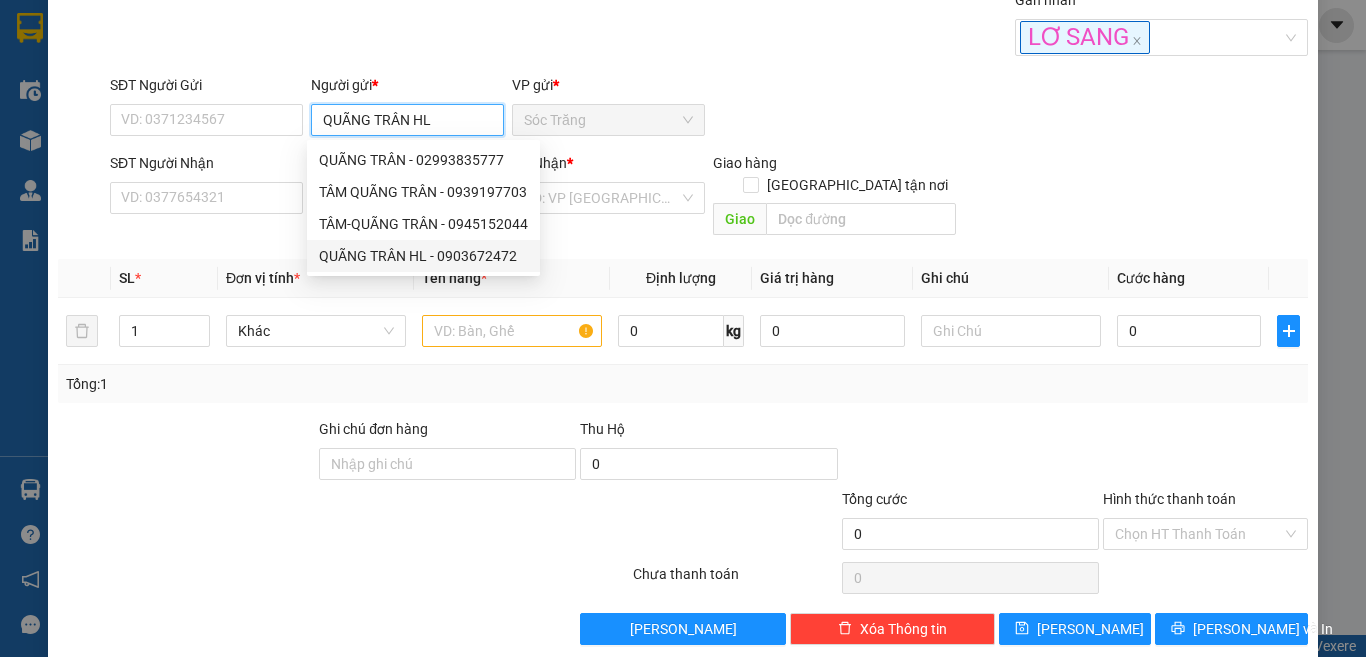 type on "0903672472" 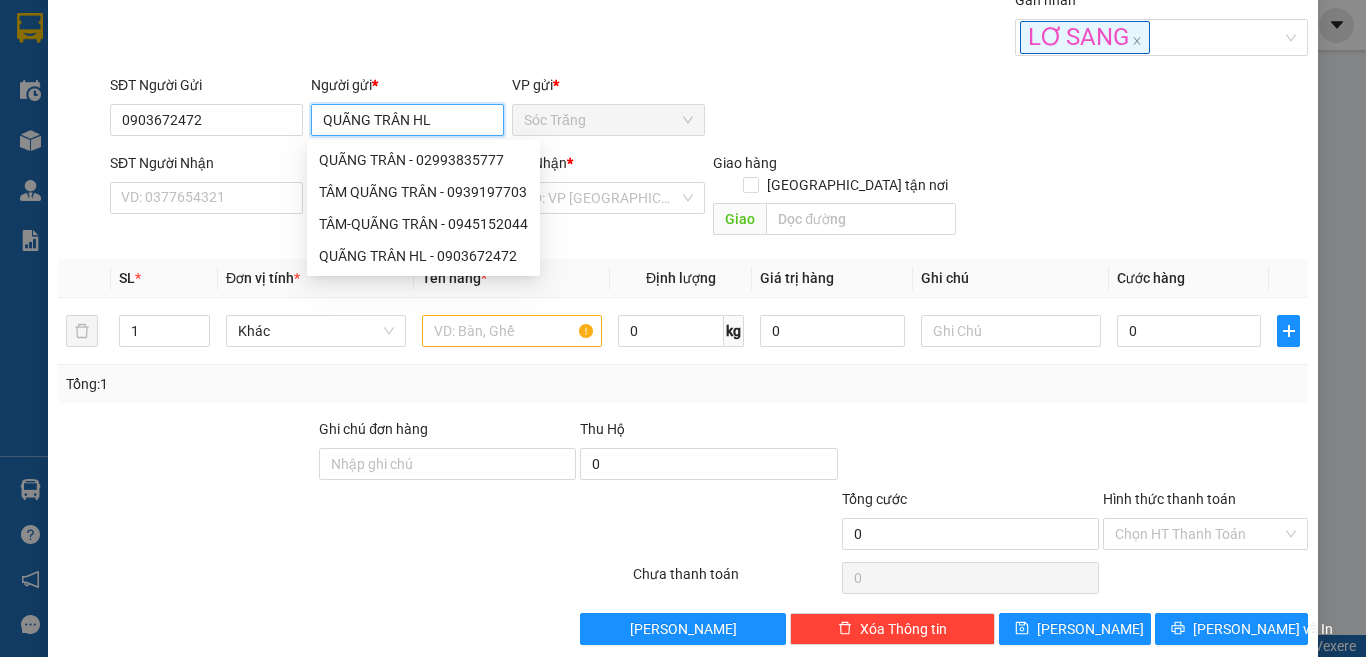type on "QUÃNG TRÂN HL" 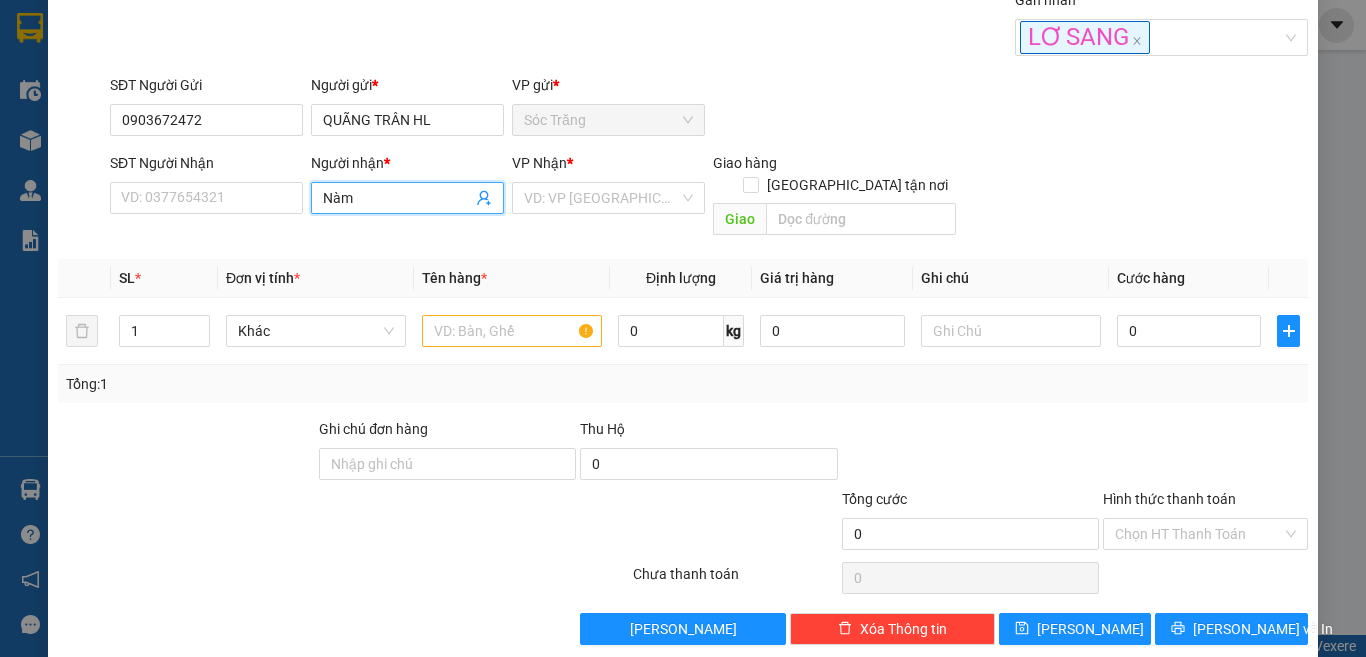 type on "Nàm" 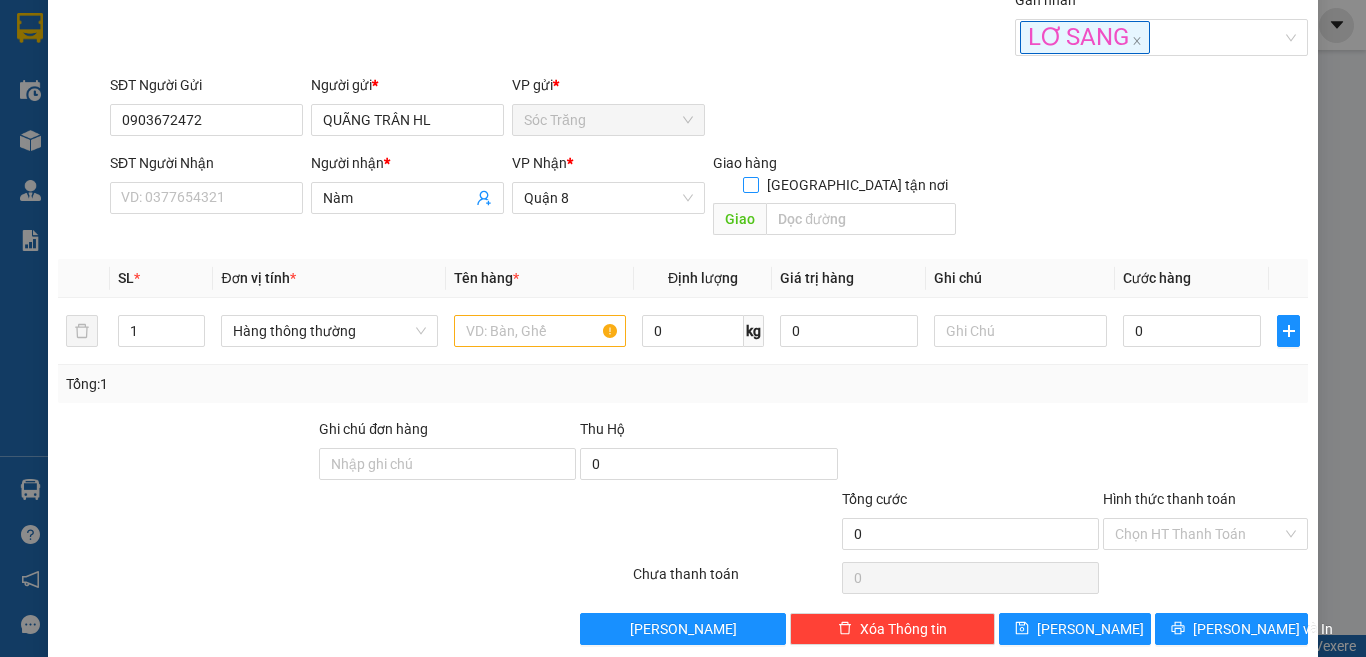 click on "[GEOGRAPHIC_DATA] tận nơi" at bounding box center (750, 184) 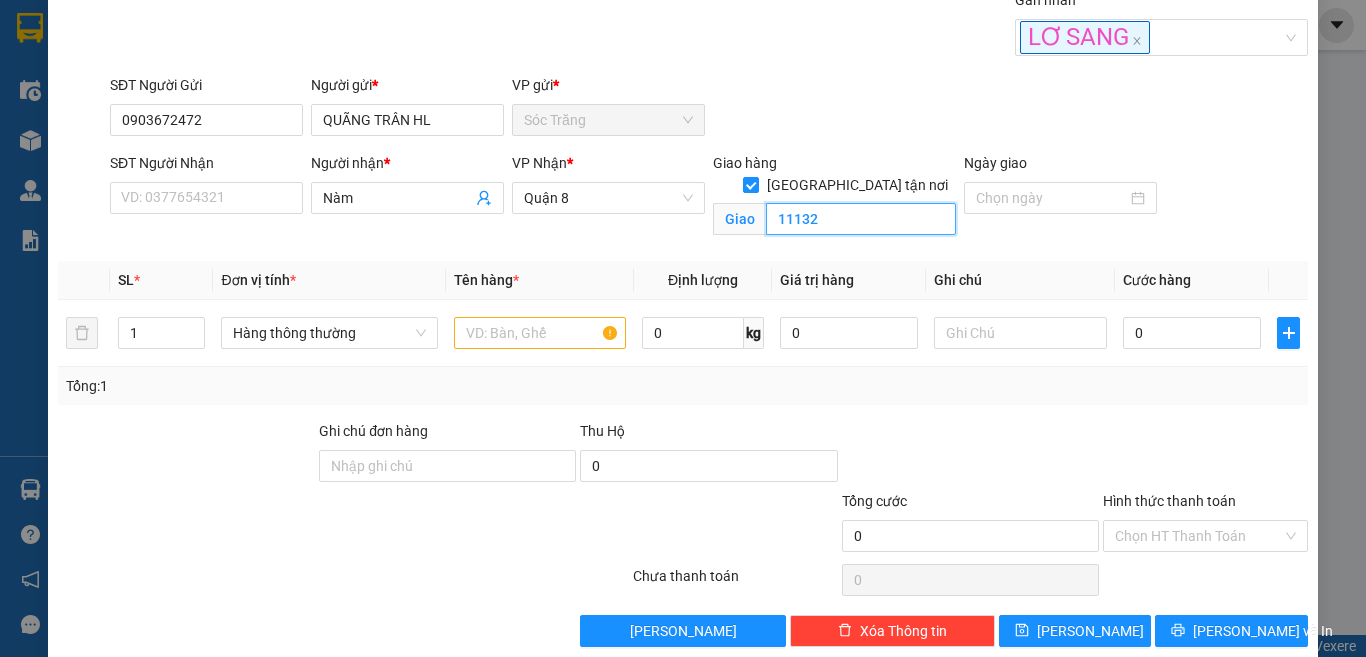 type on "11132" 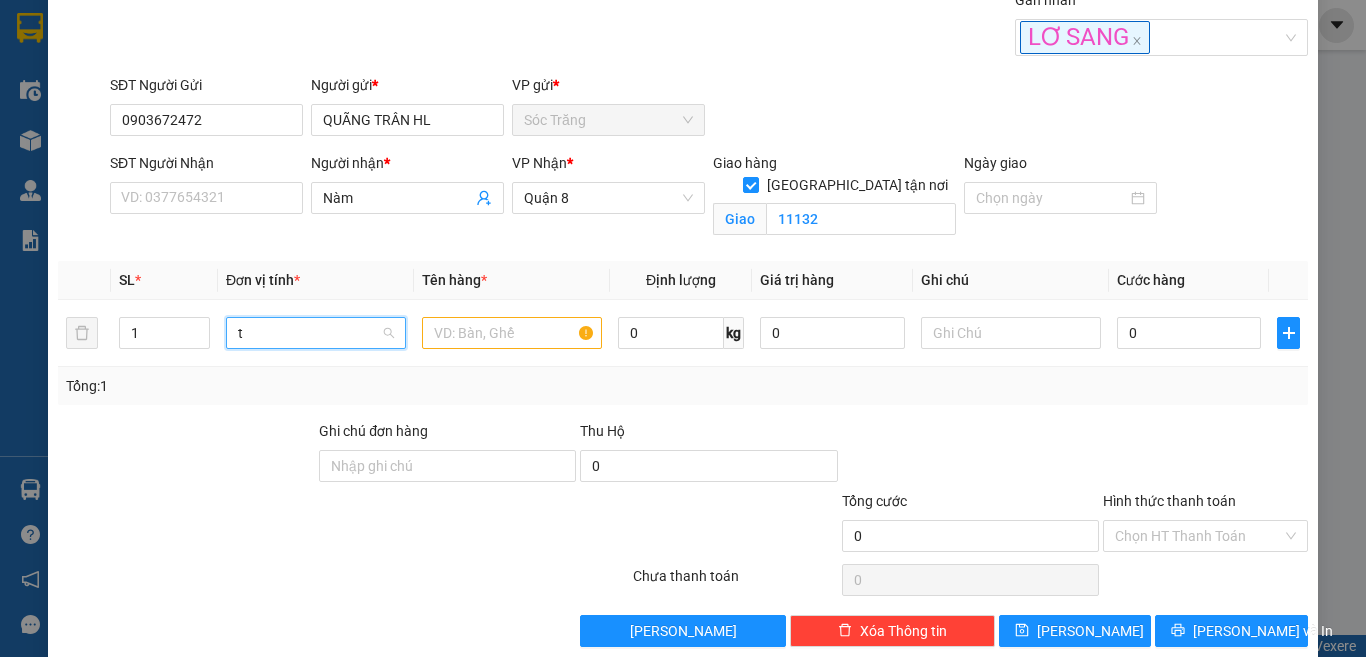 type on "th" 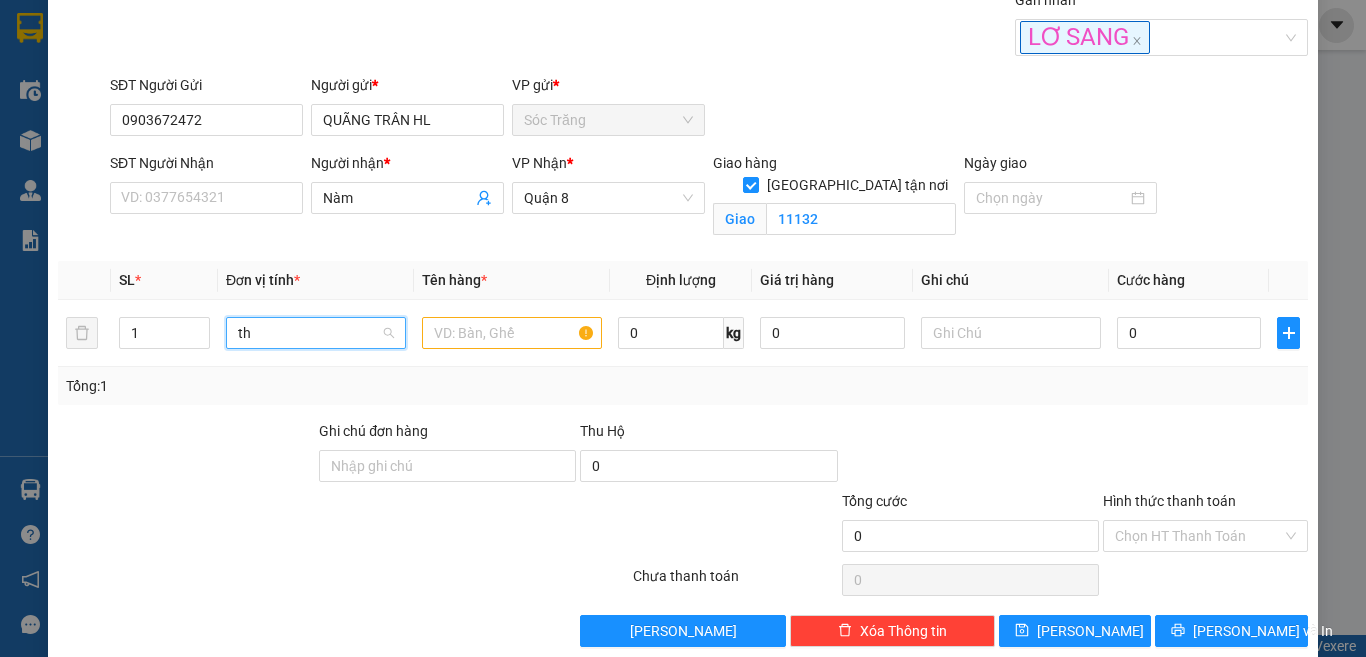 scroll, scrollTop: 0, scrollLeft: 0, axis: both 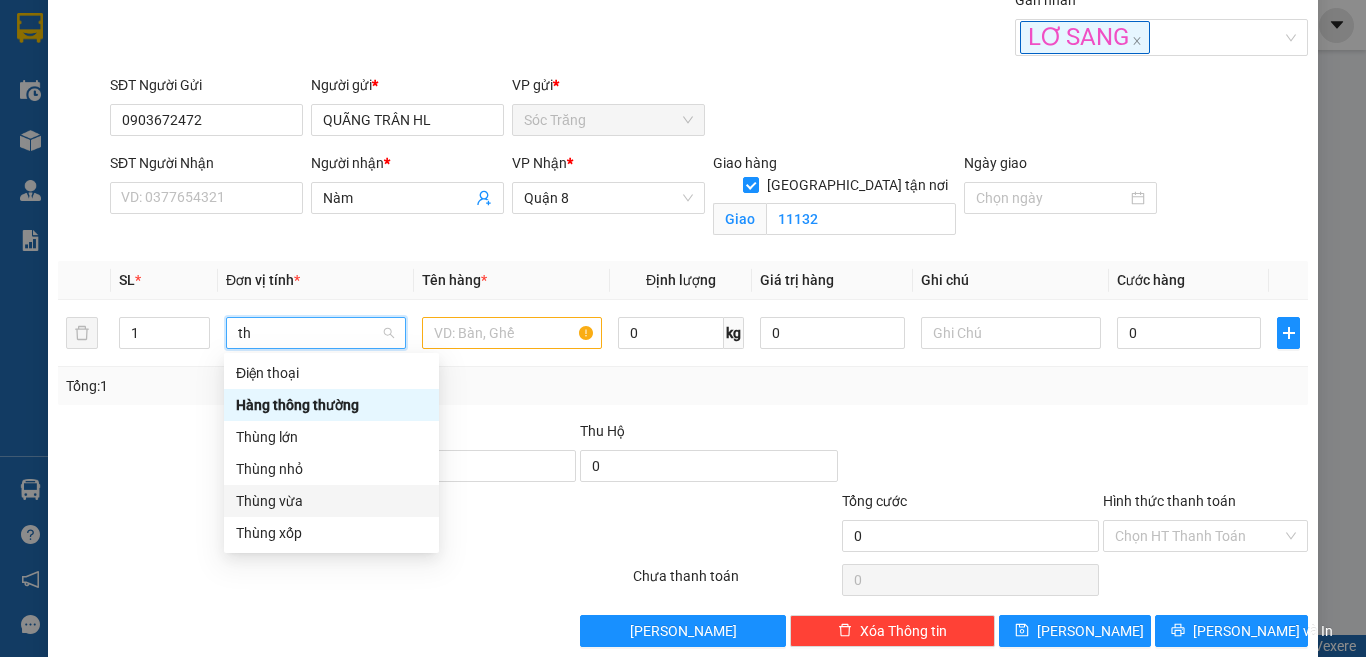 type 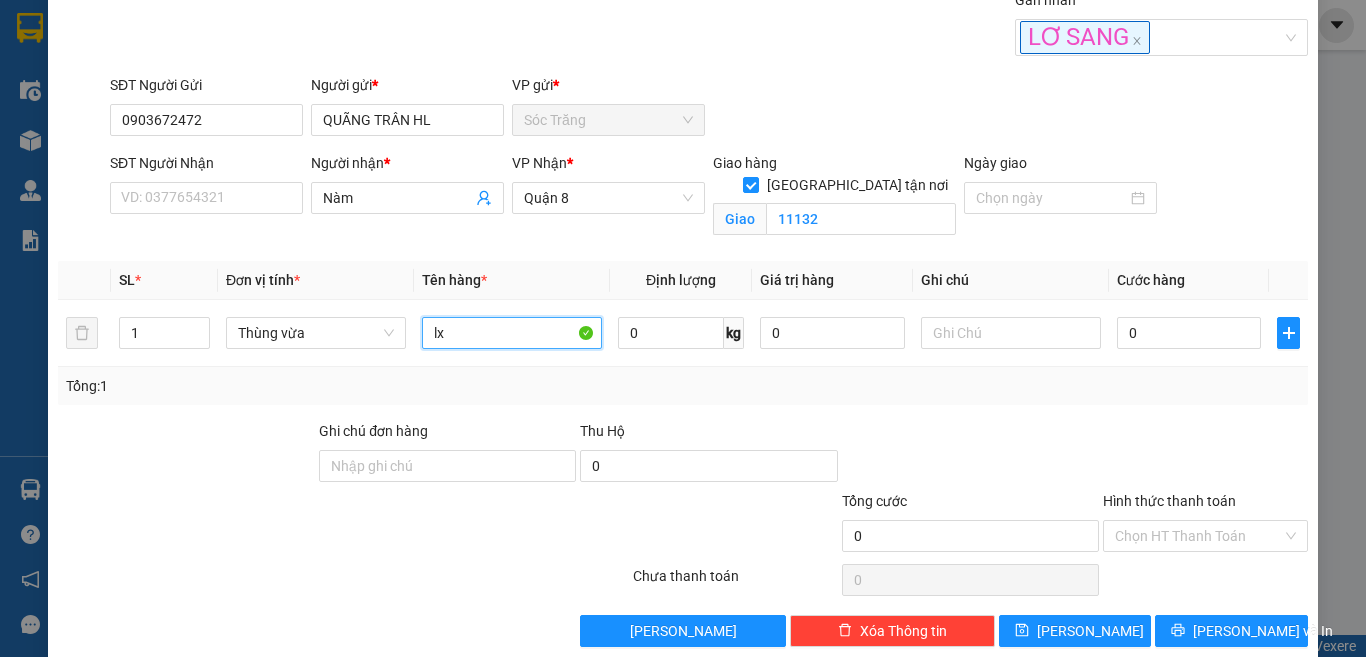 type on "lx" 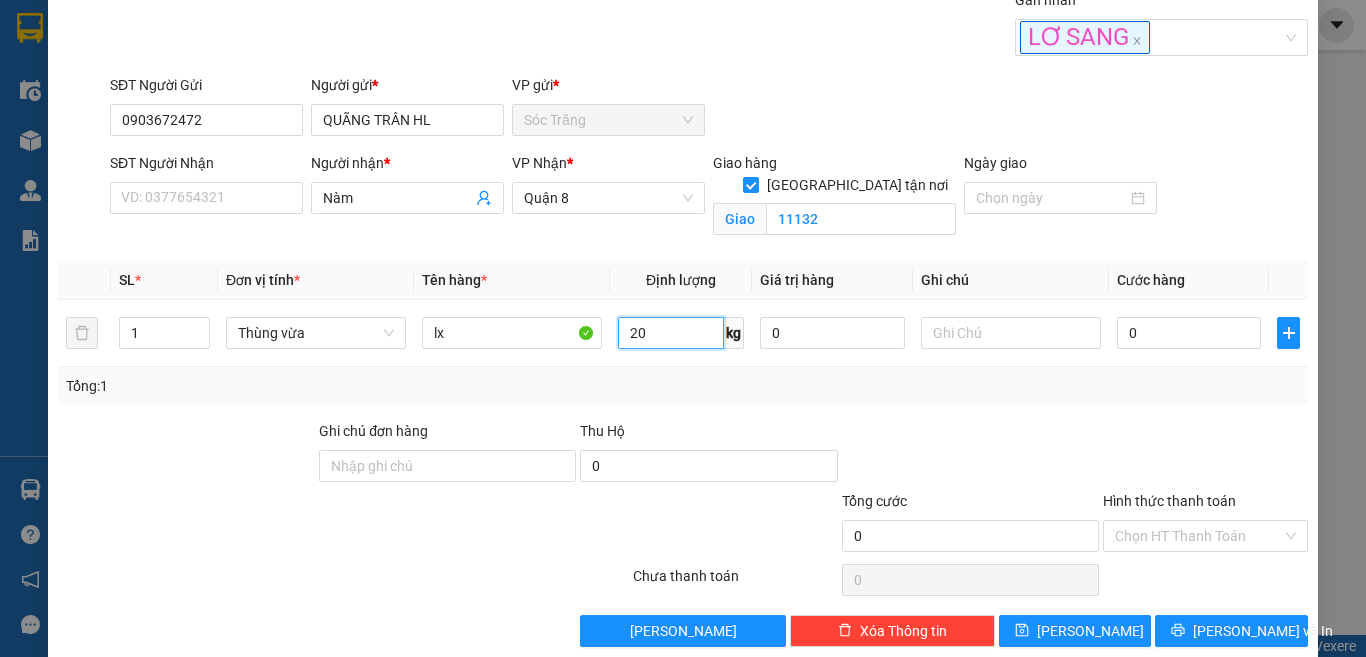 type on "20" 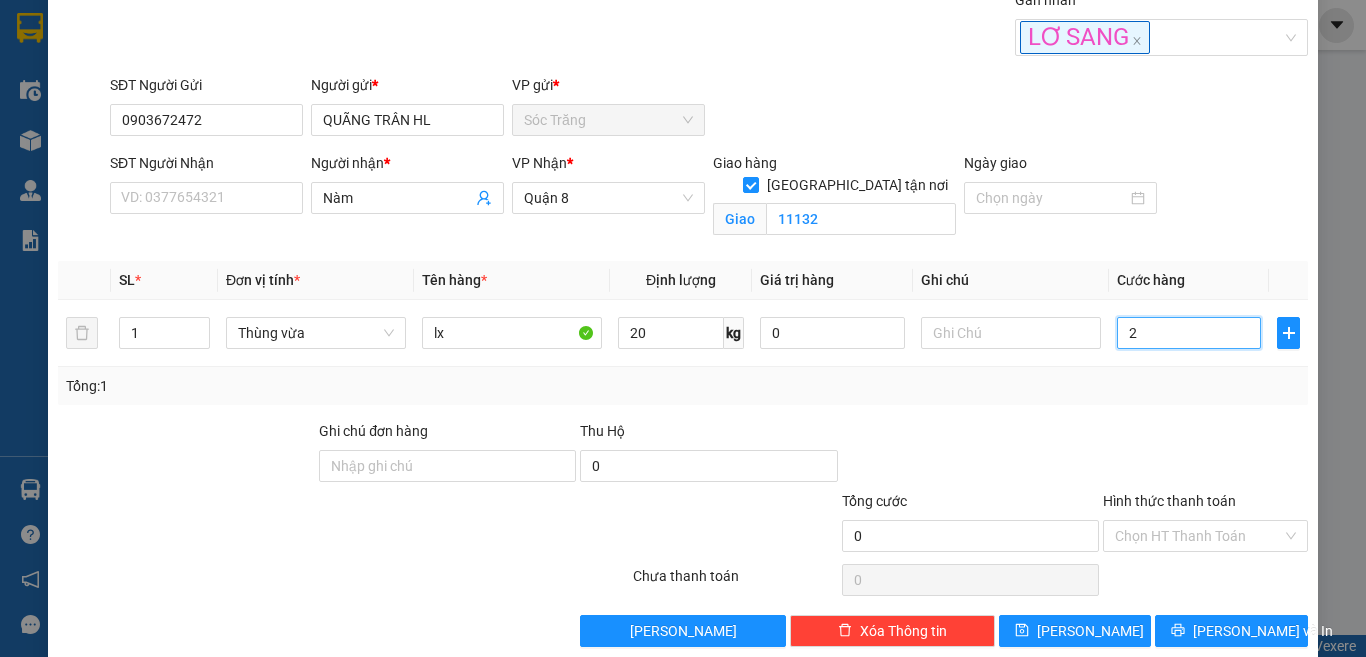 type on "20" 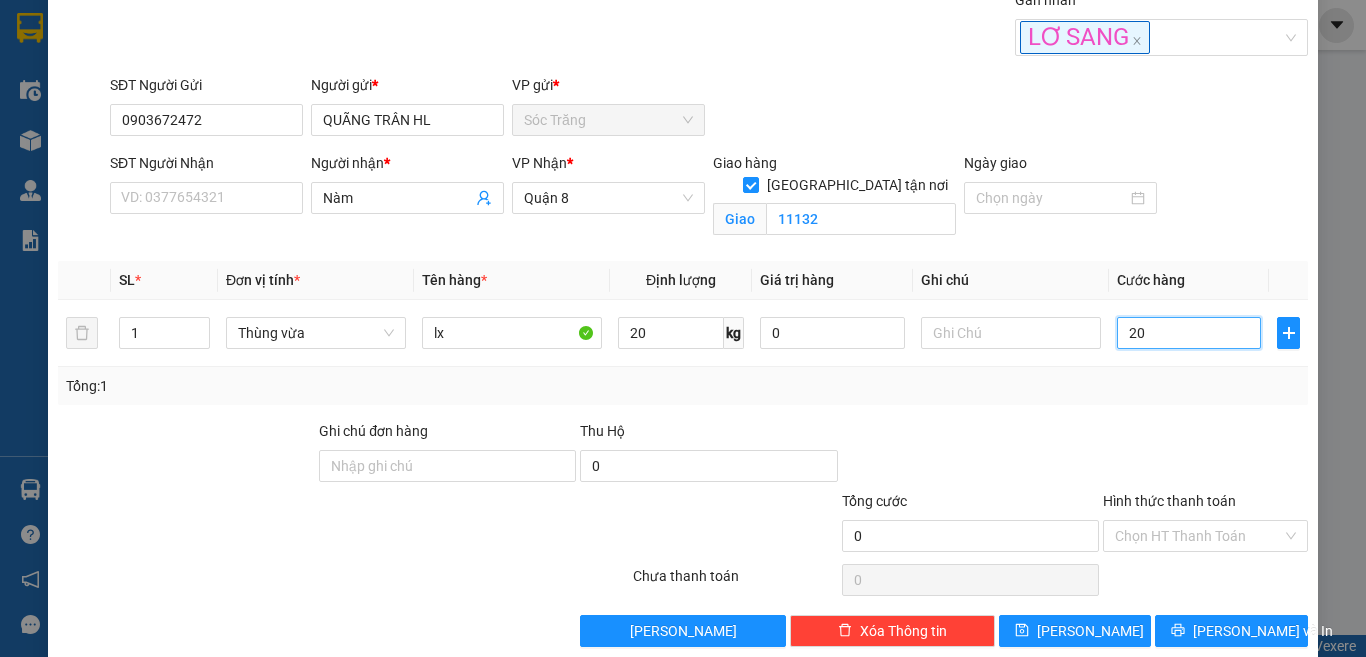 type on "20" 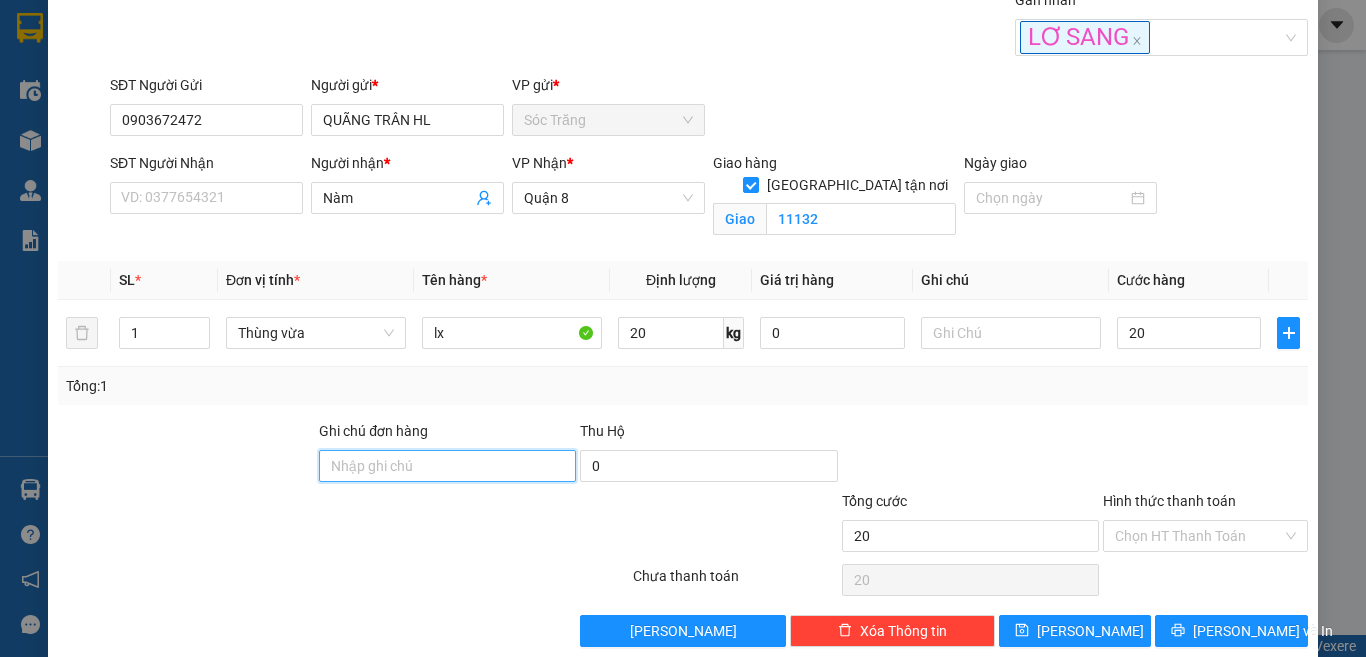 type on "20.000" 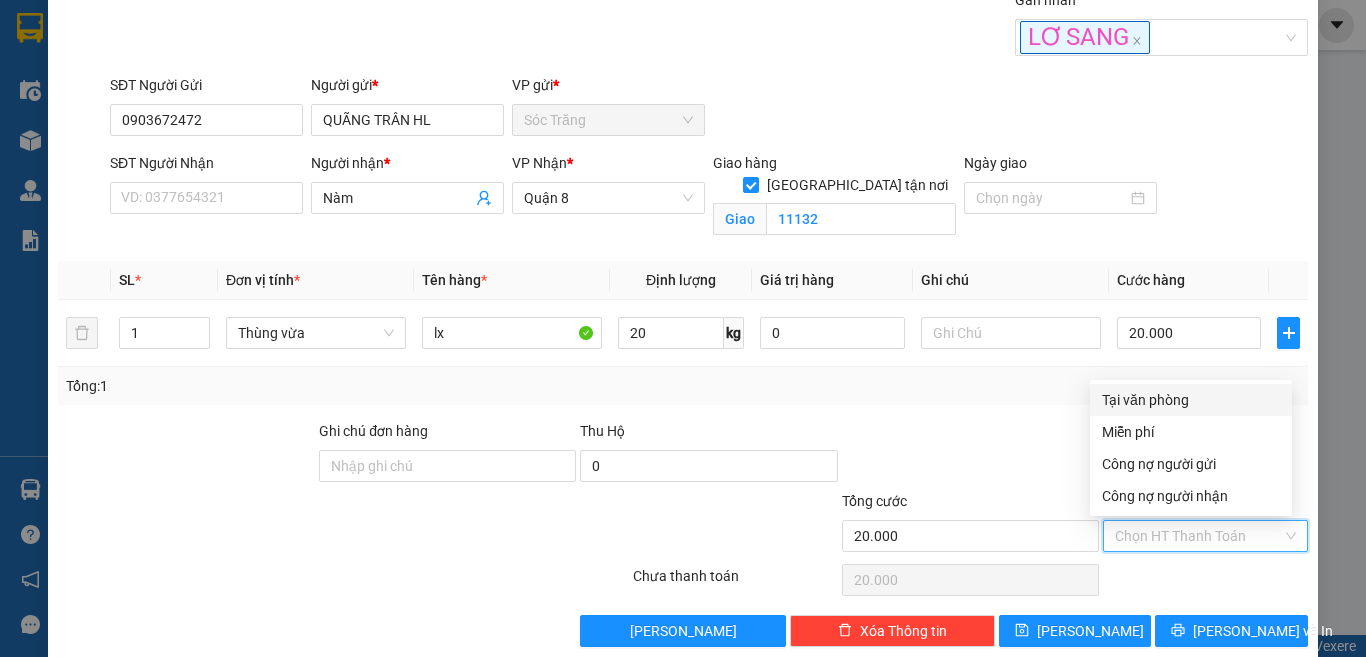 type on "0" 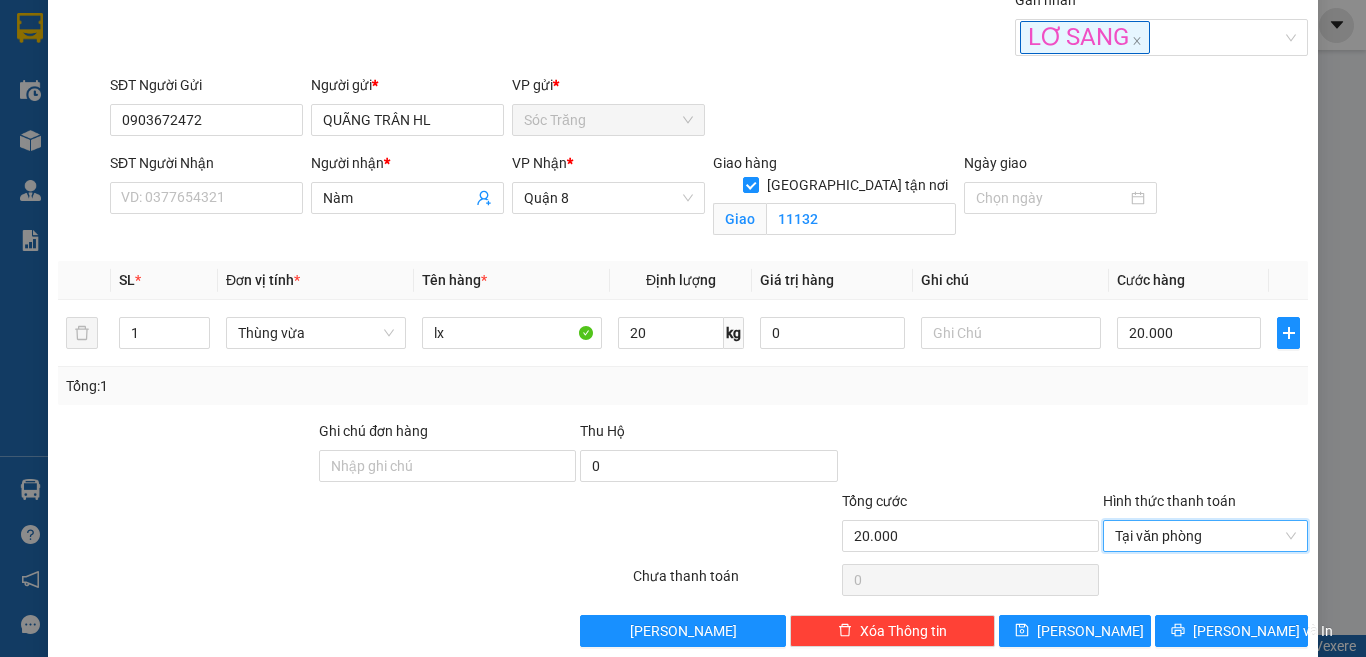 scroll, scrollTop: 112, scrollLeft: 0, axis: vertical 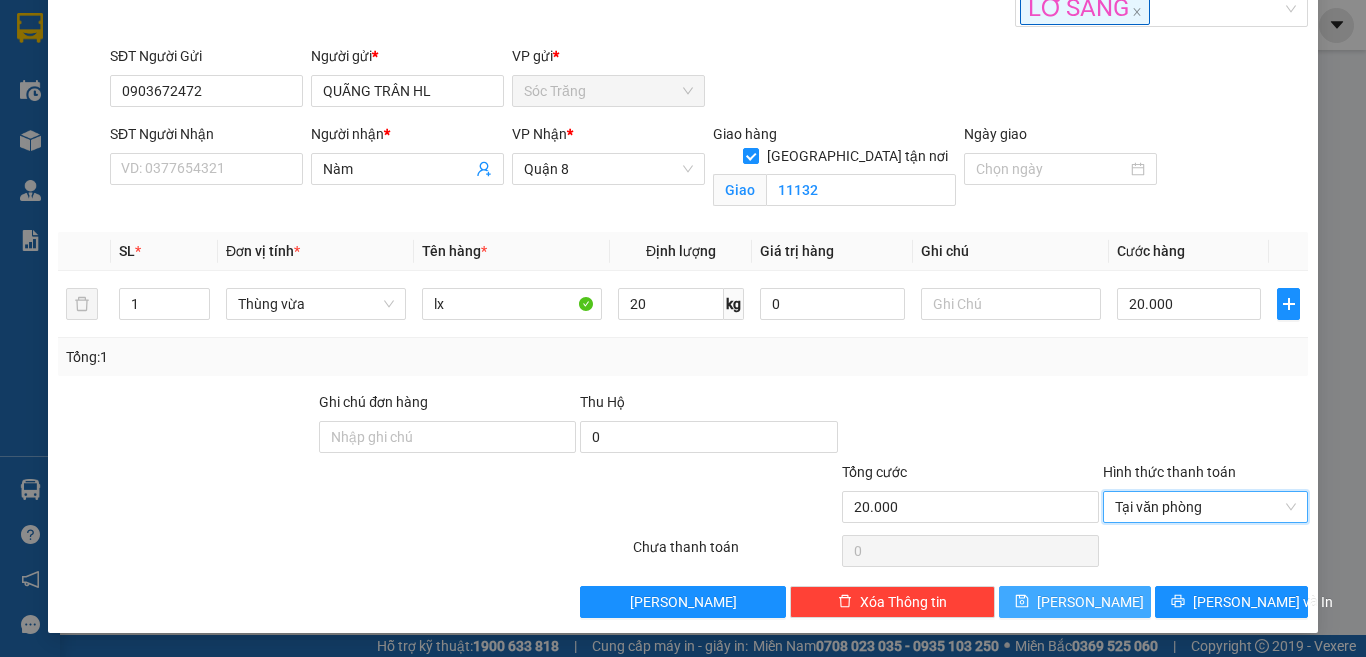 click on "[PERSON_NAME]" at bounding box center [1090, 602] 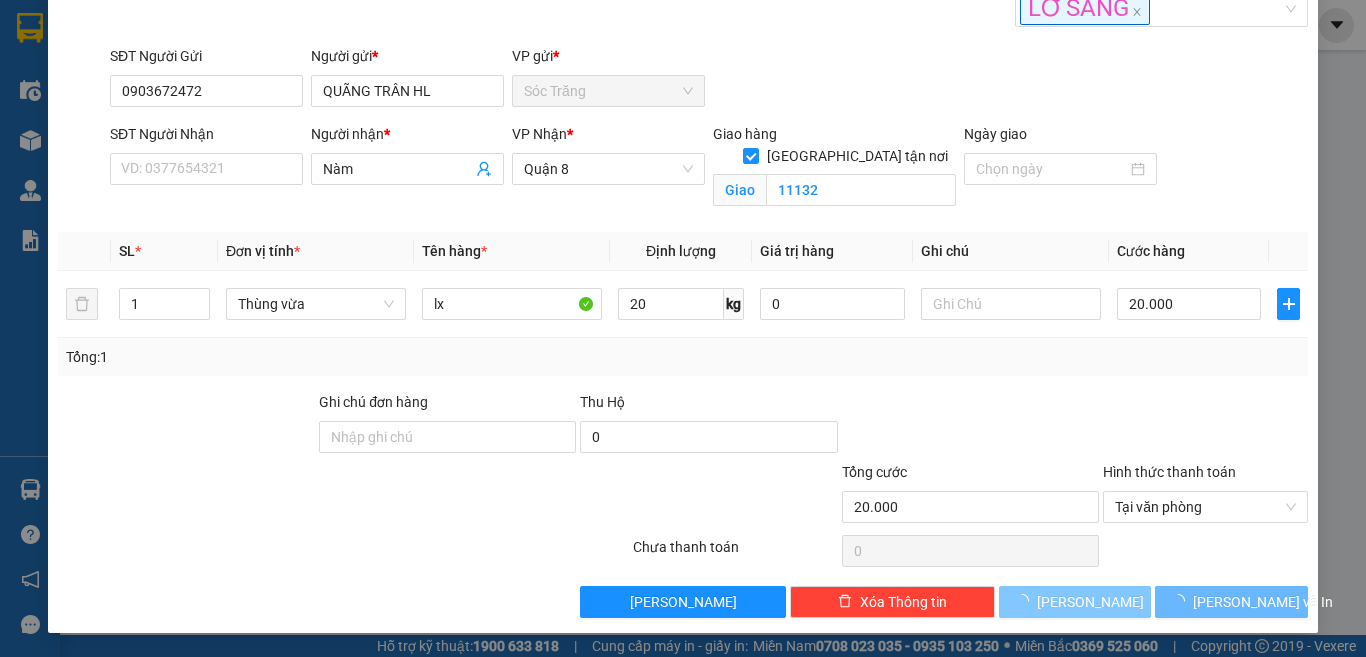 type 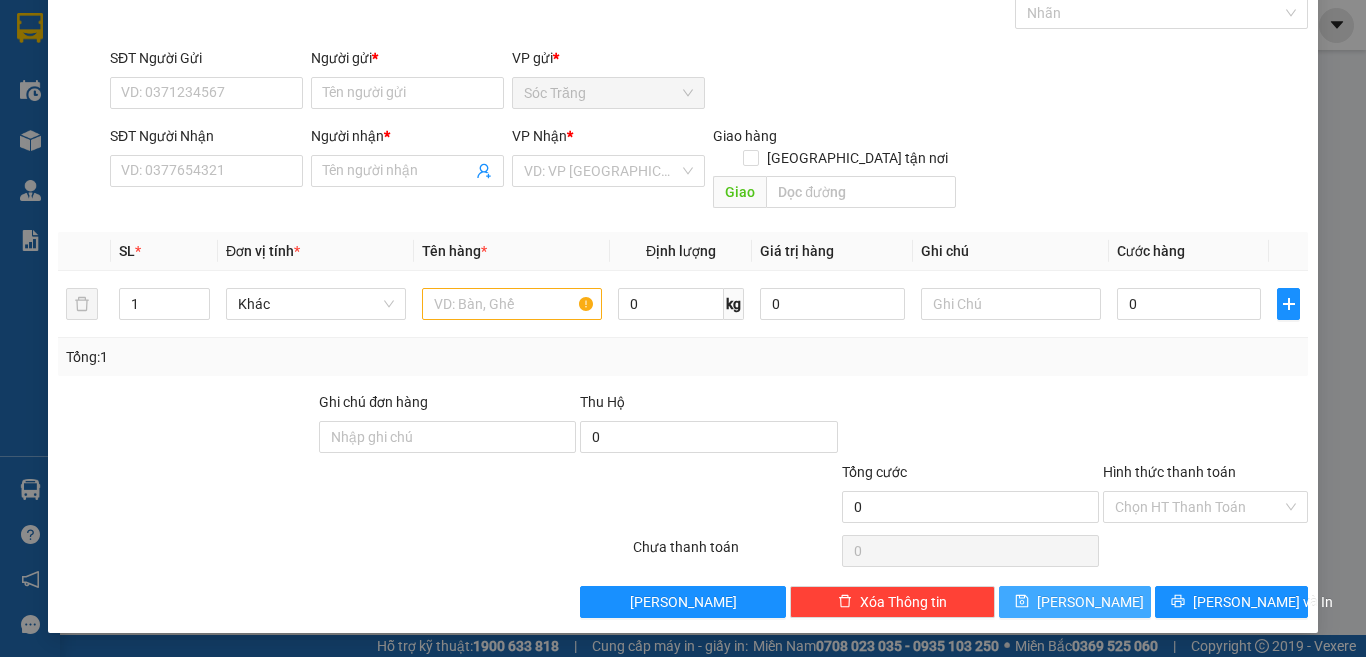 scroll, scrollTop: 83, scrollLeft: 0, axis: vertical 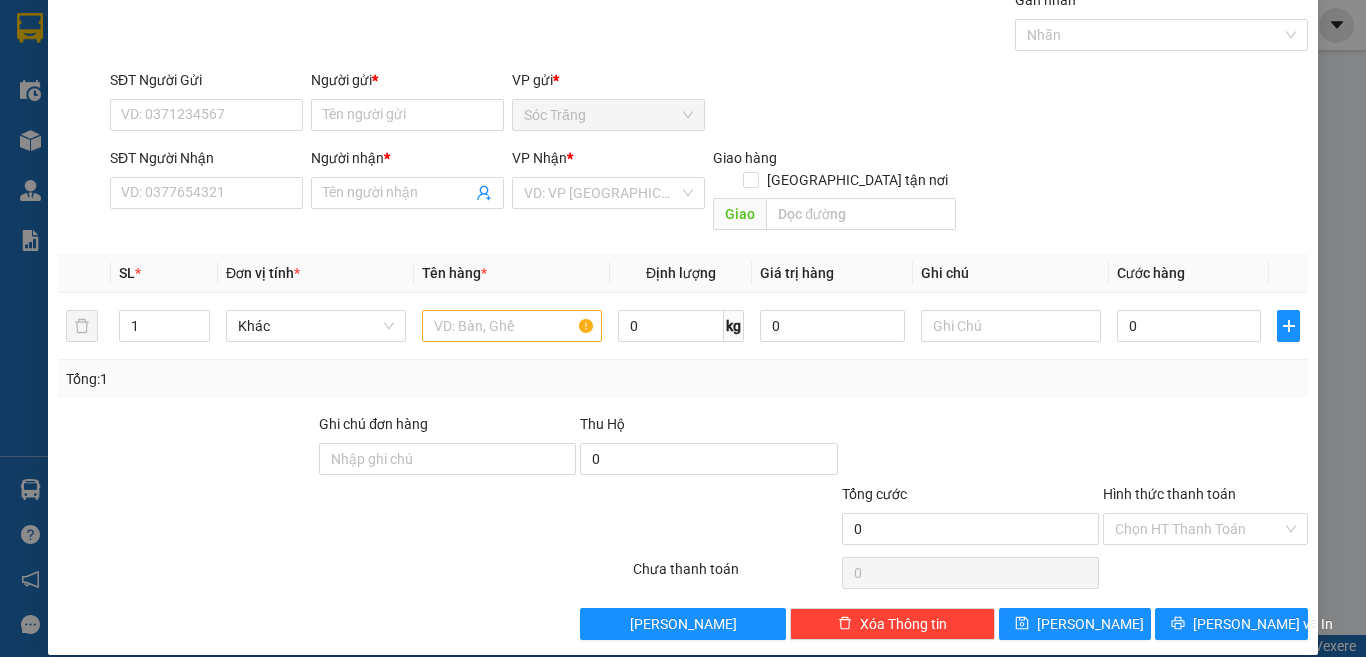 click on "Gán nhãn   Nhãn" at bounding box center [1162, 24] 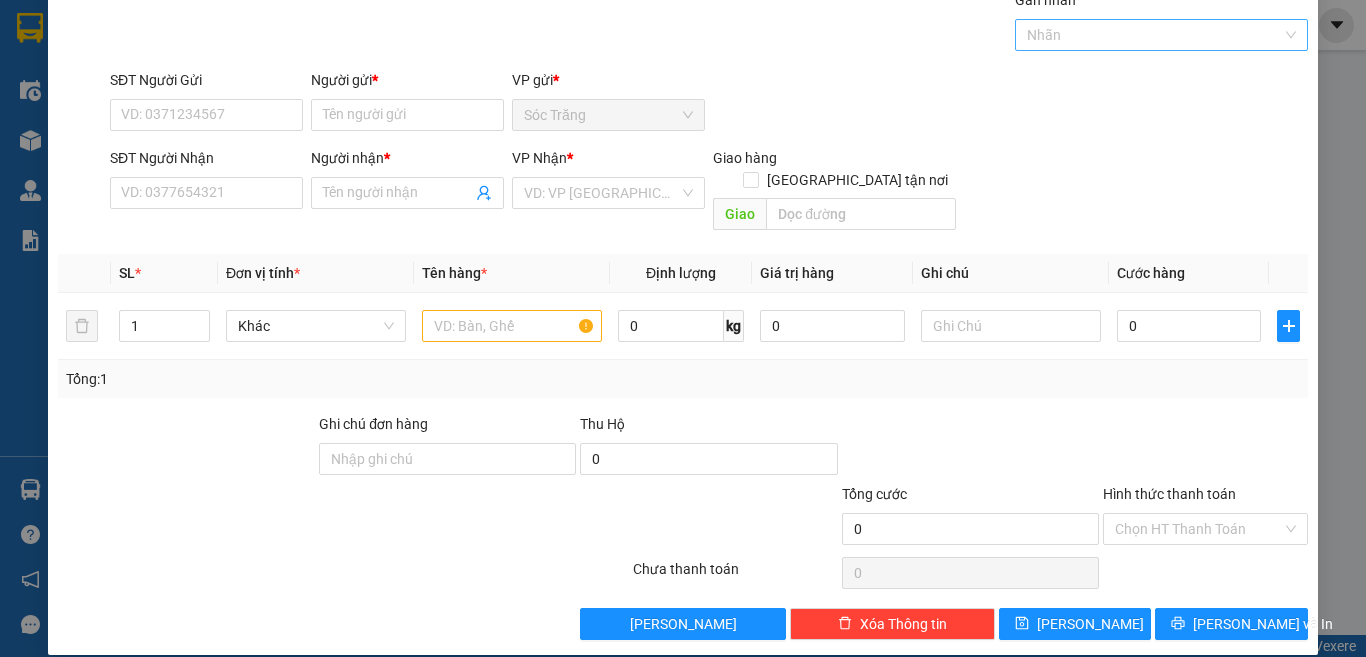 drag, startPoint x: 1035, startPoint y: 21, endPoint x: 1053, endPoint y: 56, distance: 39.357338 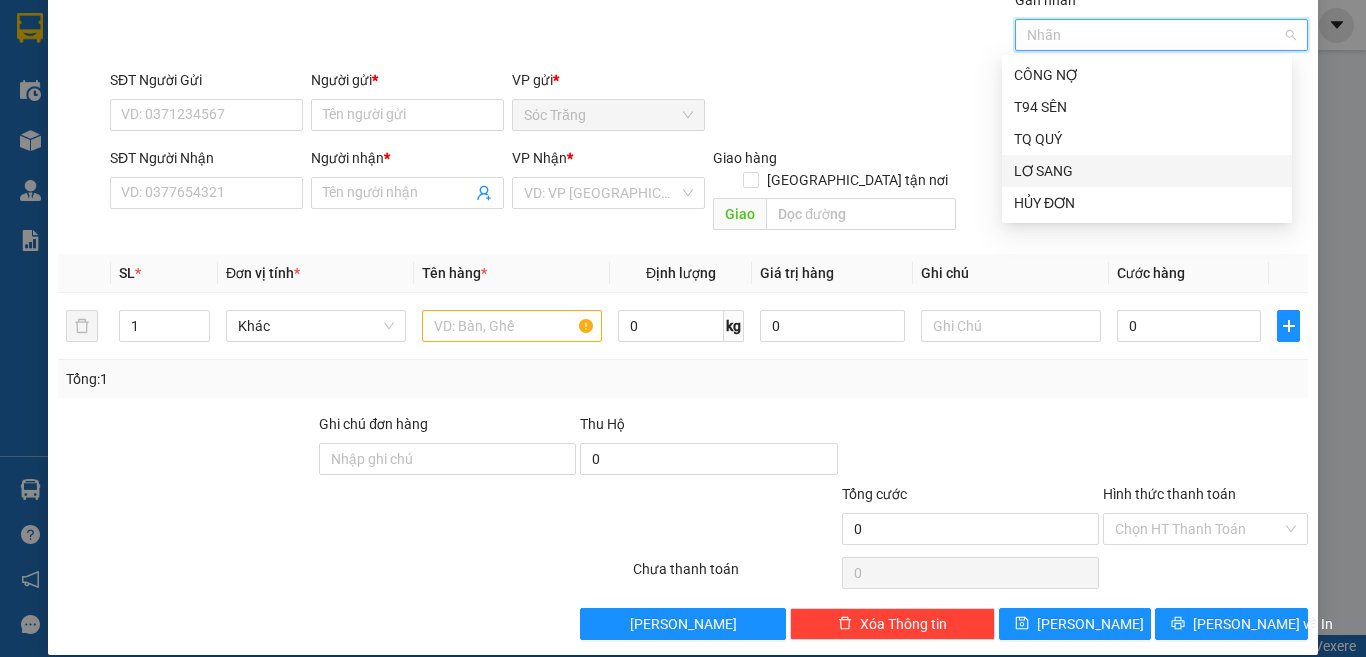 click on "LƠ SANG" at bounding box center [1147, 171] 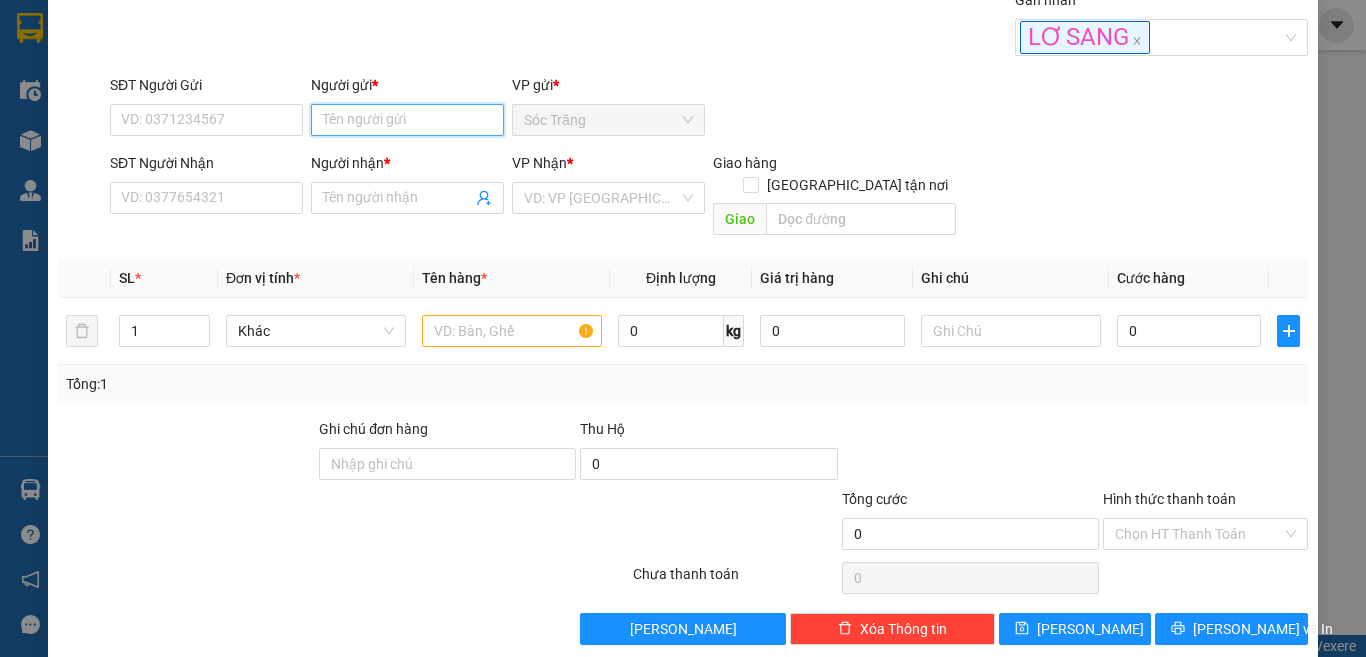 click on "Người gửi  *" at bounding box center [407, 120] 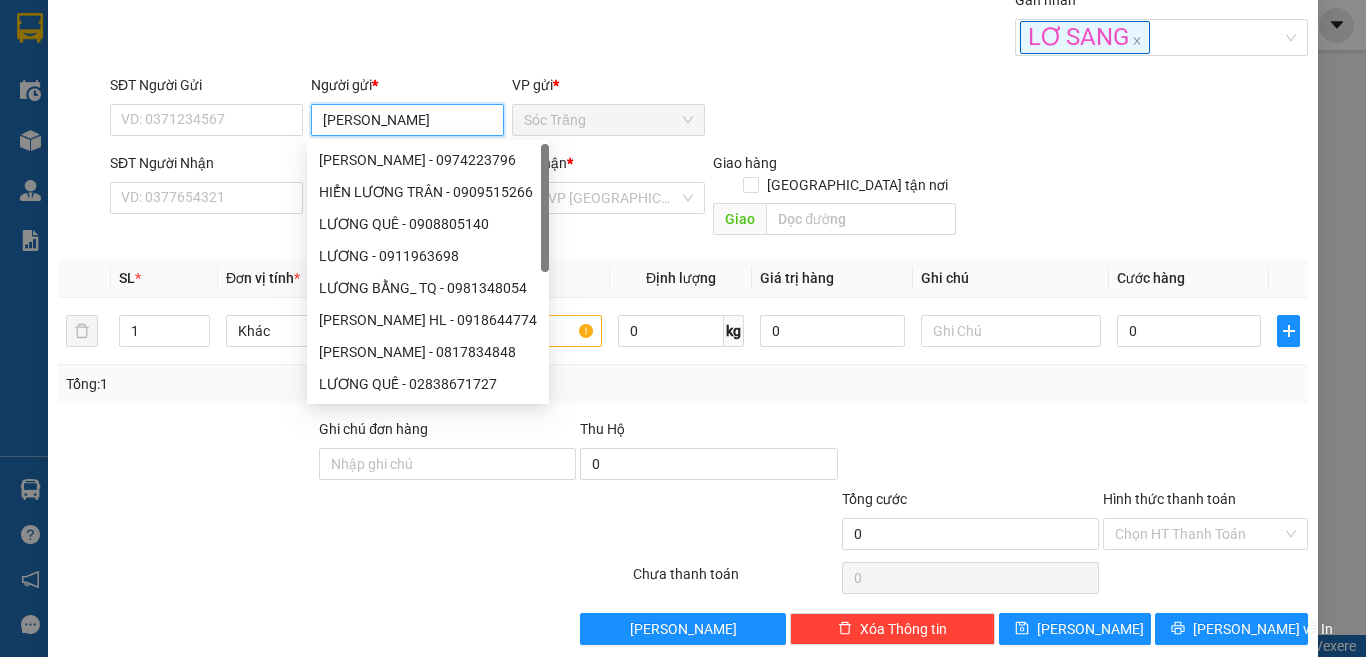 type on "[PERSON_NAME]" 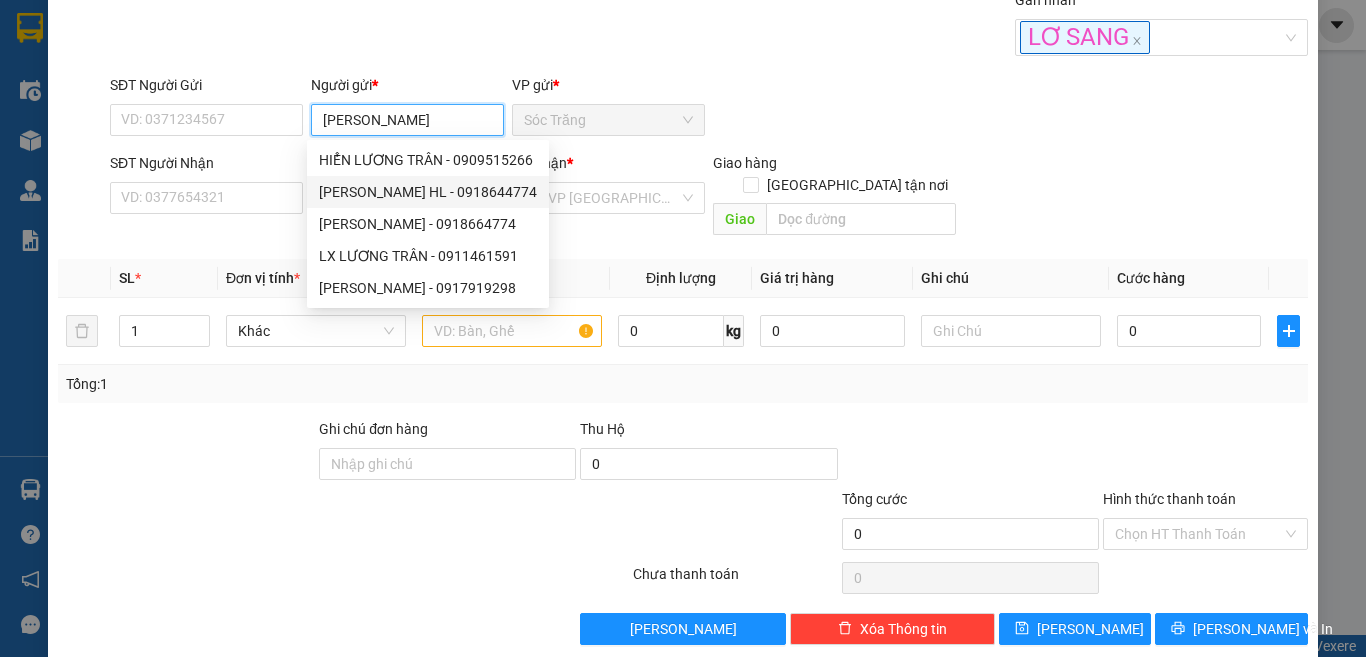 type on "0918644774" 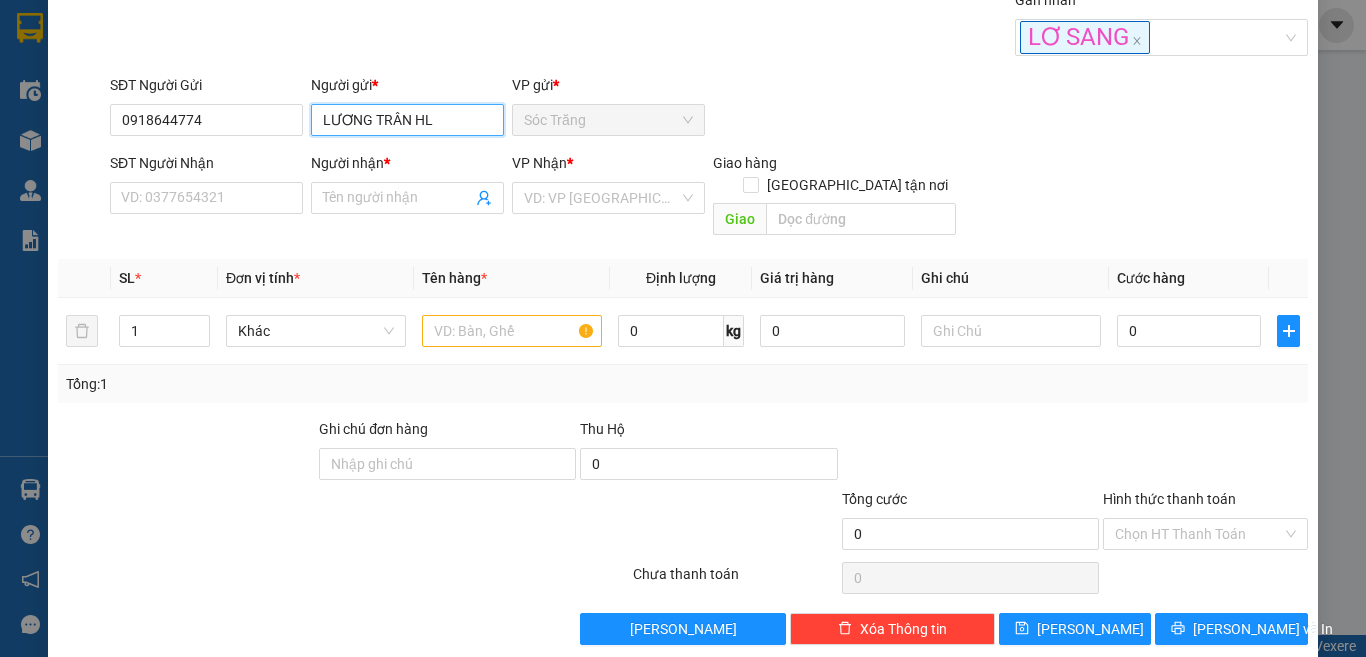 type on "LƯƠNG TRÂN HL" 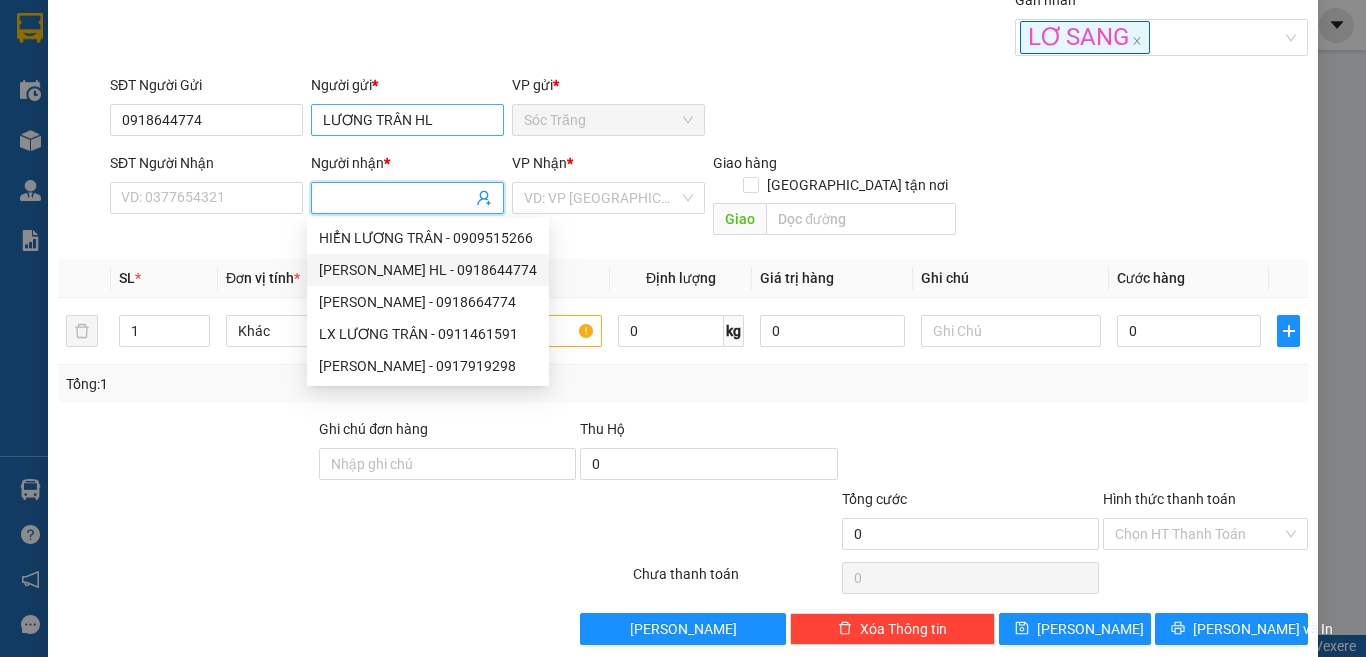 type on "0918644774" 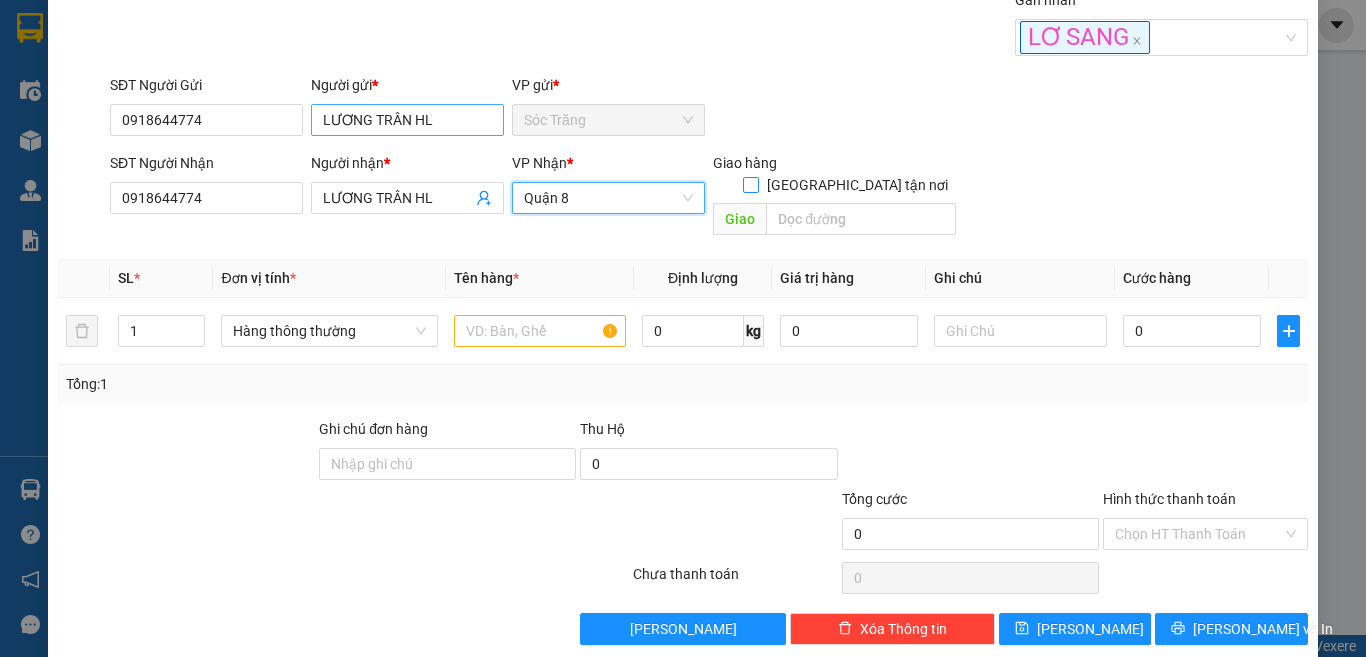 click on "[GEOGRAPHIC_DATA] tận nơi" at bounding box center [750, 184] 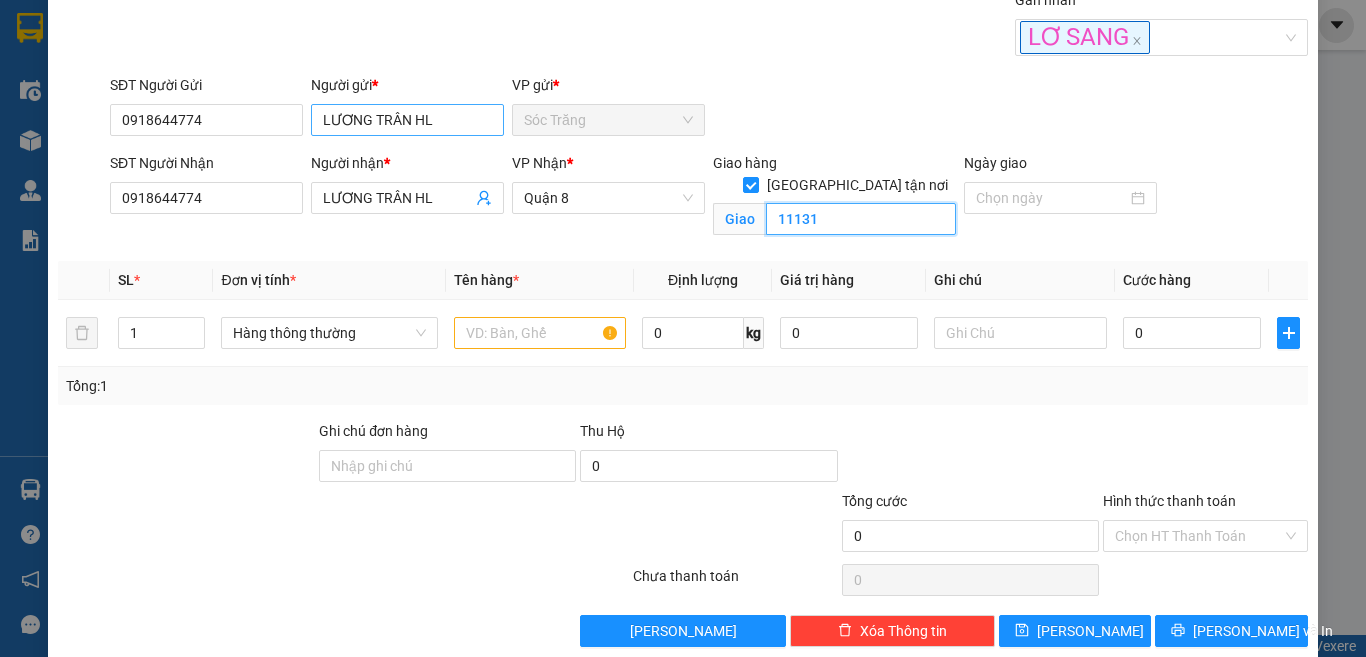 type on "11131" 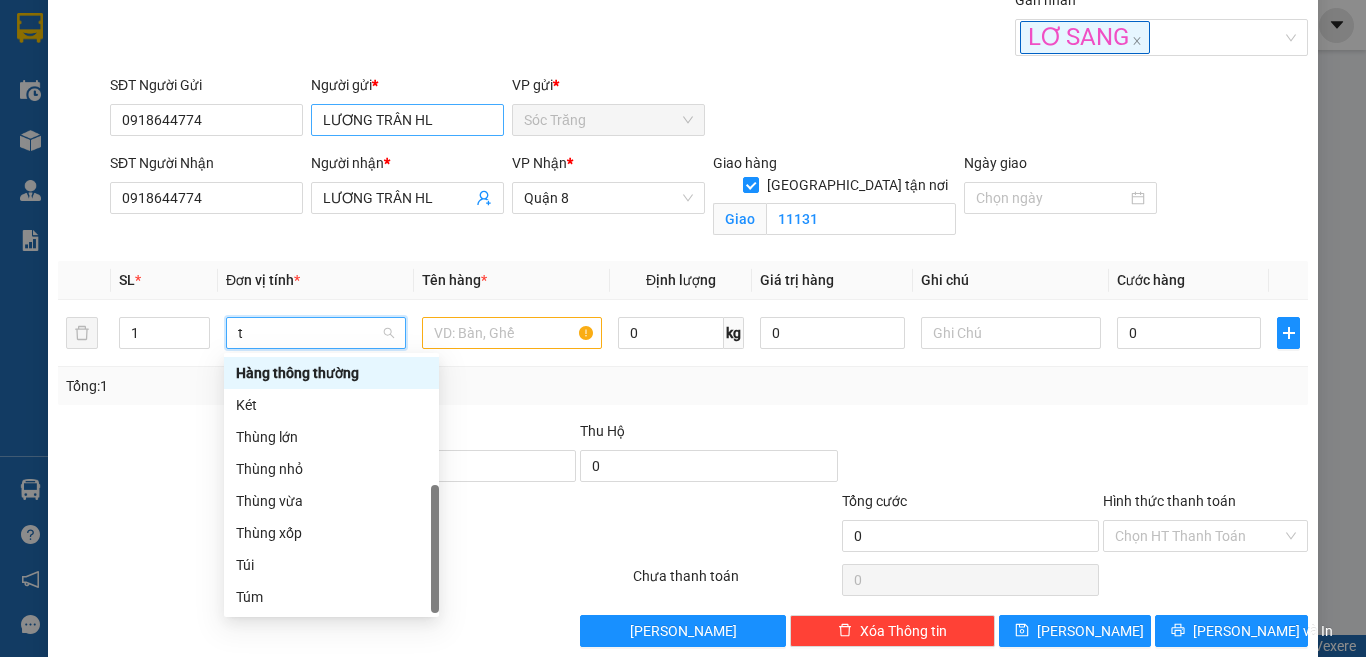 scroll, scrollTop: 64, scrollLeft: 0, axis: vertical 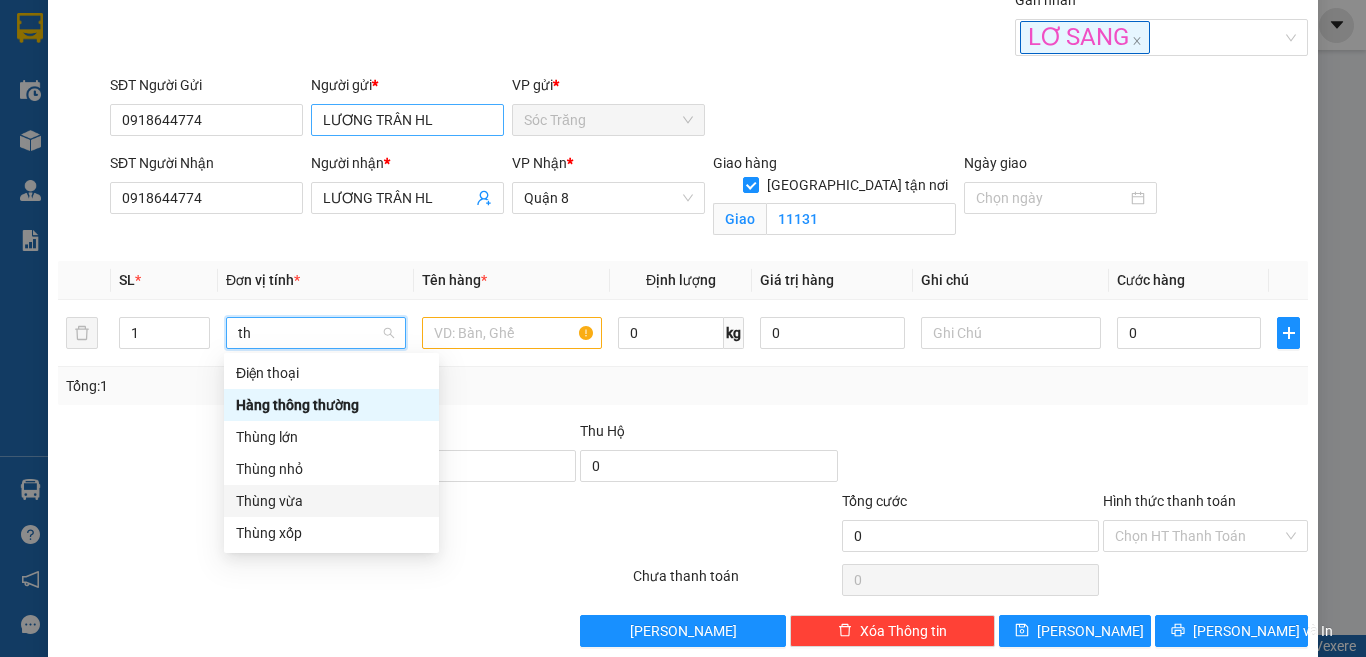 type 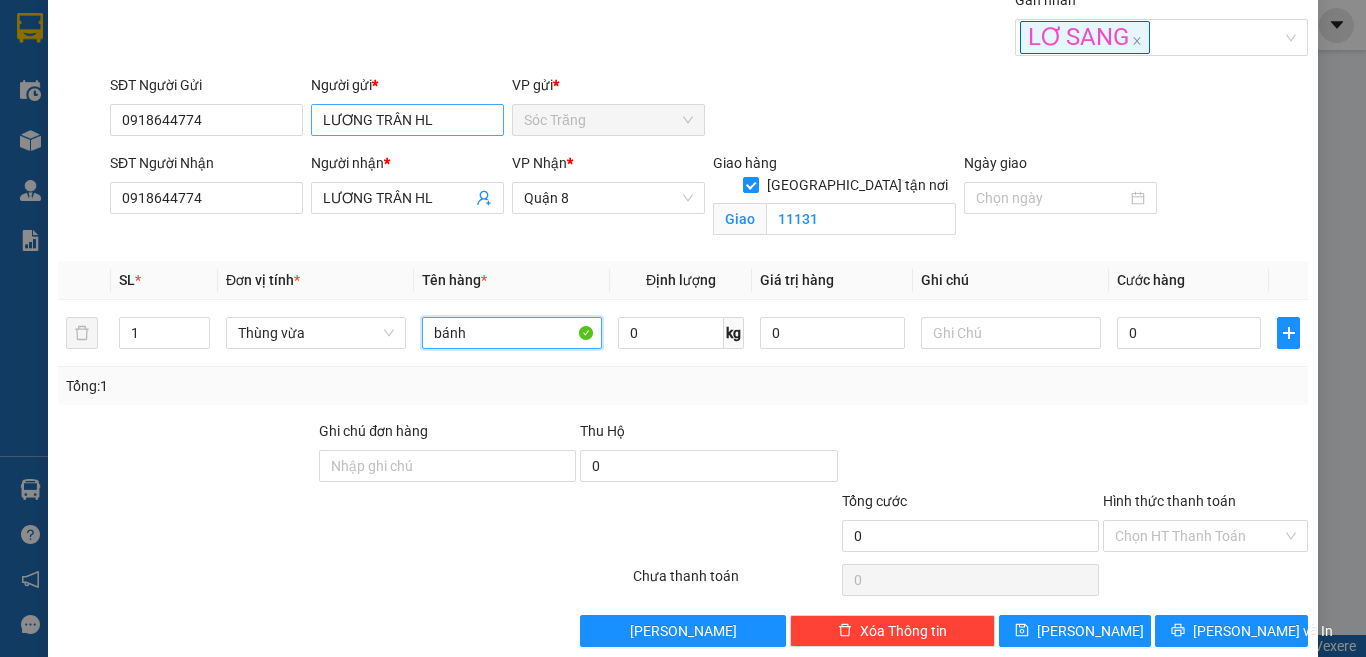 type on "bánh" 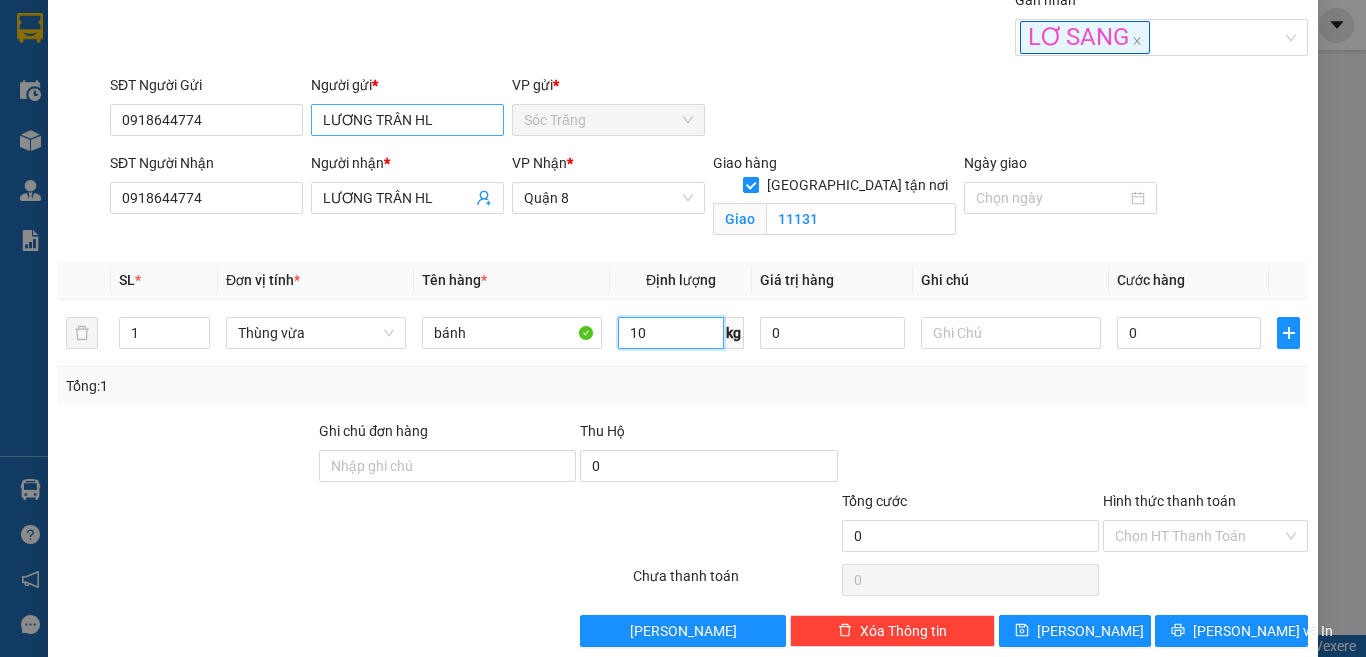 type on "10" 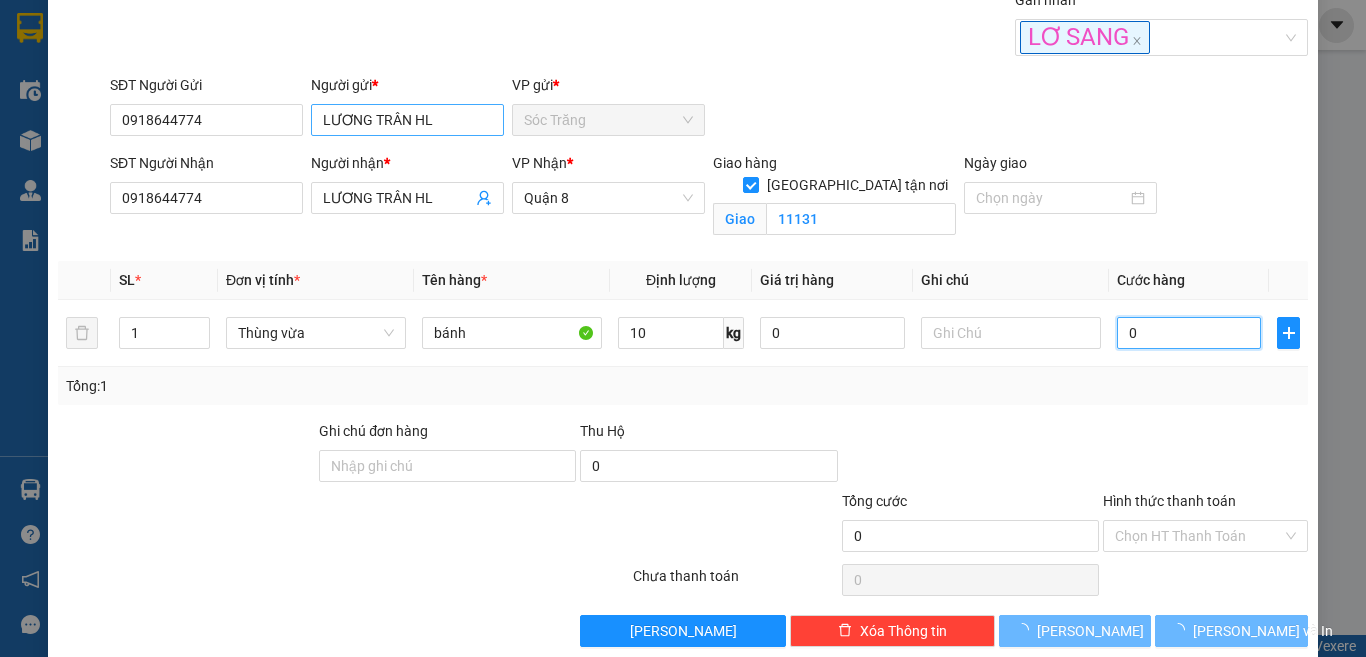 type on "1" 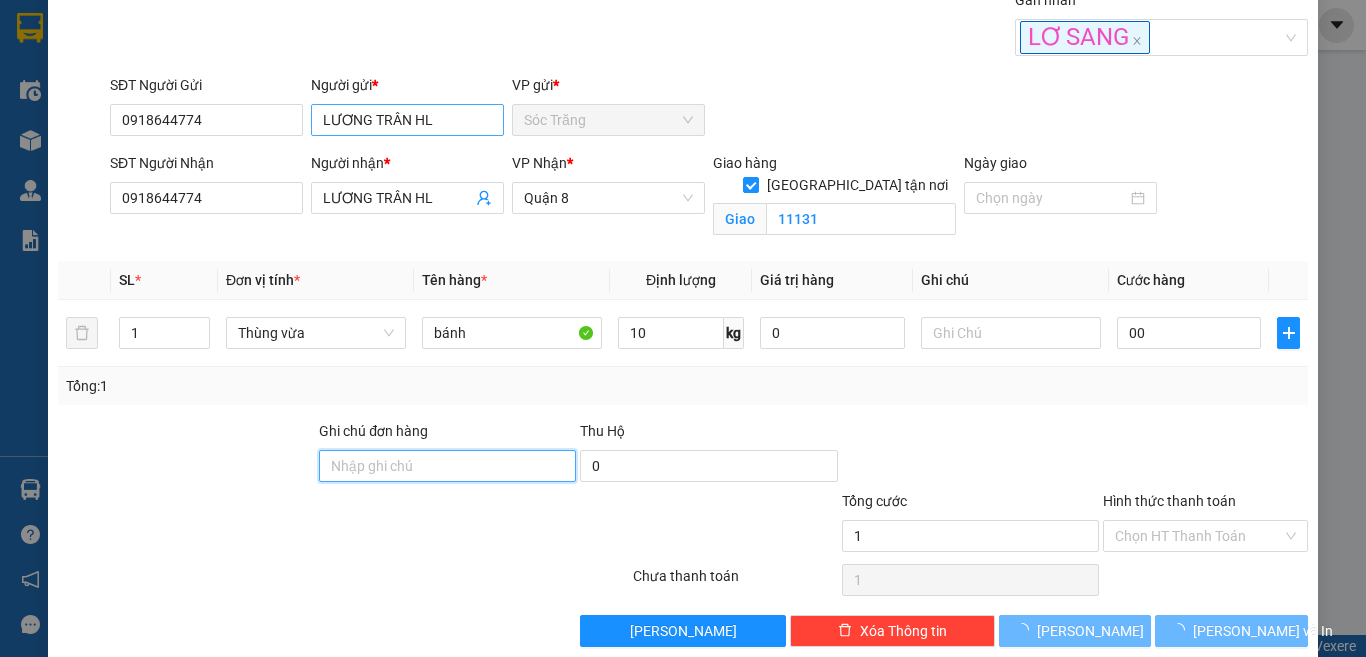 type on "0" 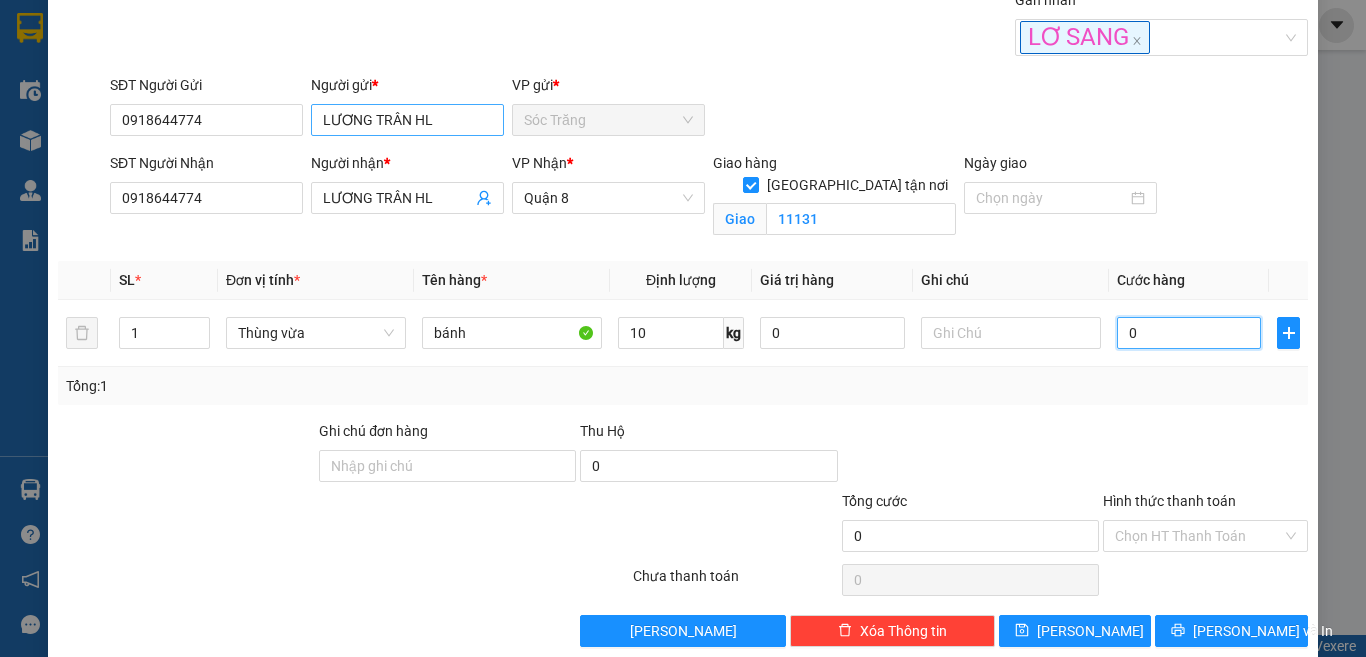 type on "1" 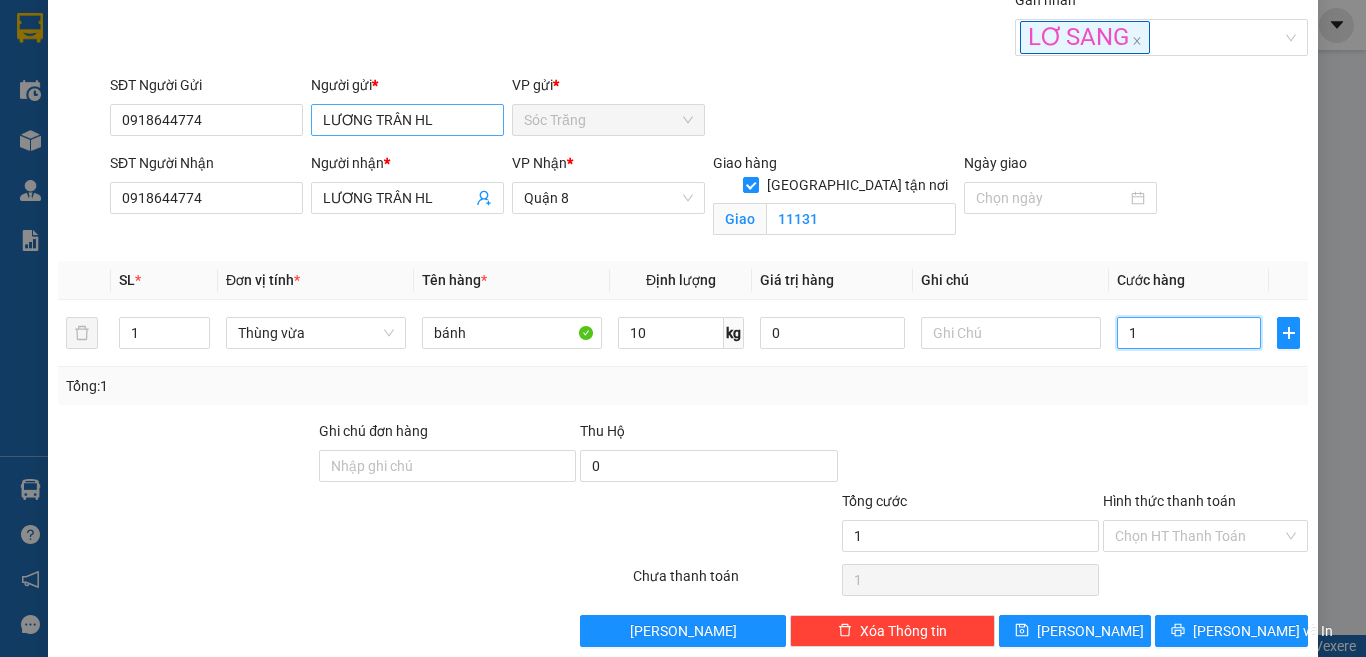 type on "10" 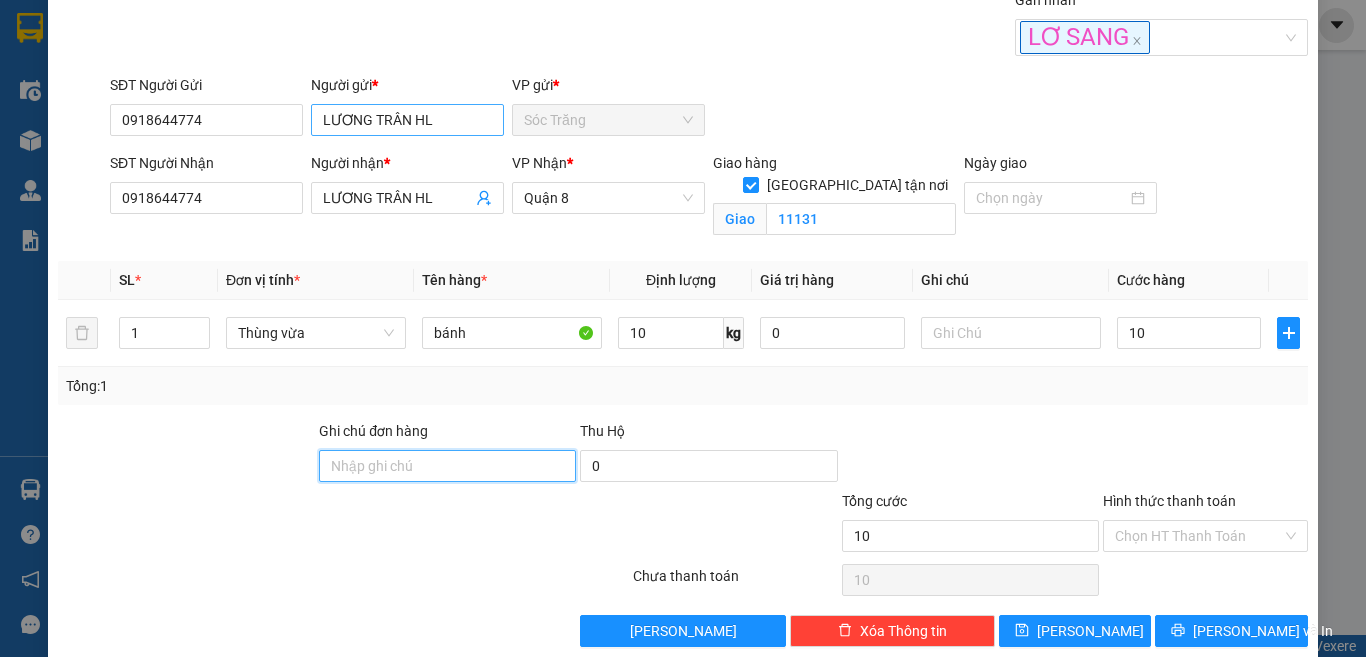 type on "10.000" 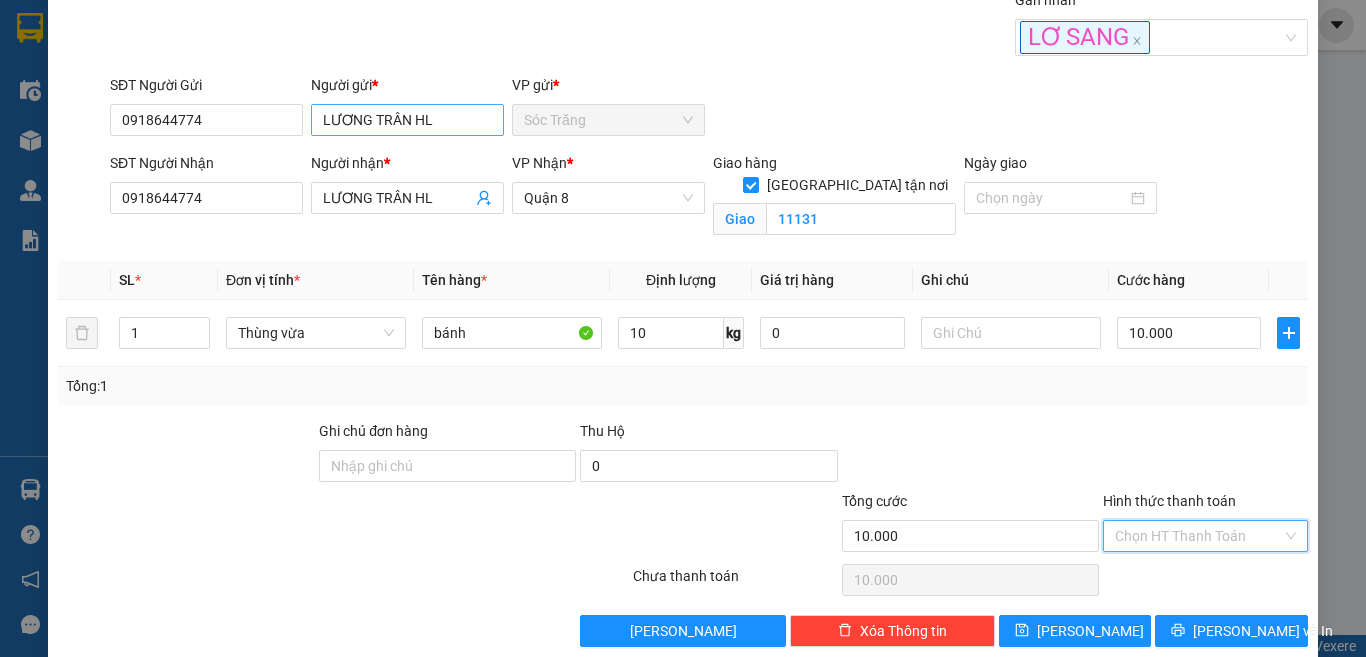 type on "0" 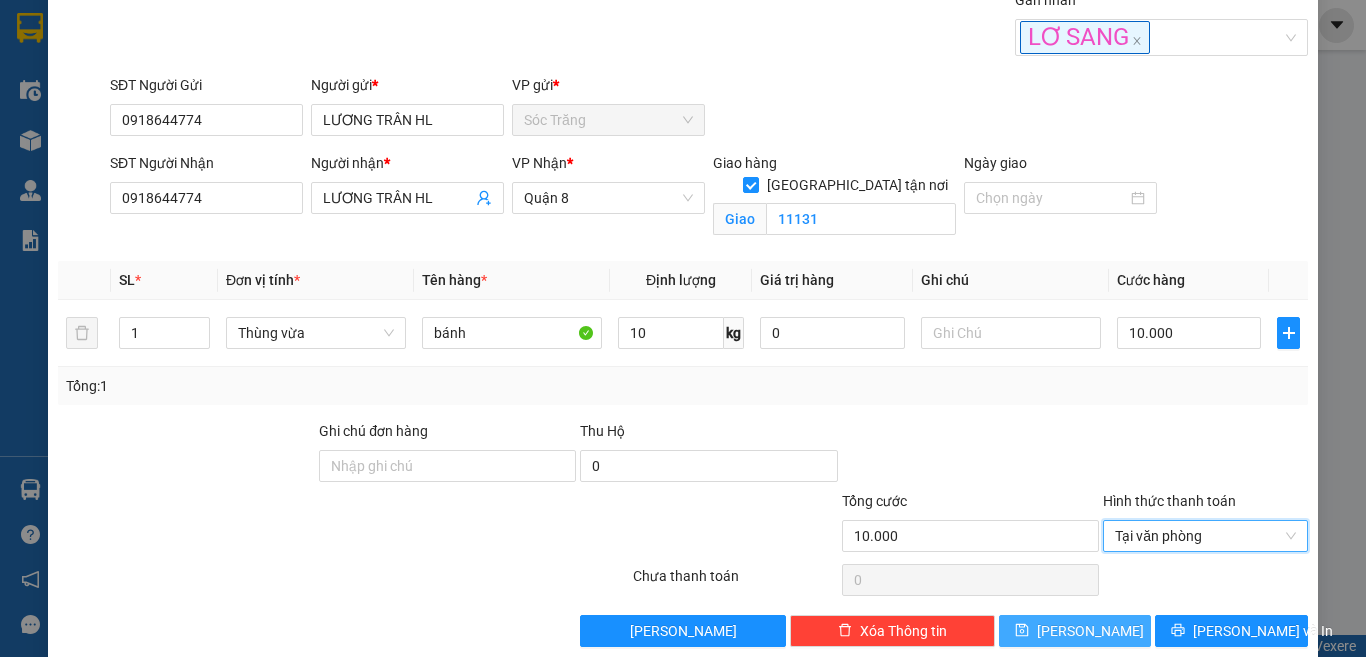 click on "[PERSON_NAME]" at bounding box center [1075, 631] 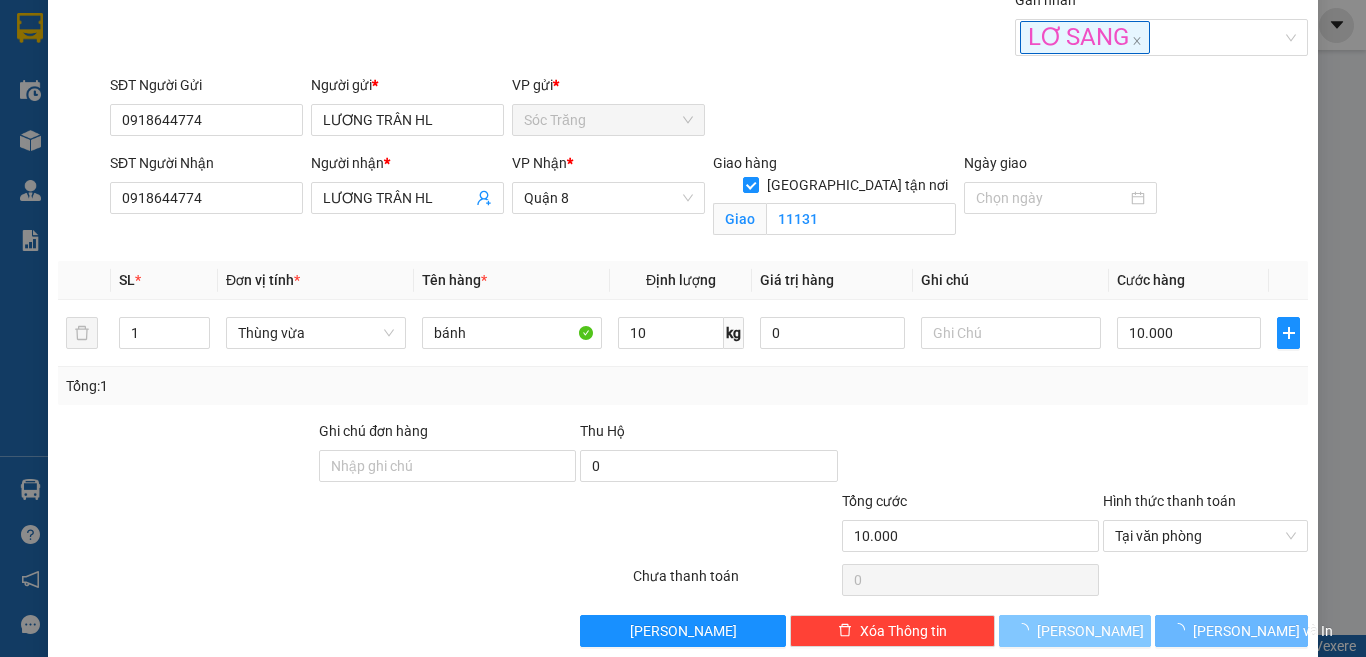 type 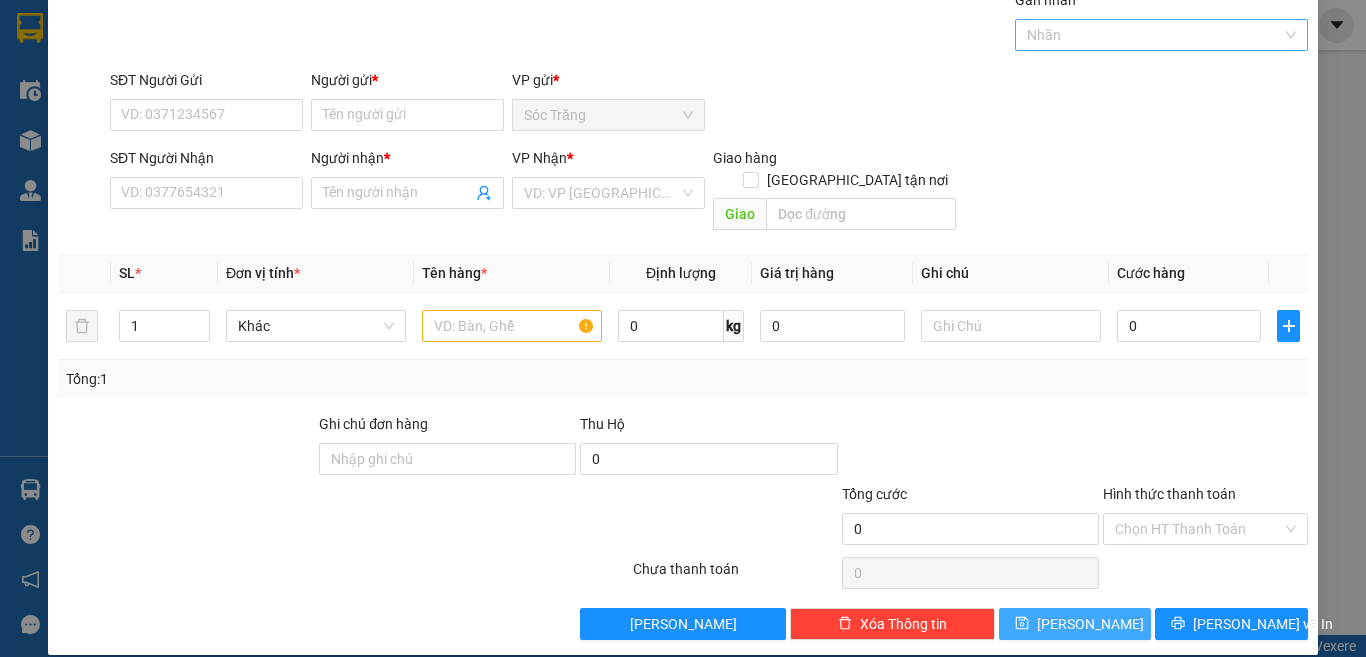 click at bounding box center (1152, 35) 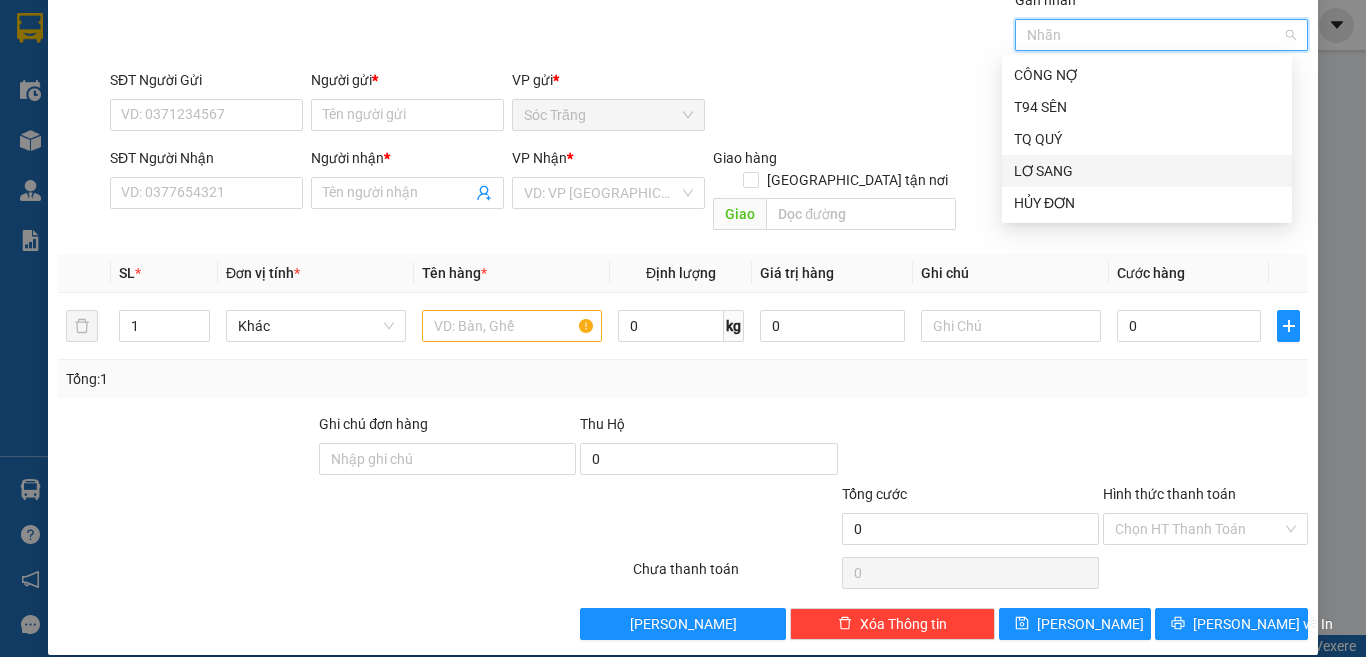 click on "LƠ SANG" at bounding box center [1147, 171] 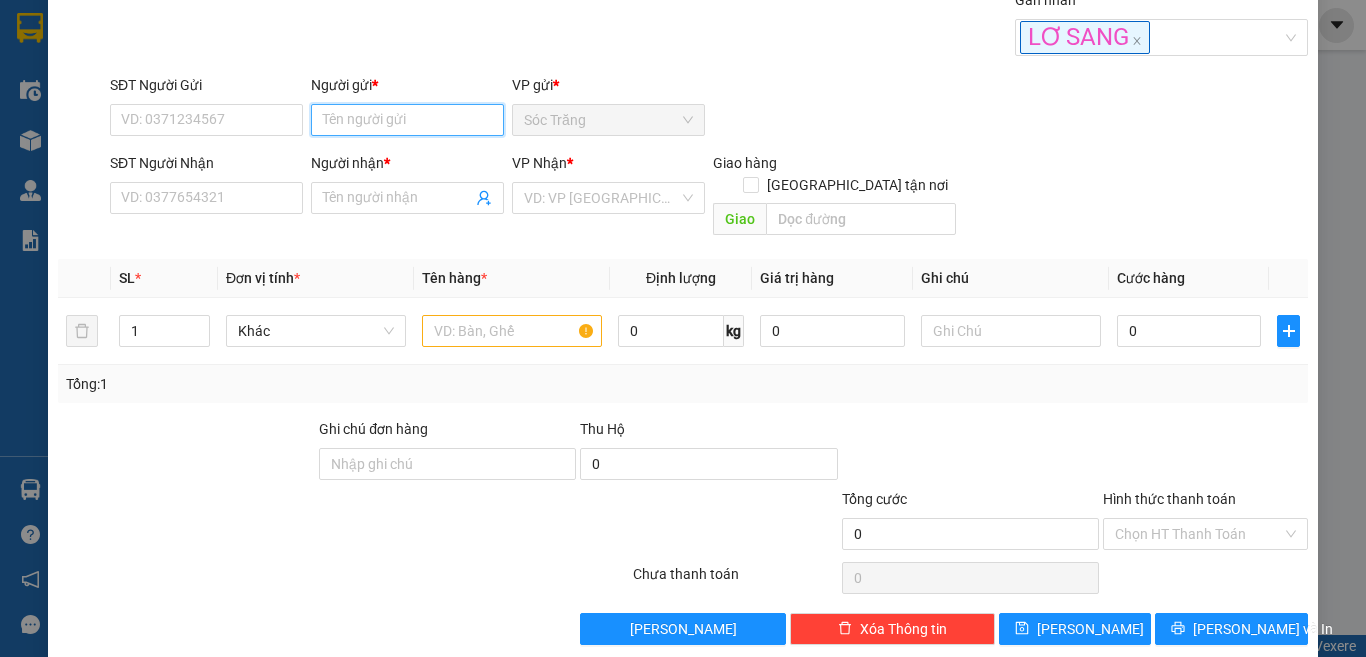 click on "Người gửi  *" at bounding box center (407, 120) 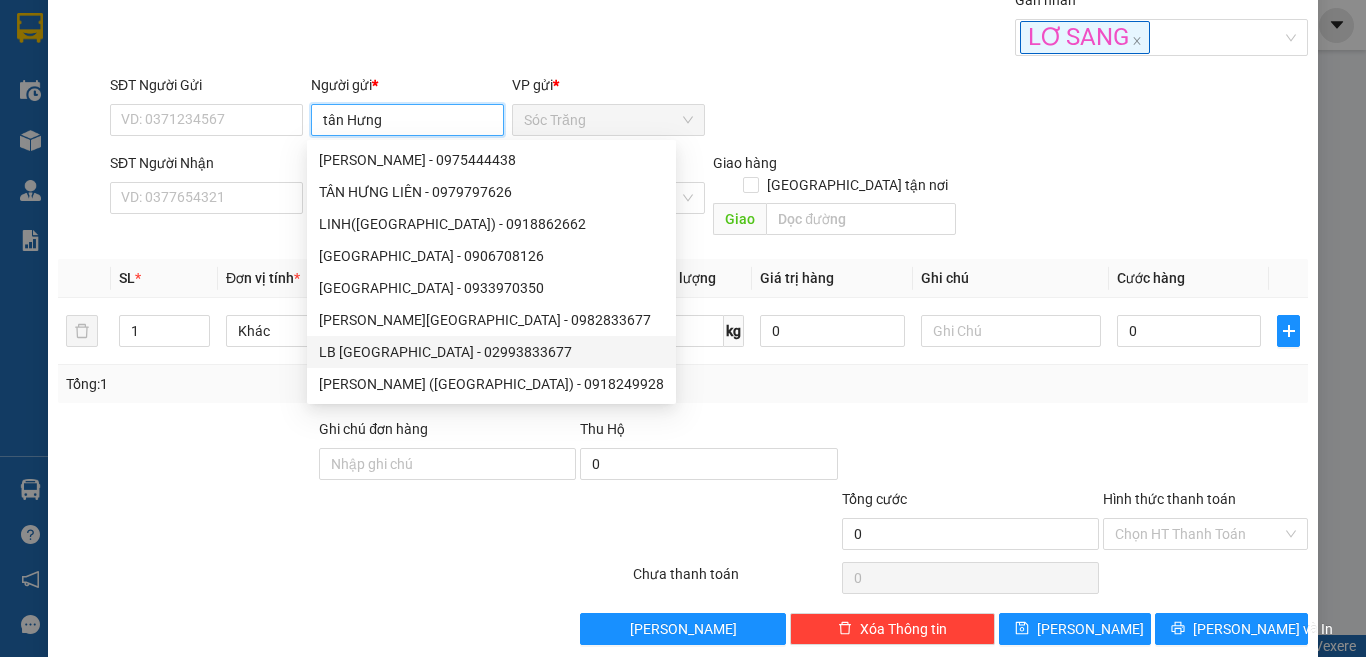 type on "LB [GEOGRAPHIC_DATA]" 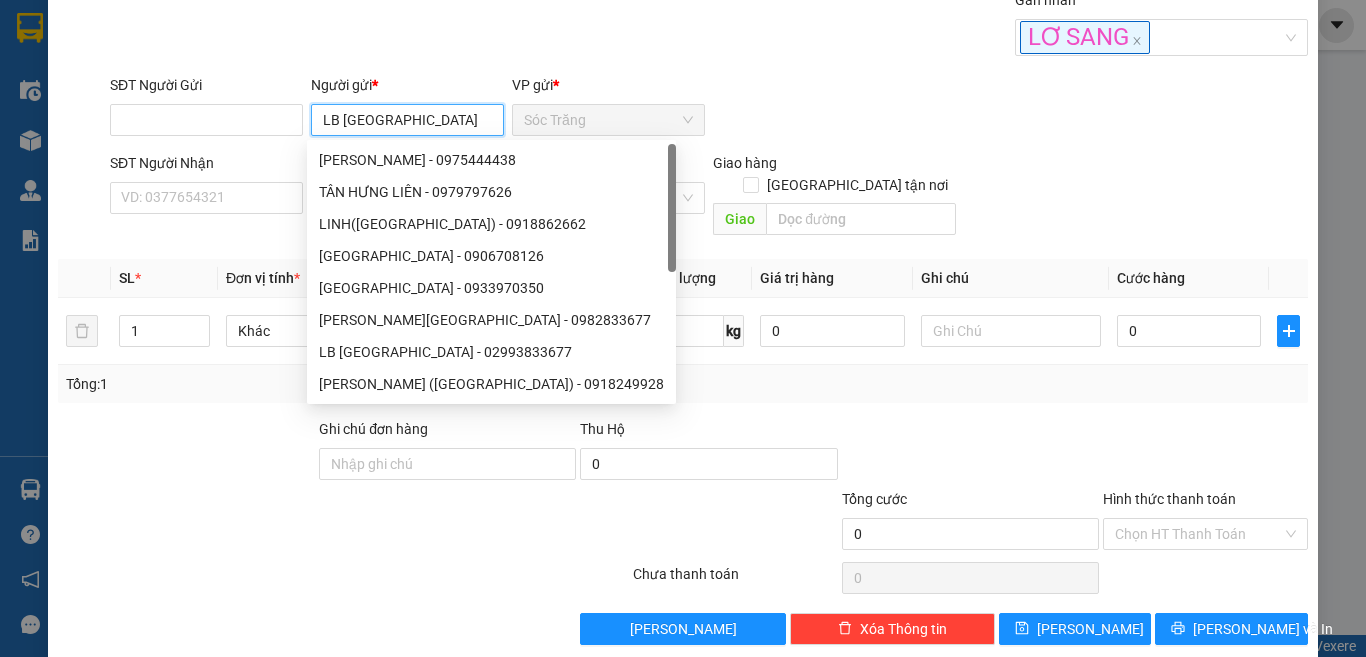 type on "02993833677" 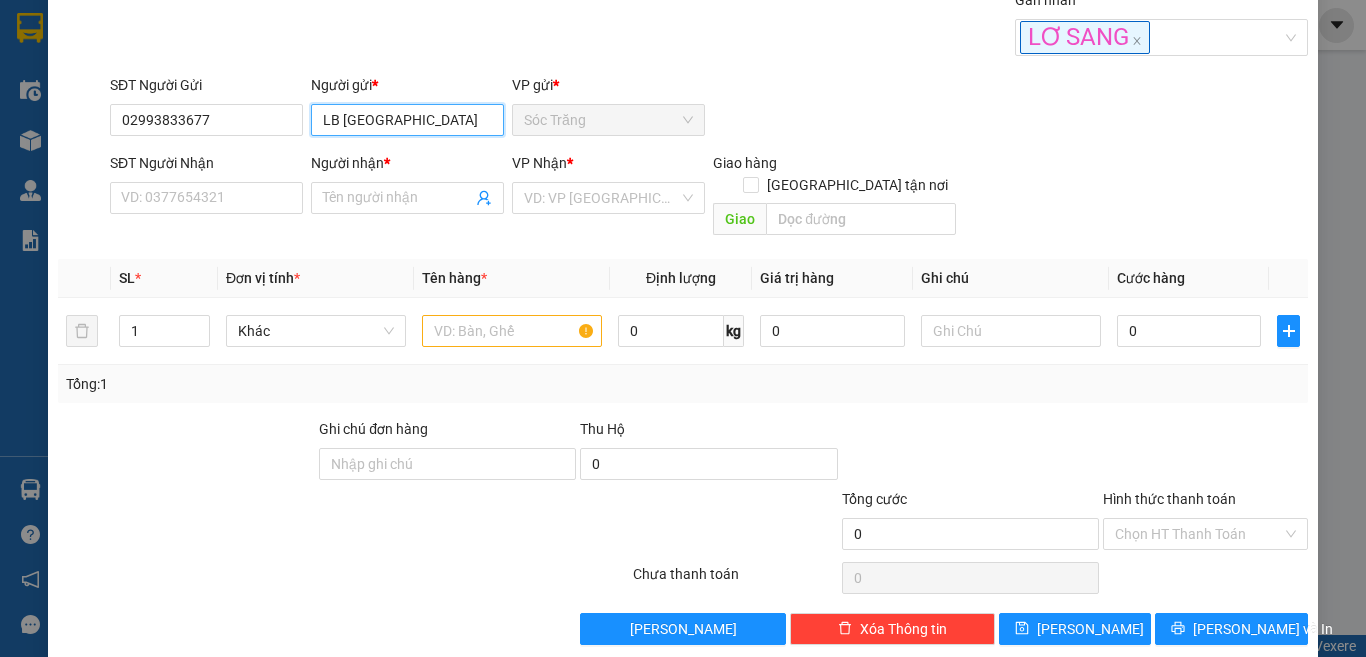 type on "LB [GEOGRAPHIC_DATA]" 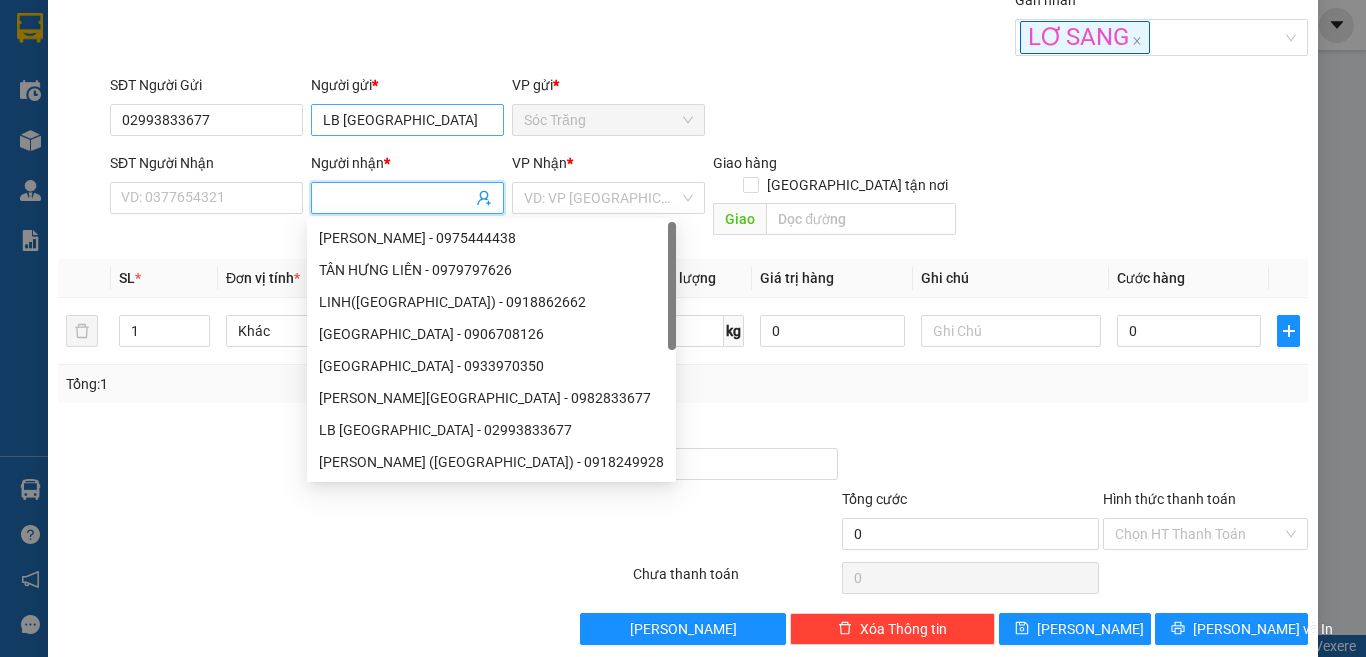 scroll, scrollTop: 32, scrollLeft: 0, axis: vertical 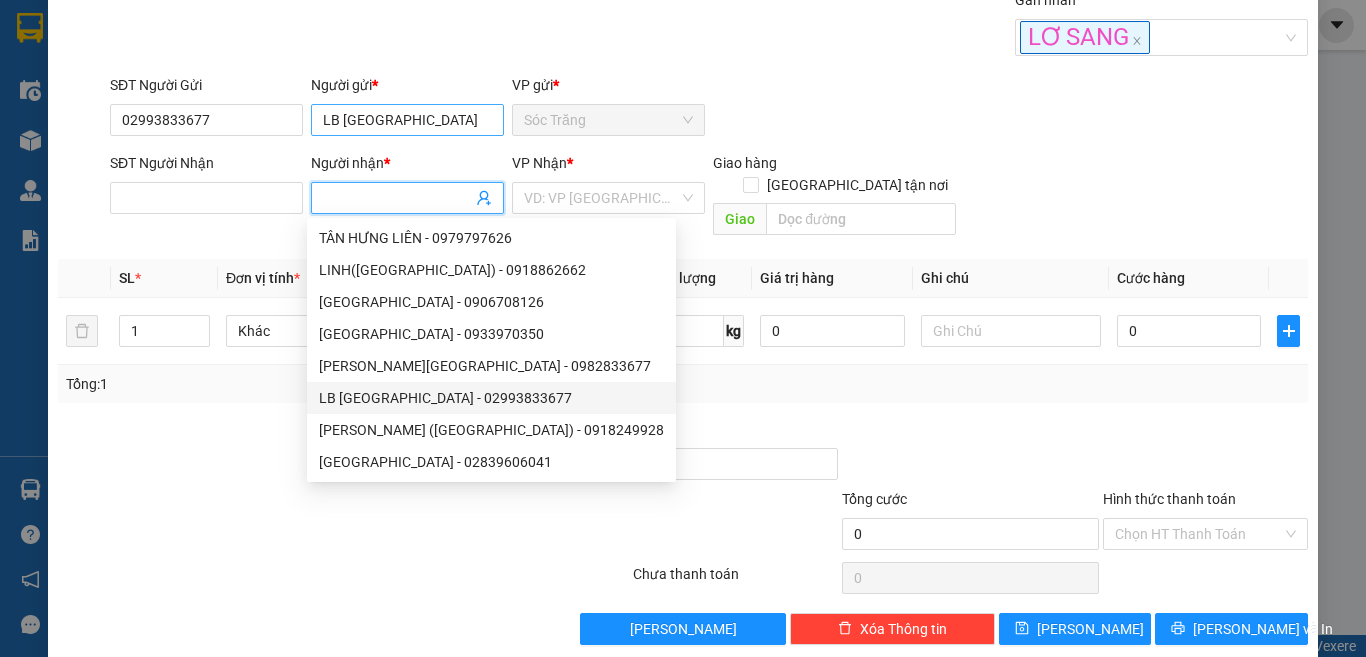 type on "02993833677" 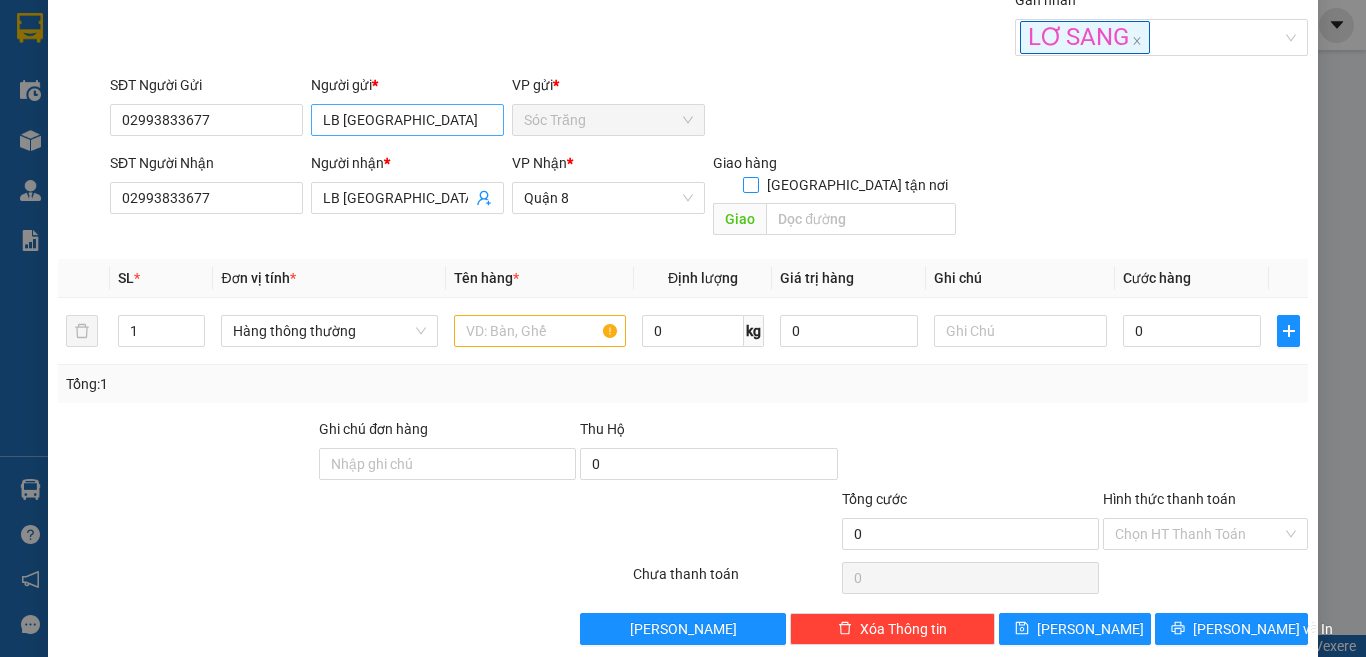 click on "[GEOGRAPHIC_DATA] tận nơi" at bounding box center [750, 184] 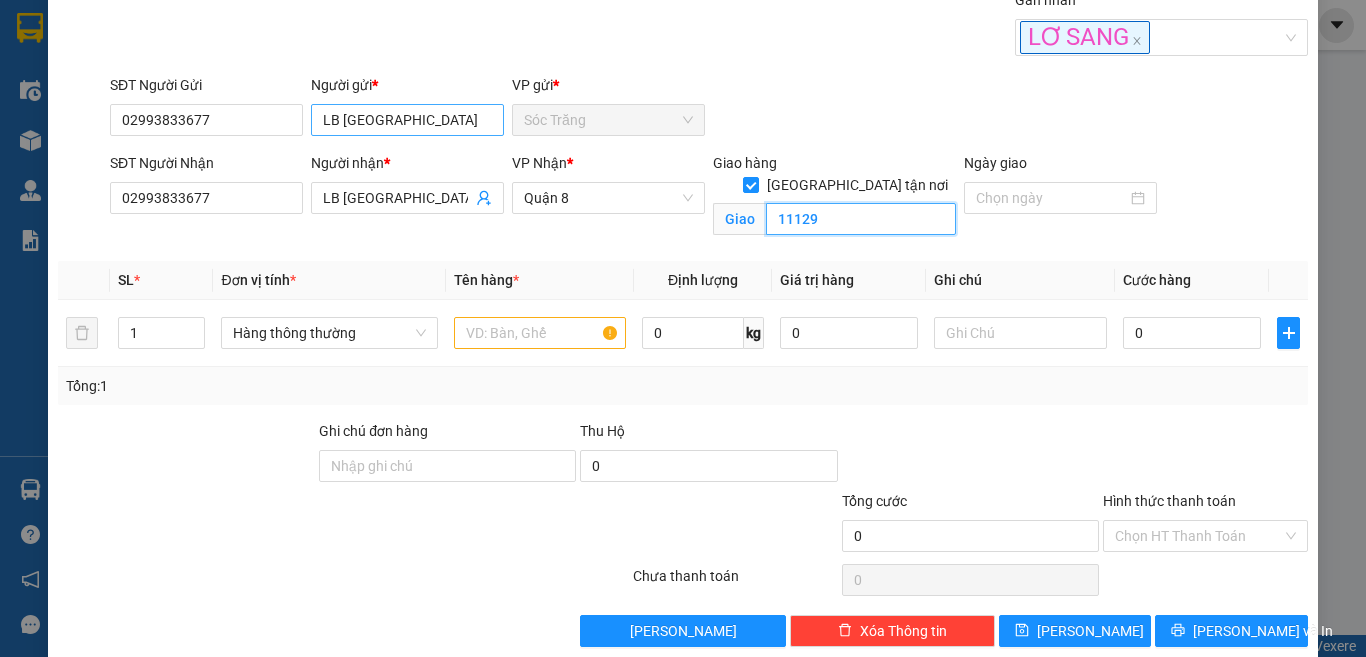 type on "11129" 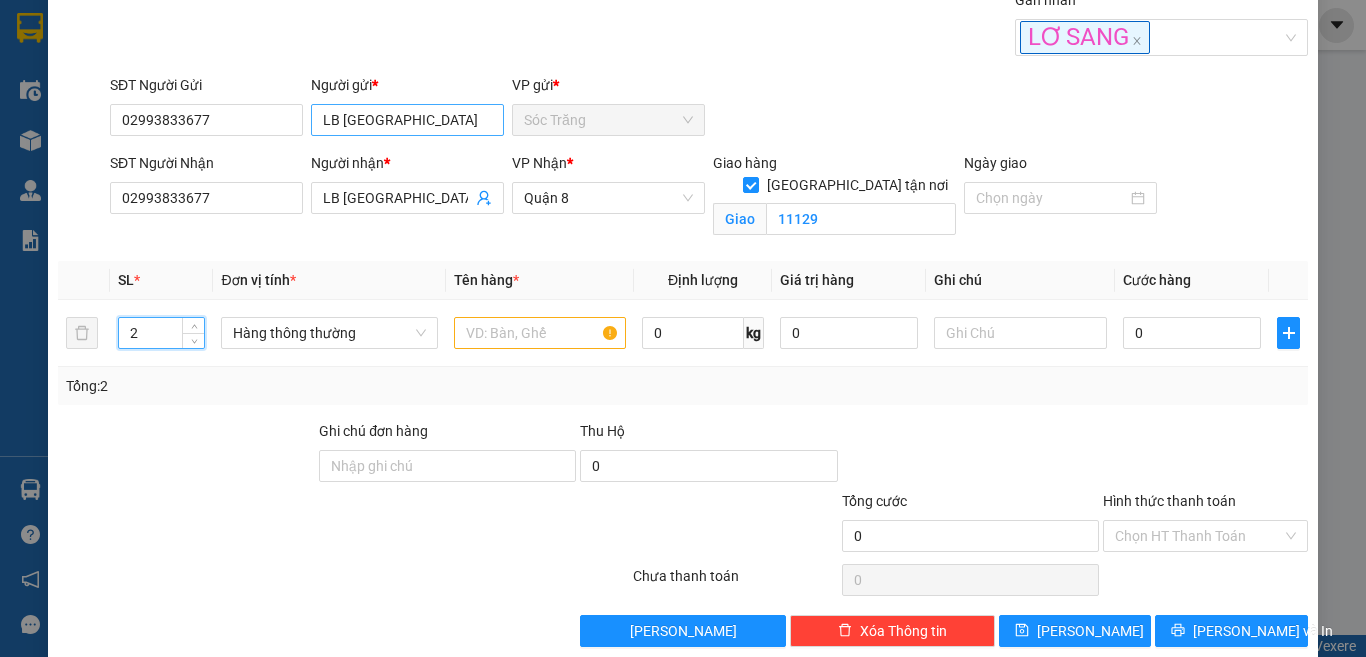 type on "2" 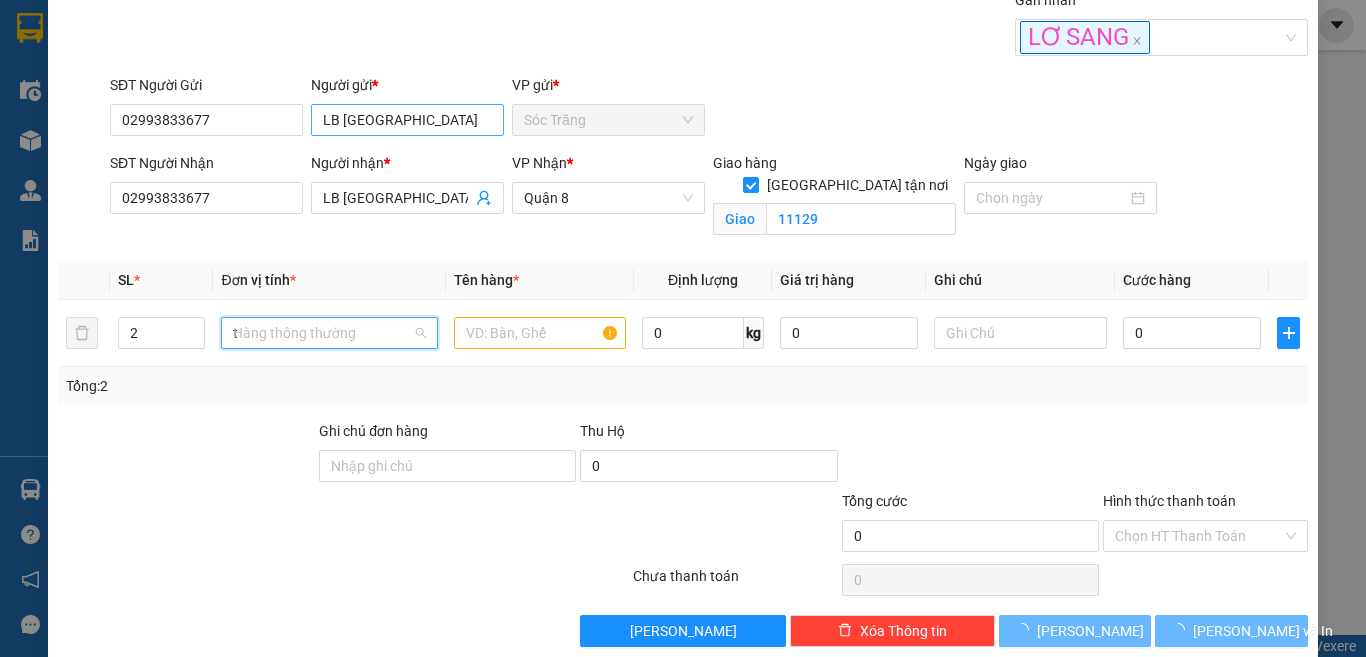 type on "th" 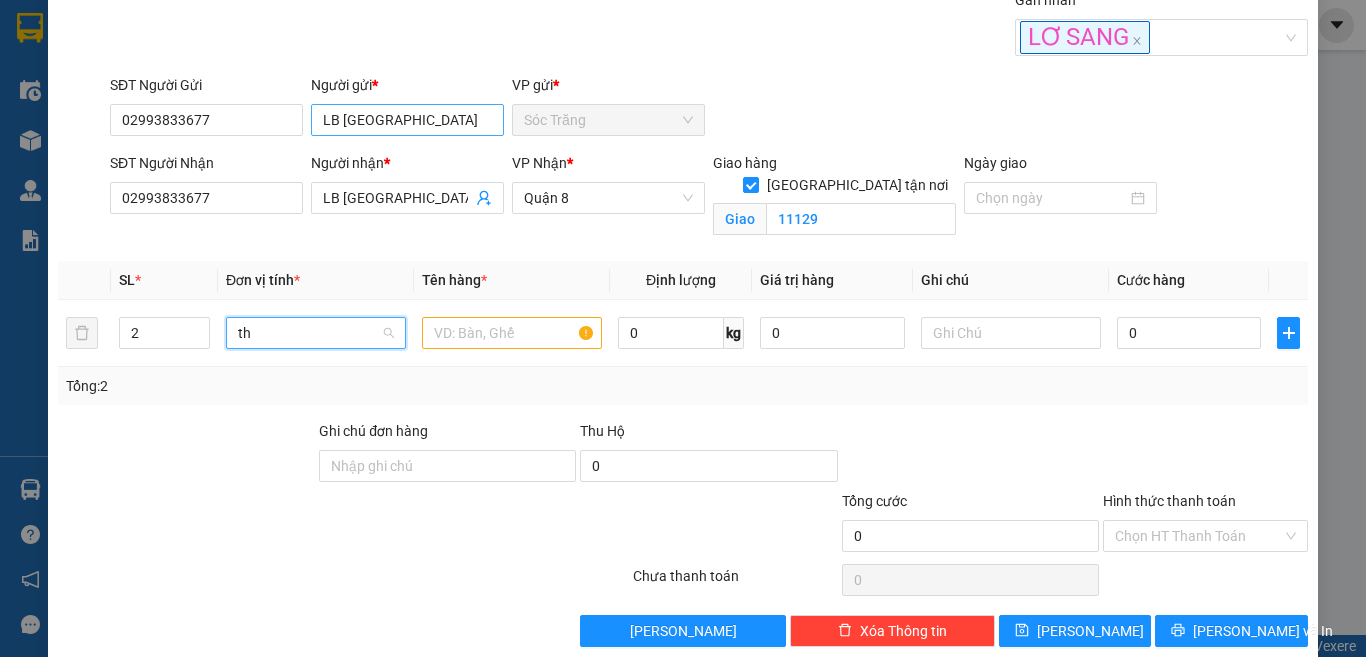 scroll, scrollTop: 0, scrollLeft: 0, axis: both 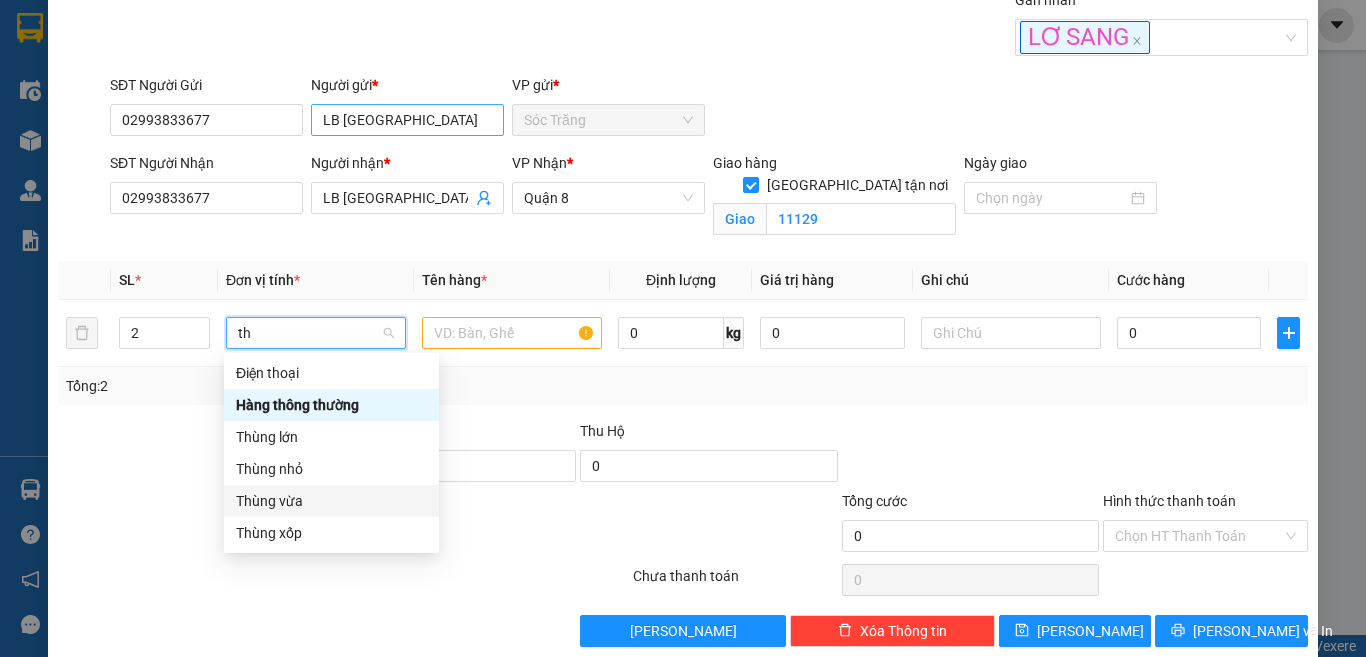 type 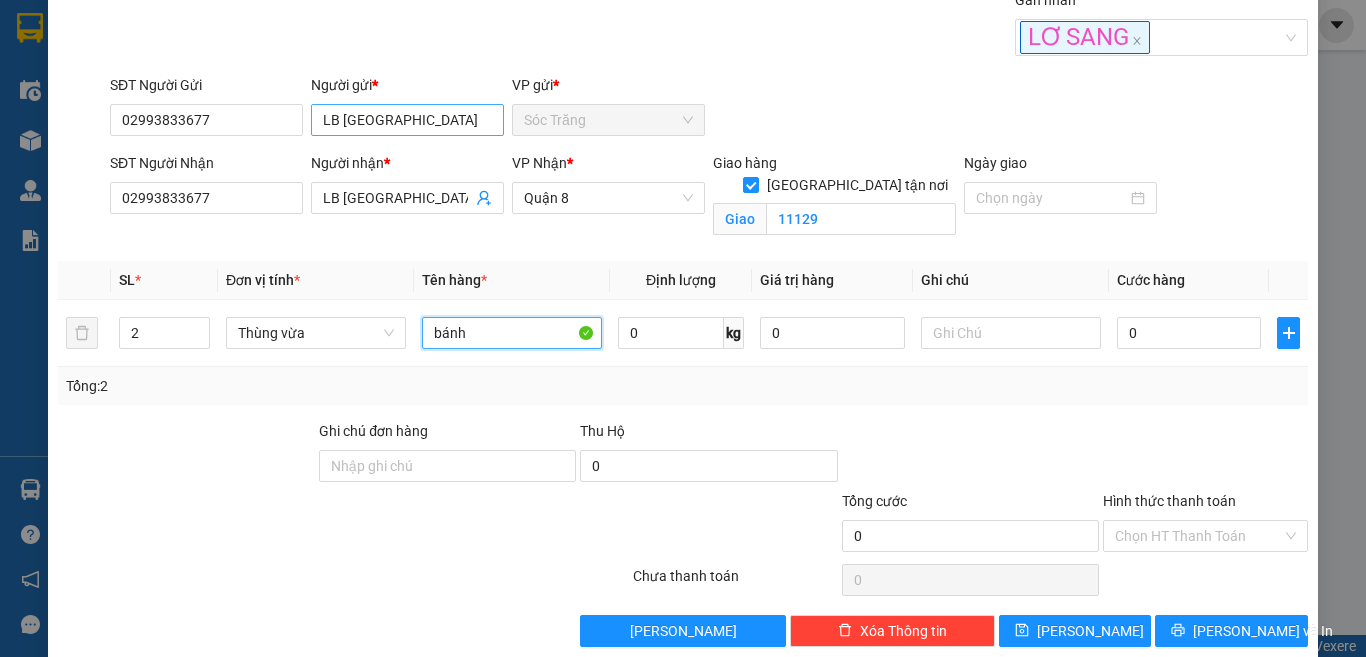 type on "bánh" 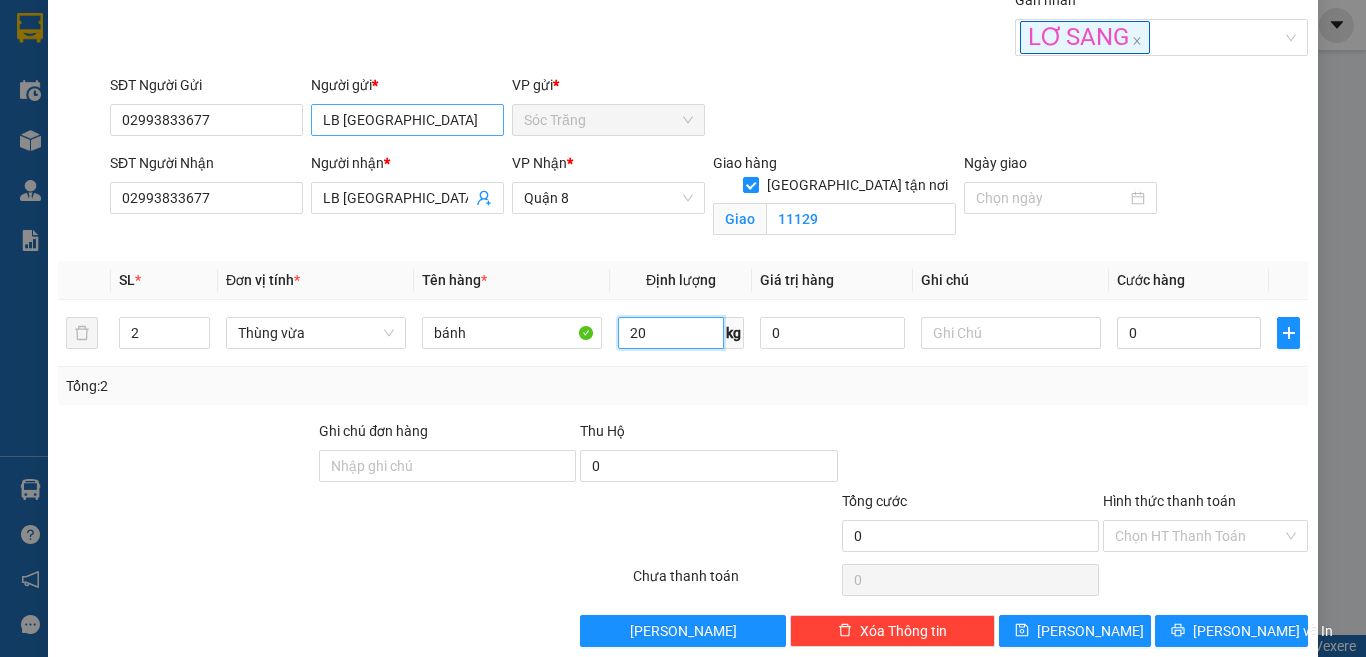 type on "20" 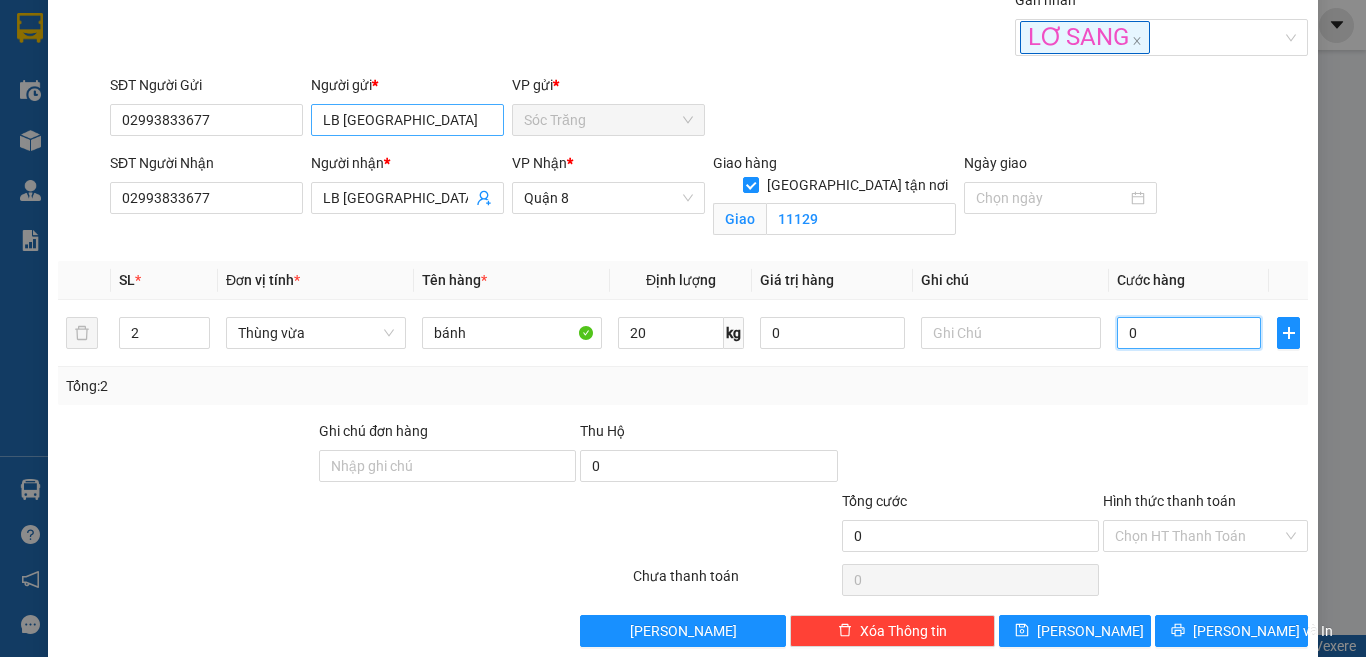 type on "3" 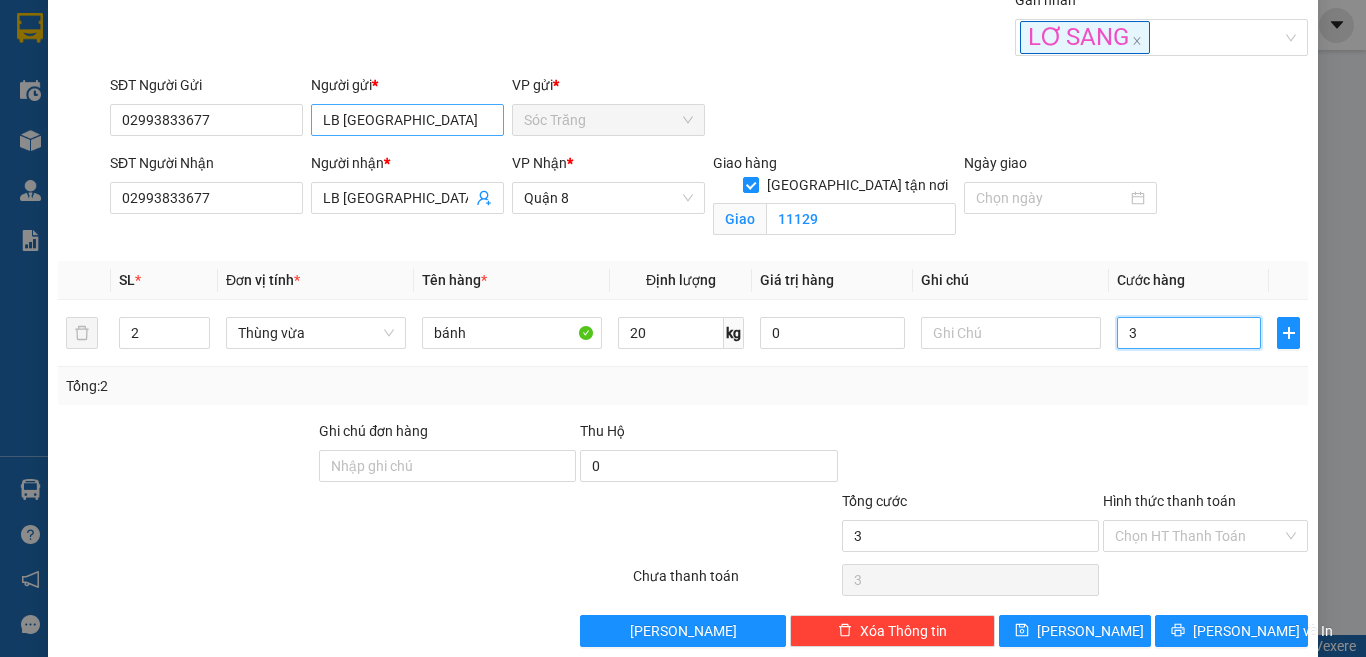 type on "30" 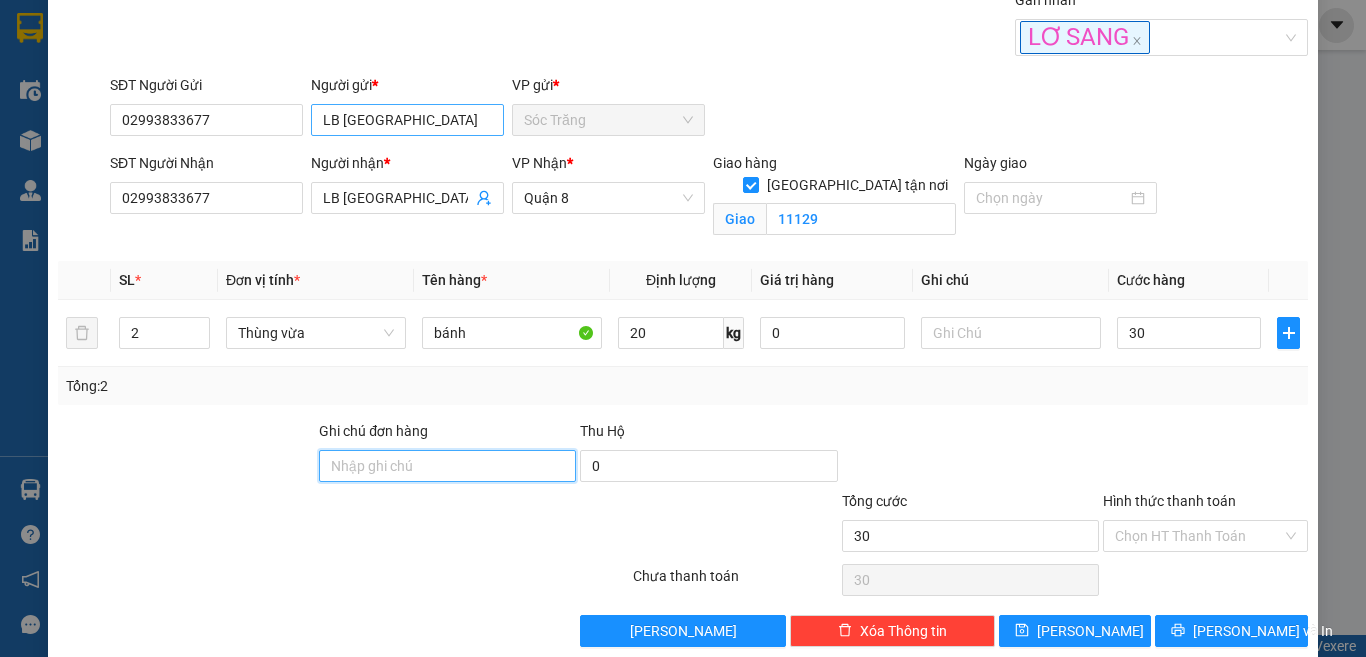 type on "30.000" 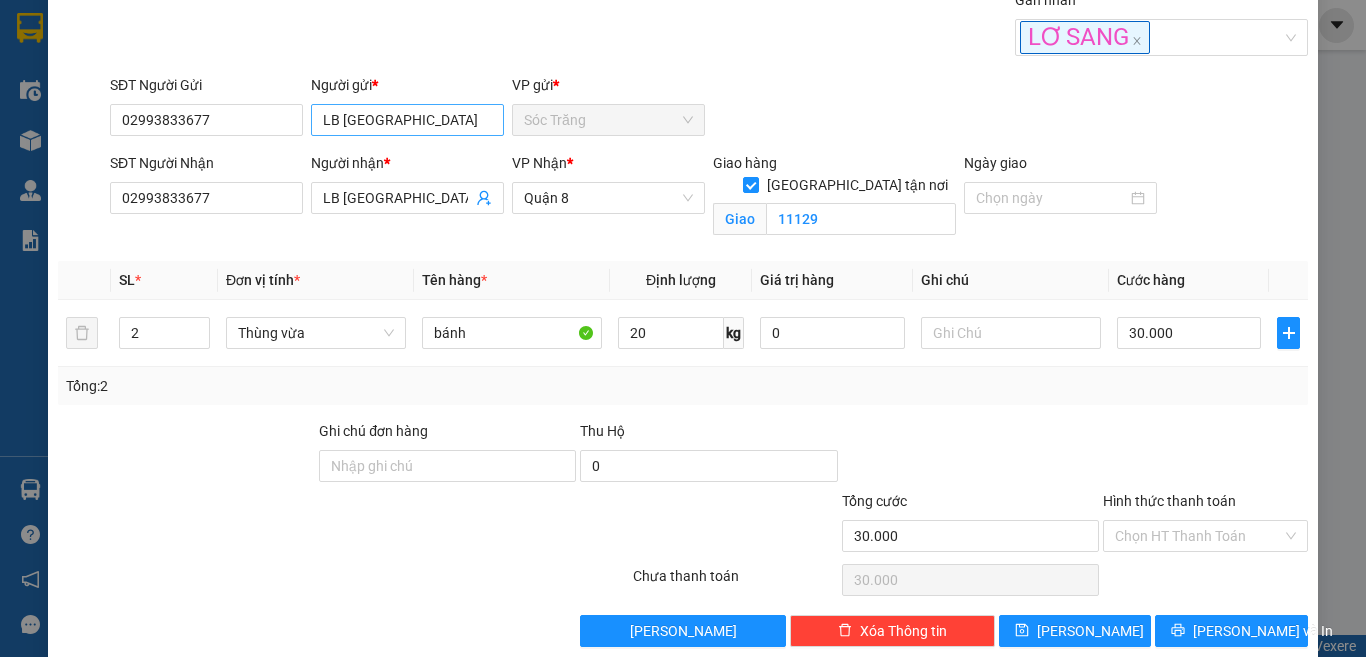 type on "0" 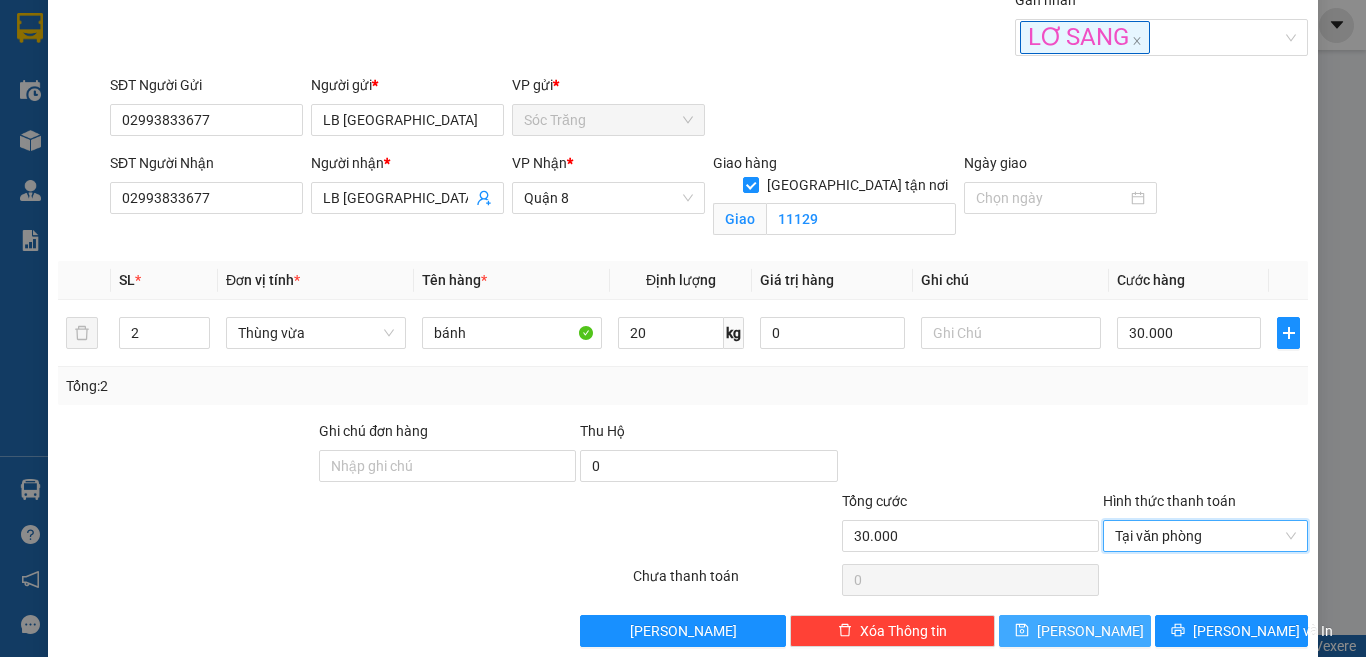 click on "[PERSON_NAME]" at bounding box center [1075, 631] 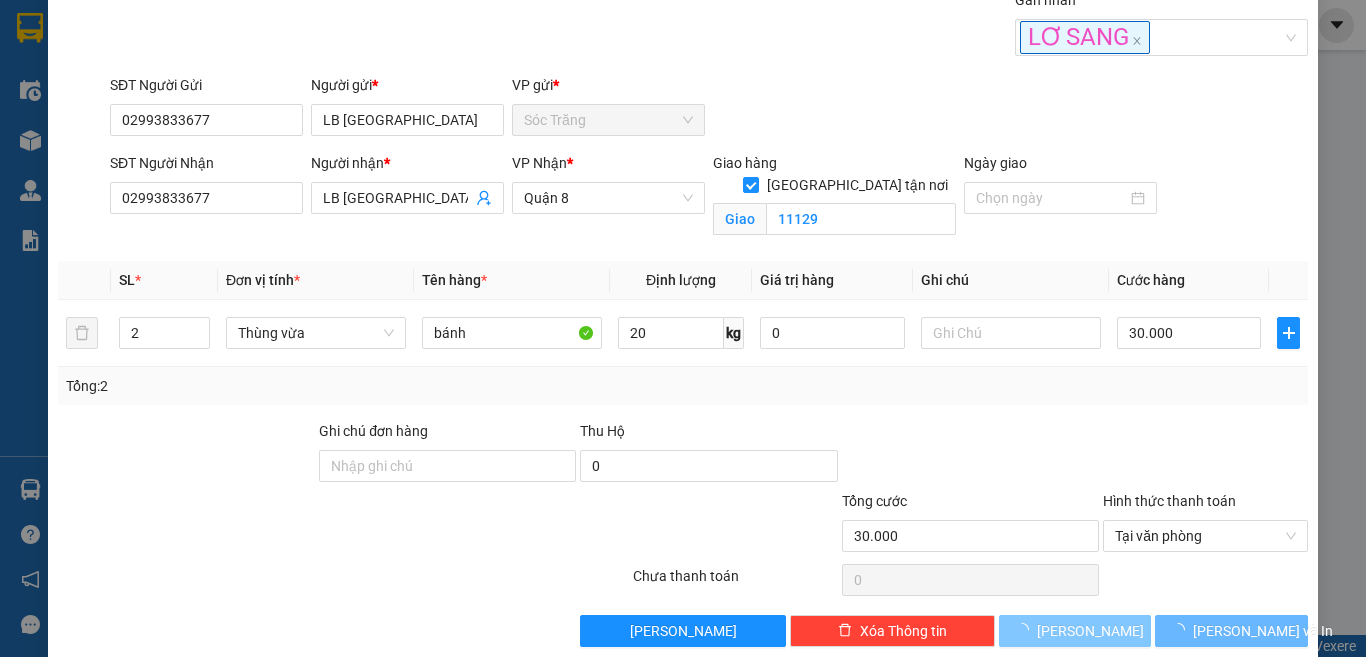 type 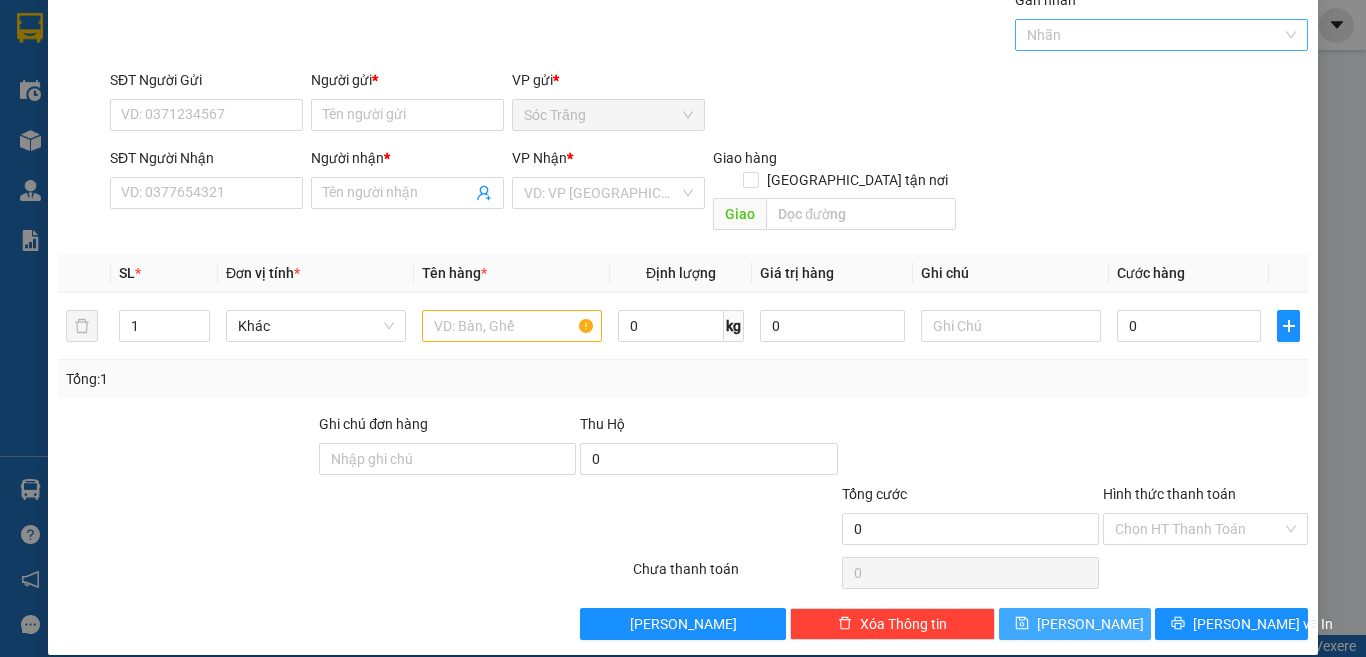 click at bounding box center [1152, 35] 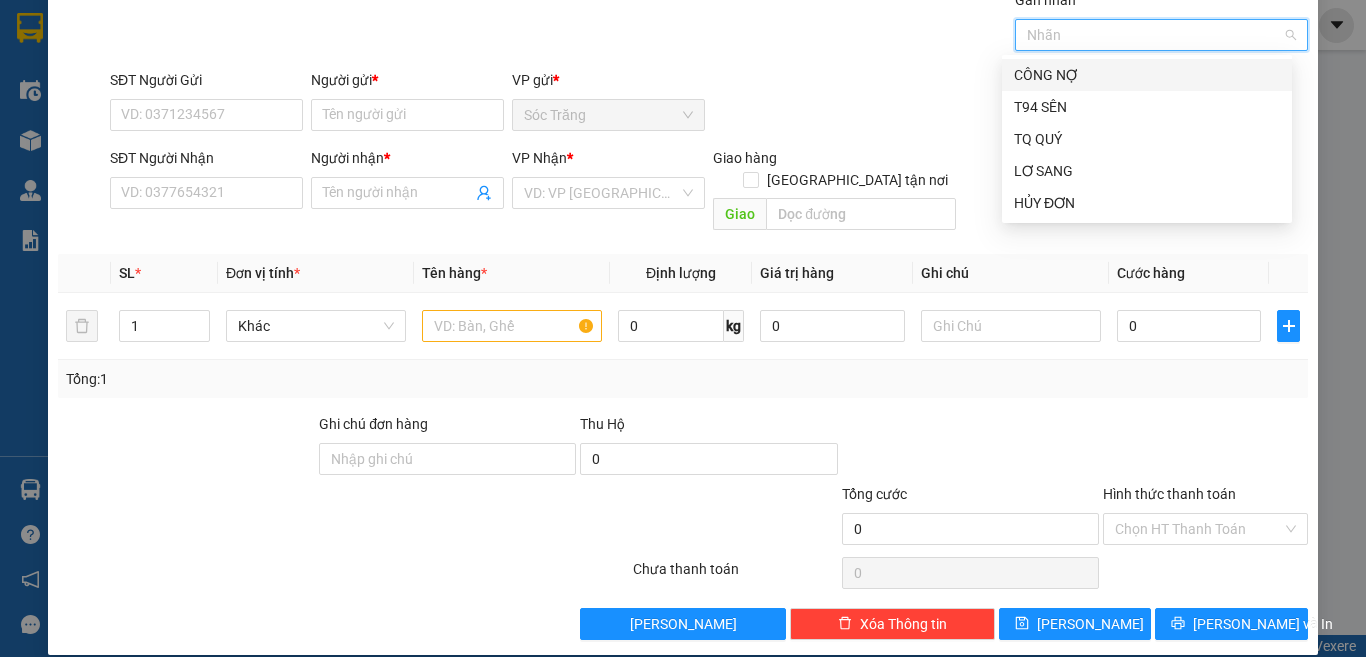 click on "CÔNG NỢ" at bounding box center (1147, 75) 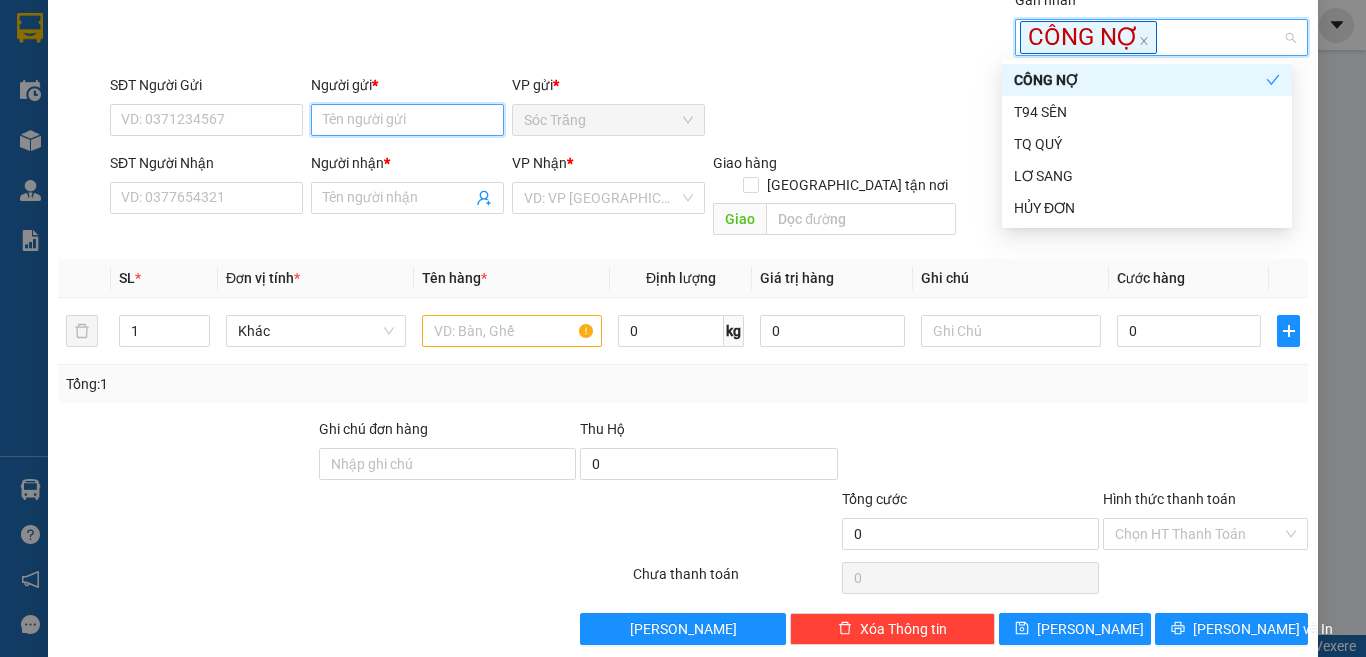 click on "Người gửi  *" at bounding box center (407, 120) 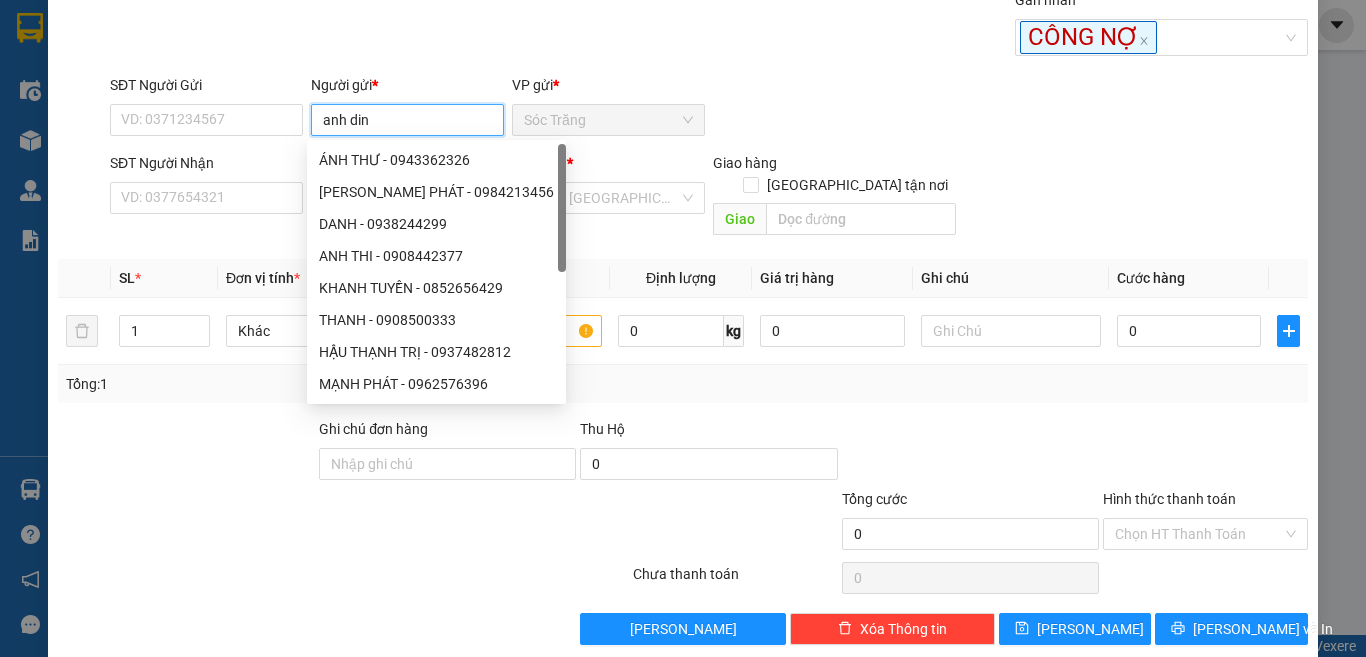 type on "[PERSON_NAME]" 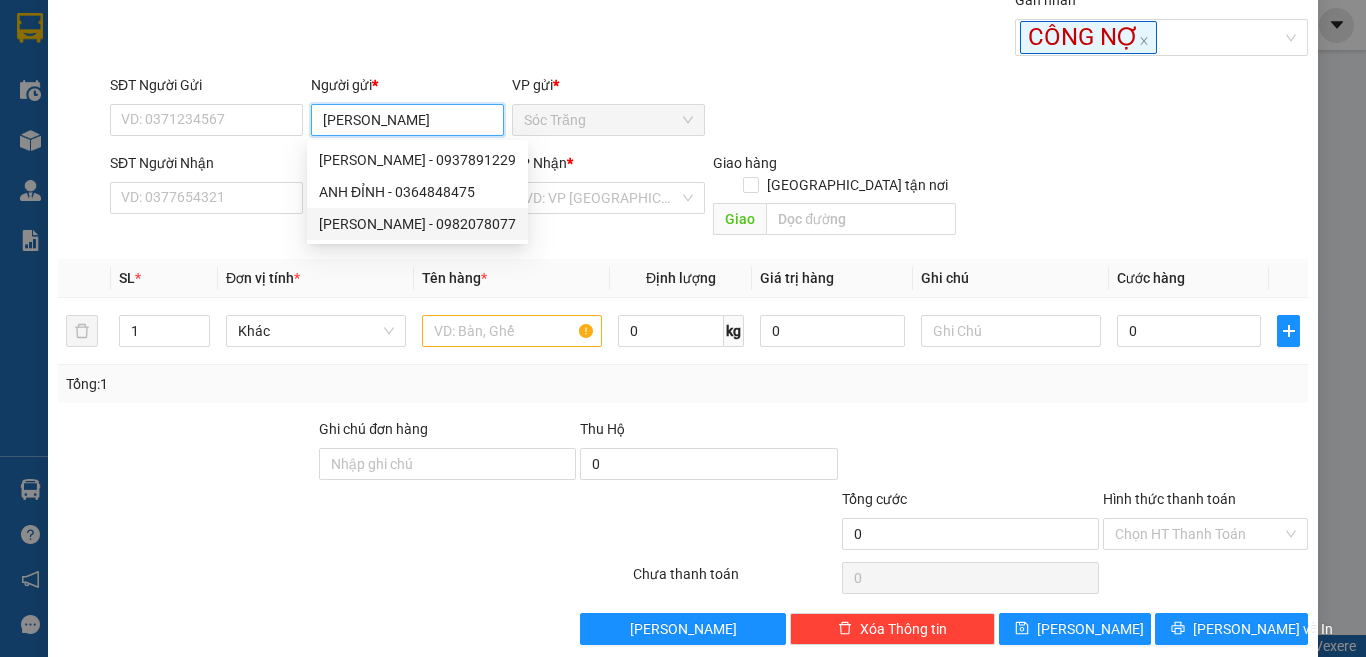 type on "0982078077" 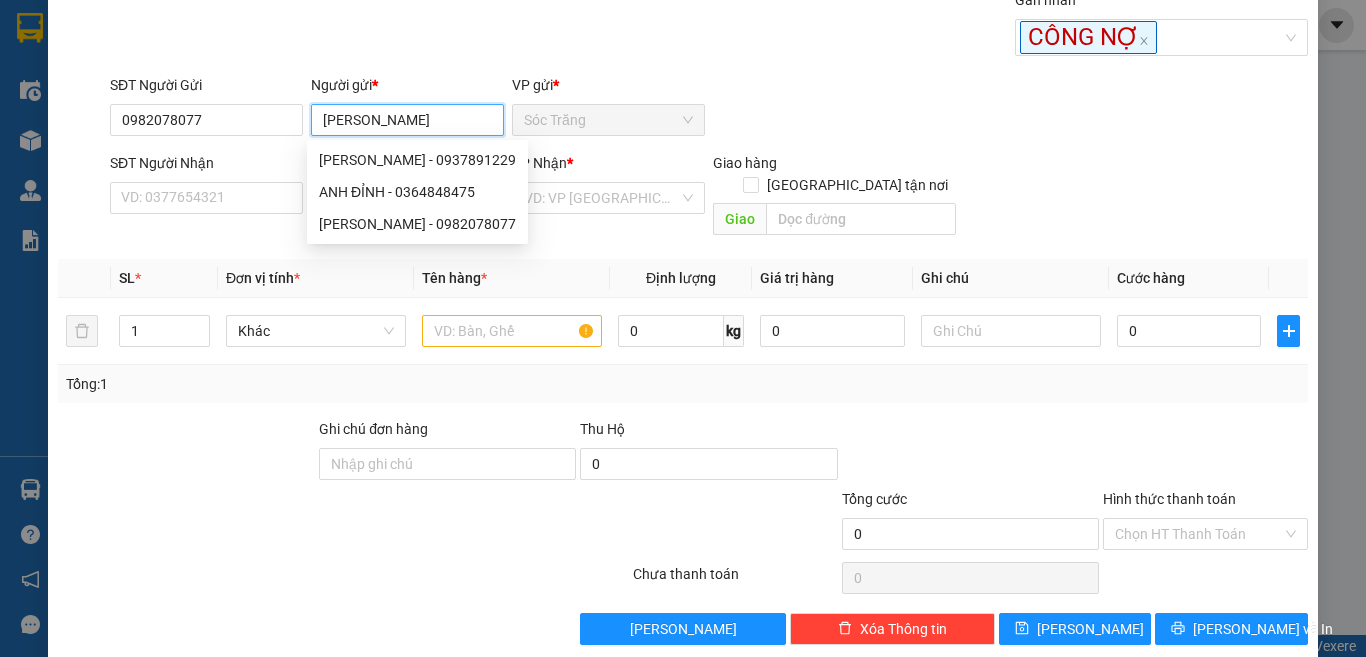 type on "[PERSON_NAME]" 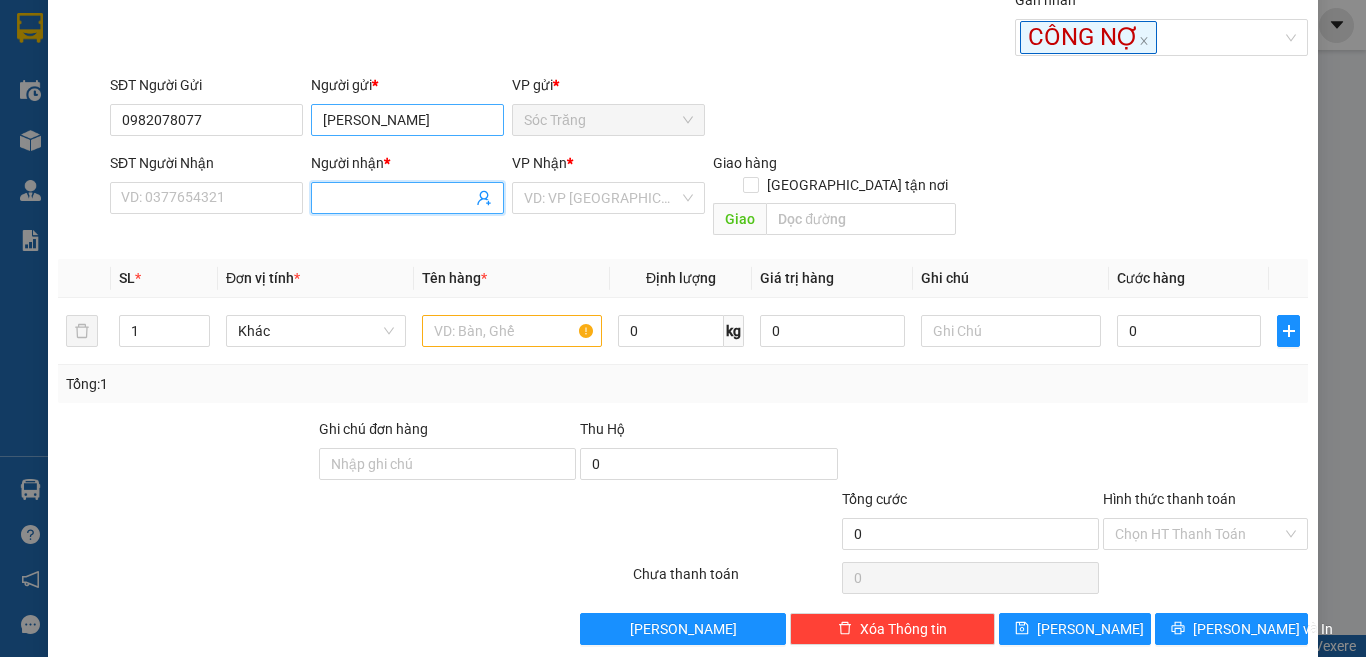 scroll, scrollTop: 0, scrollLeft: 0, axis: both 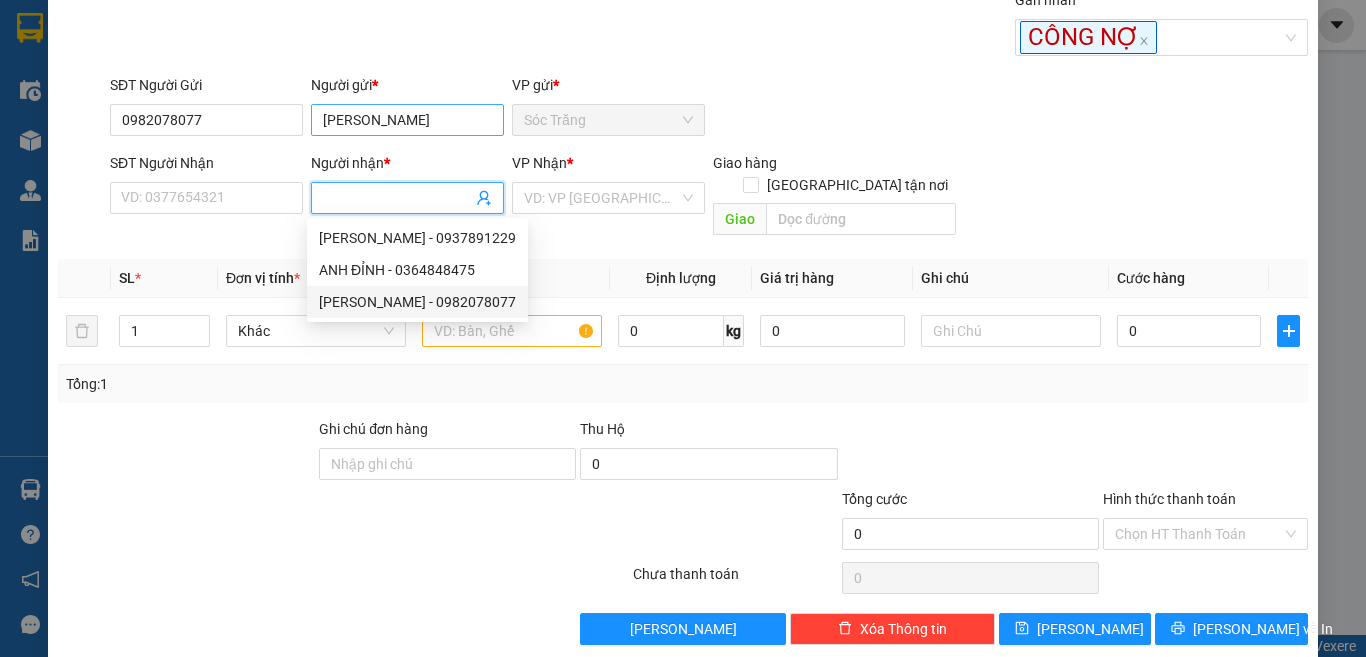 type on "0982078077" 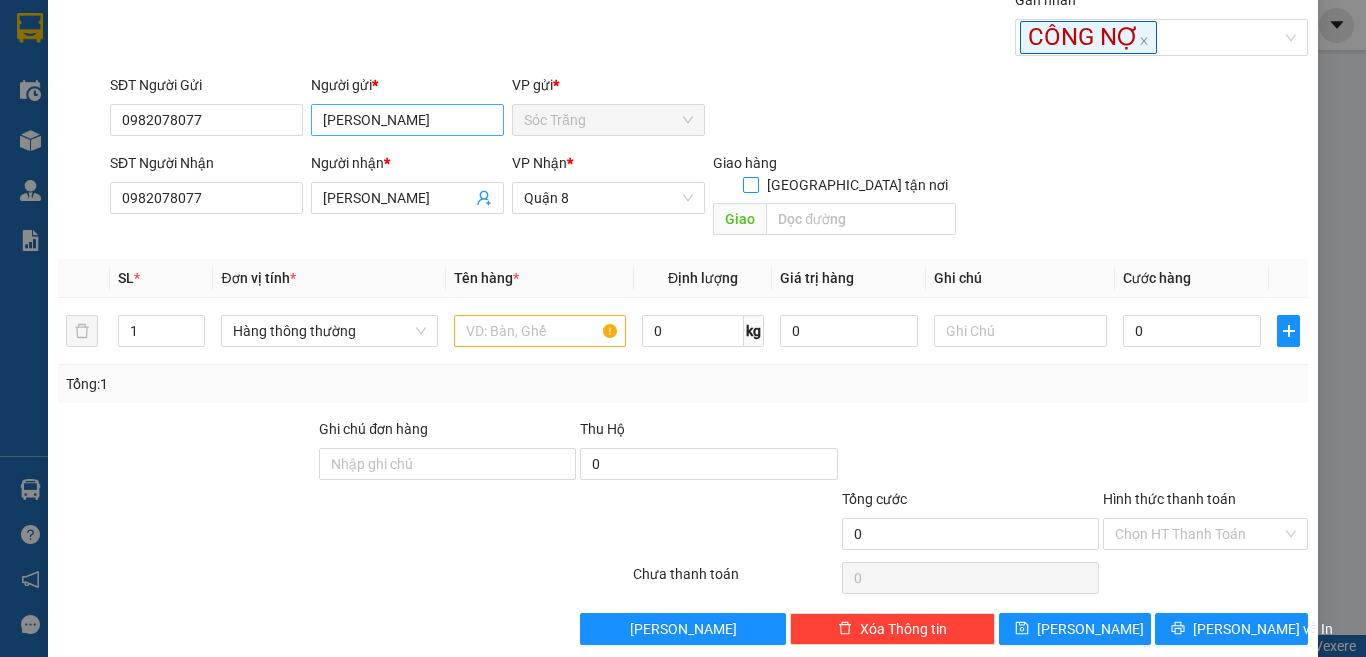 click on "[GEOGRAPHIC_DATA] tận nơi" at bounding box center [750, 184] 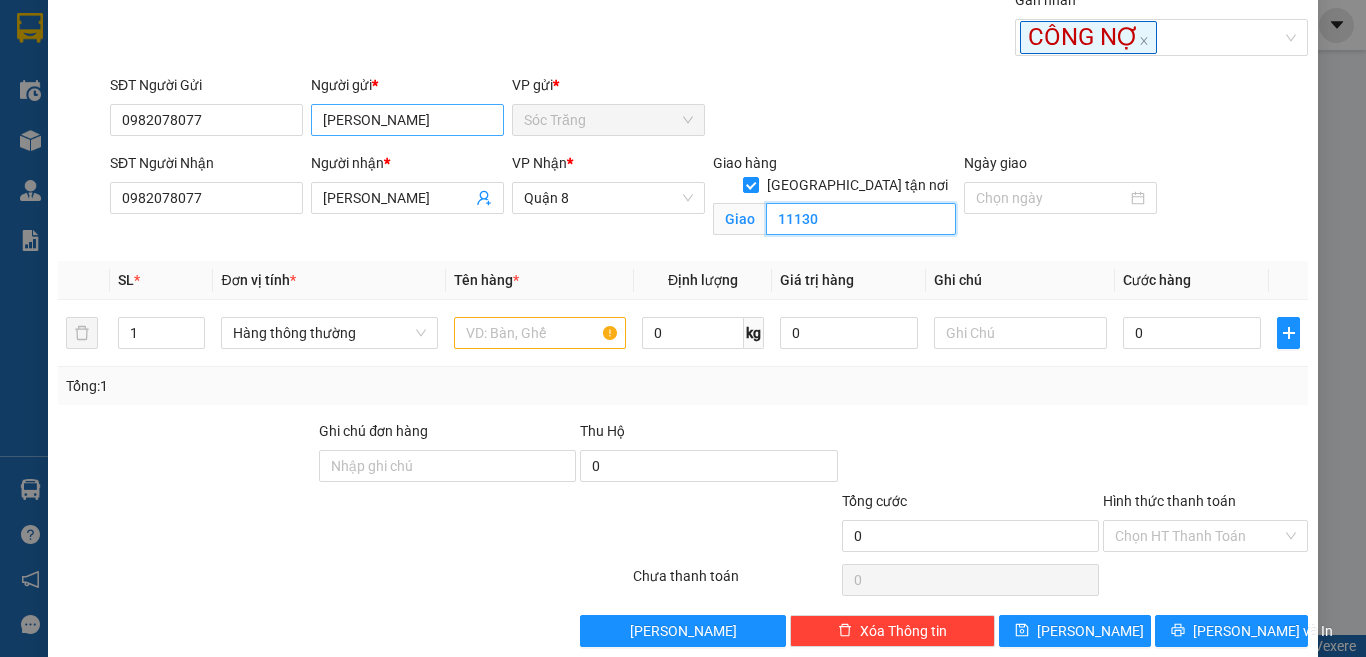 type on "11130" 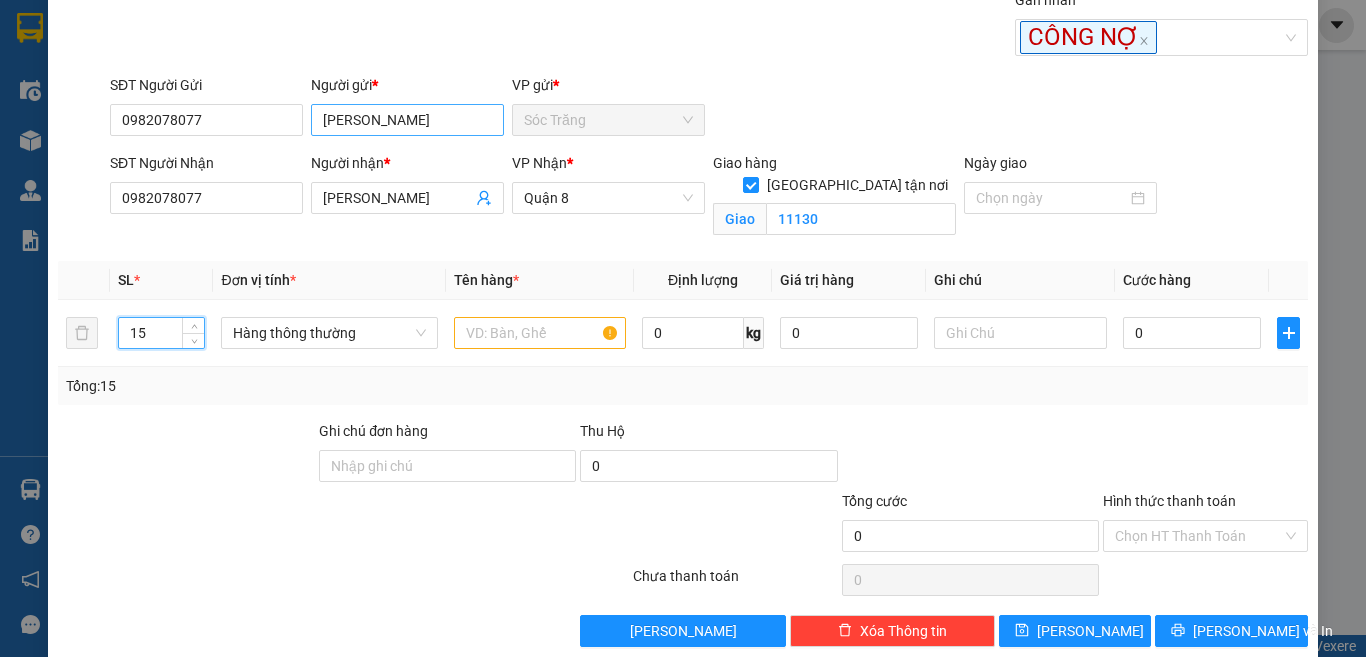 type on "15" 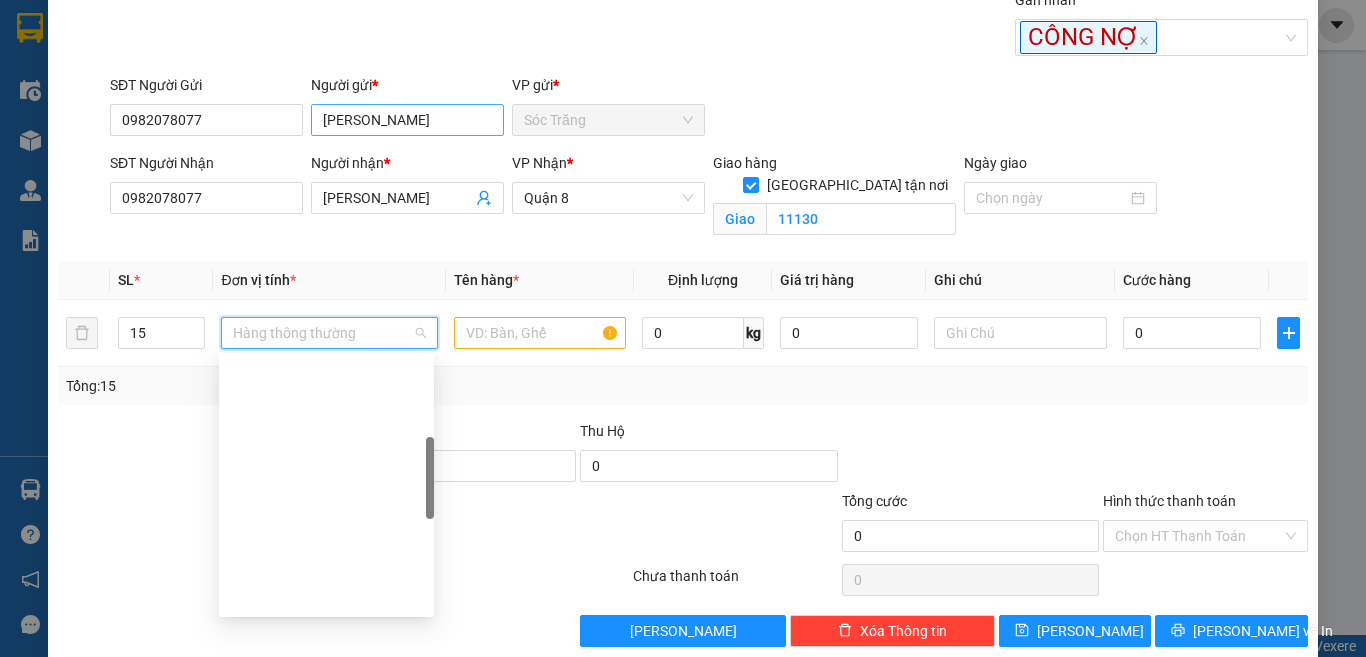 scroll, scrollTop: 320, scrollLeft: 0, axis: vertical 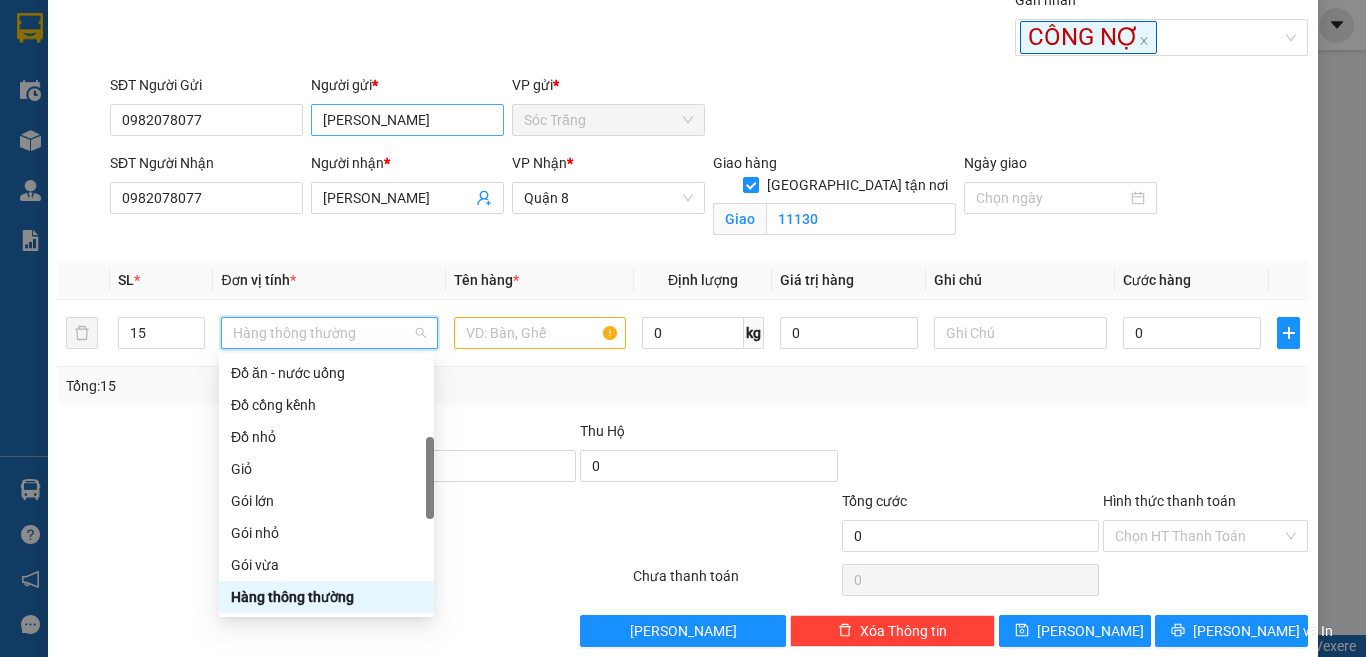 type on "b" 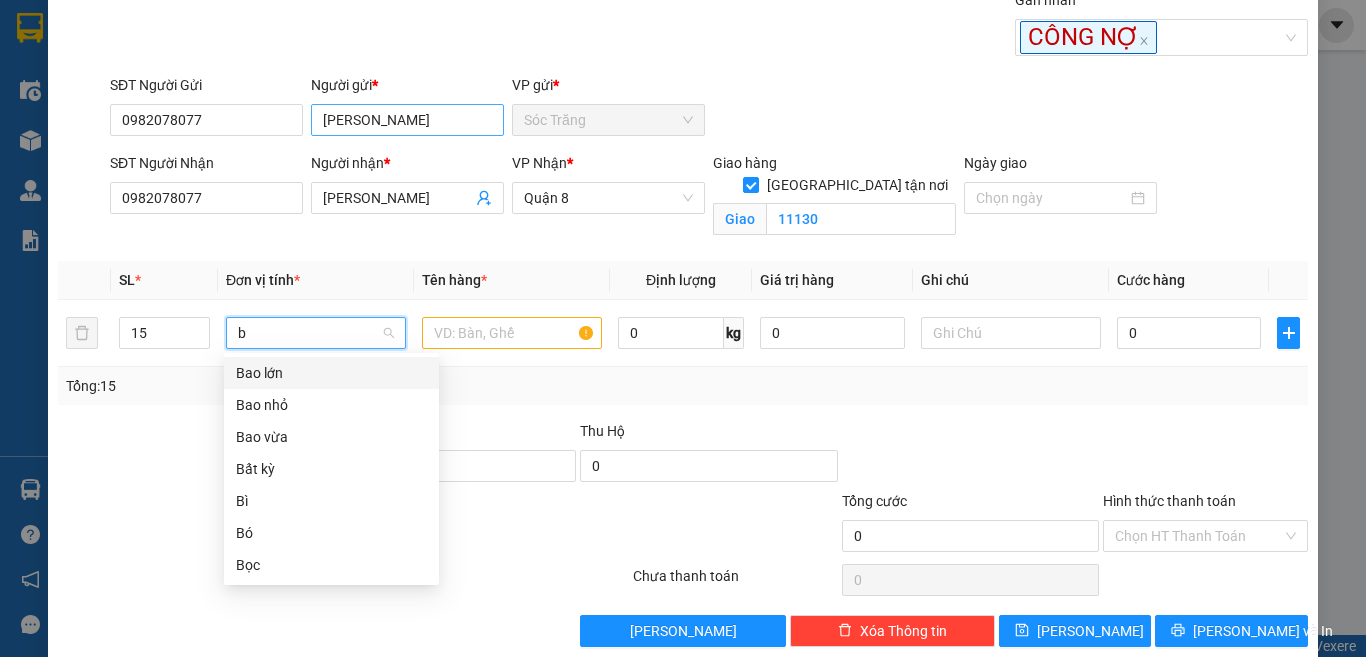 scroll, scrollTop: 0, scrollLeft: 0, axis: both 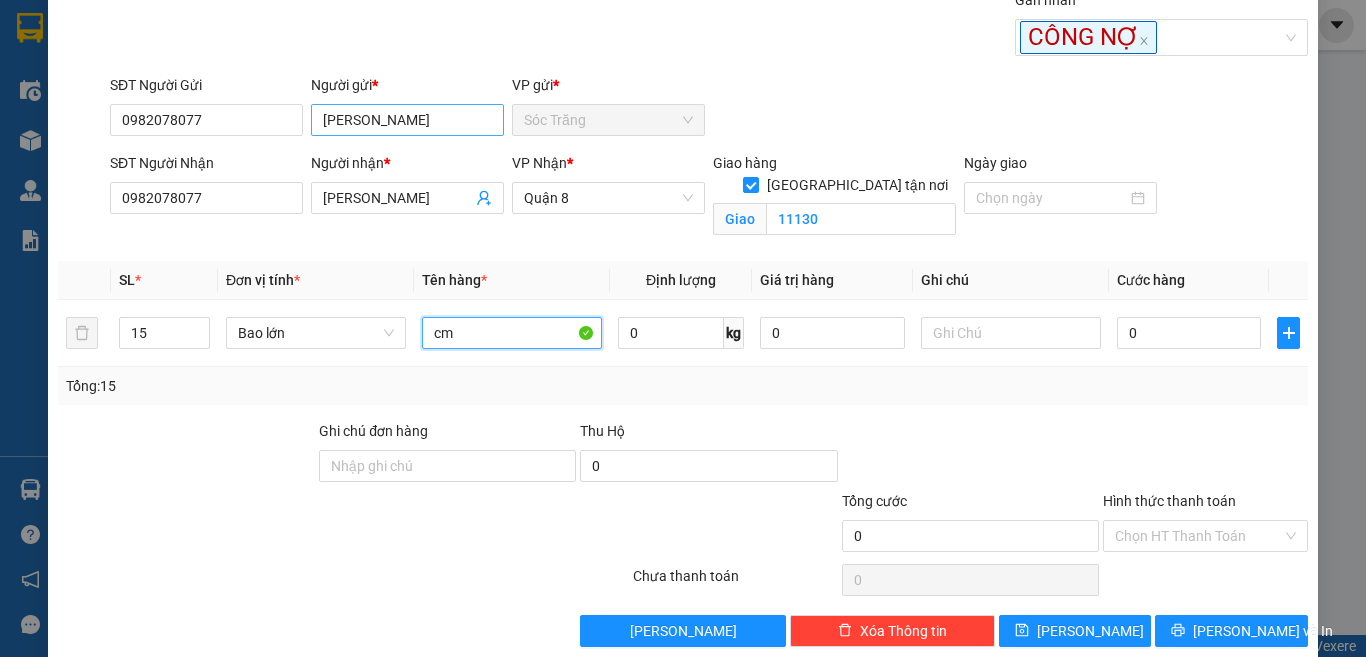 type on "cm" 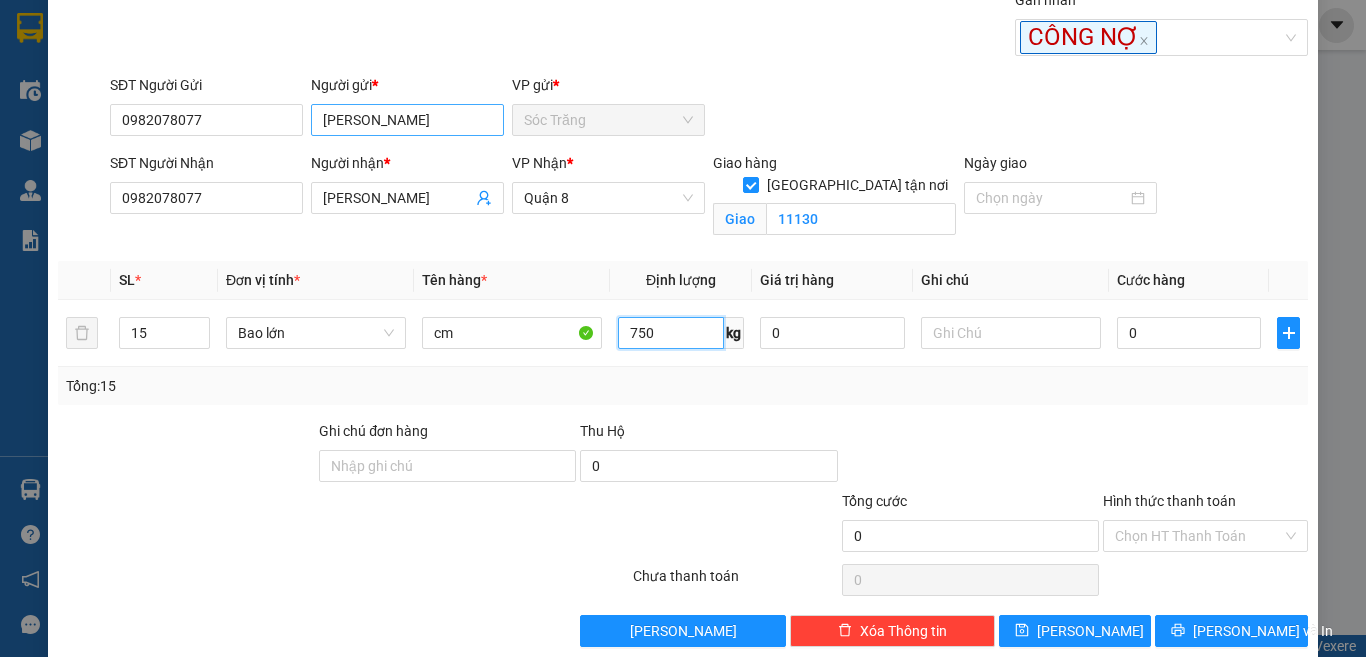 type on "750" 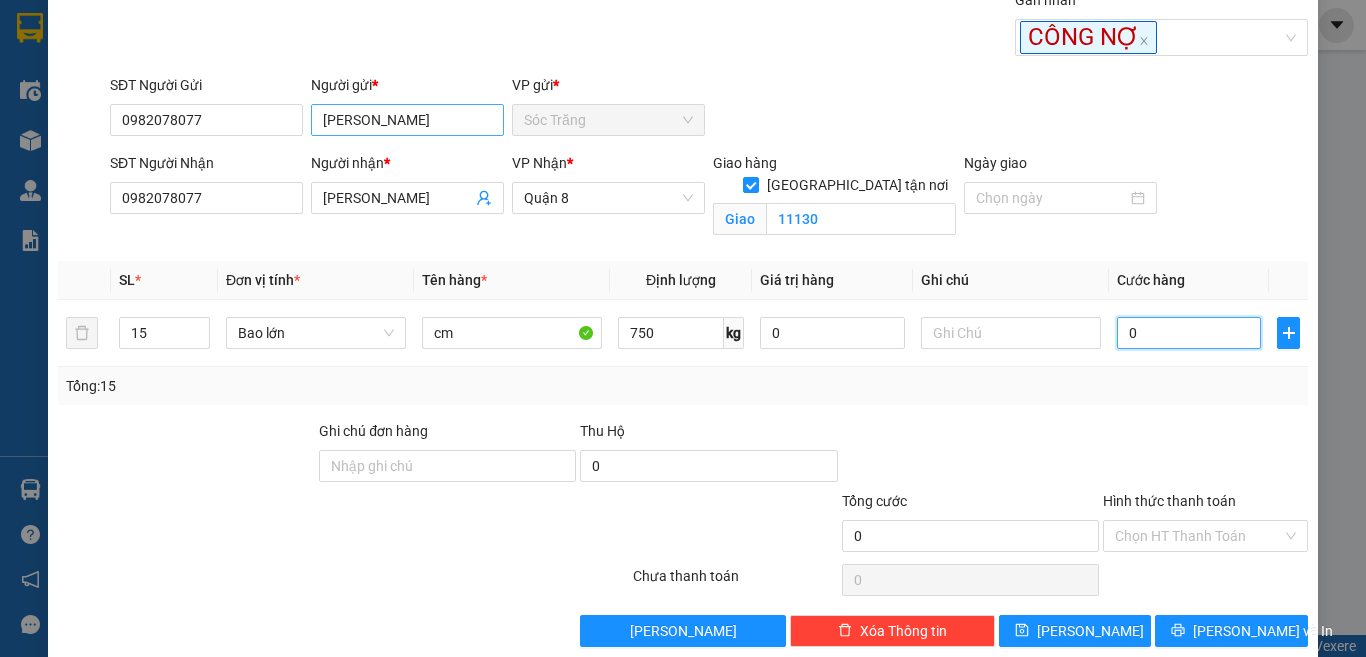 type on "6" 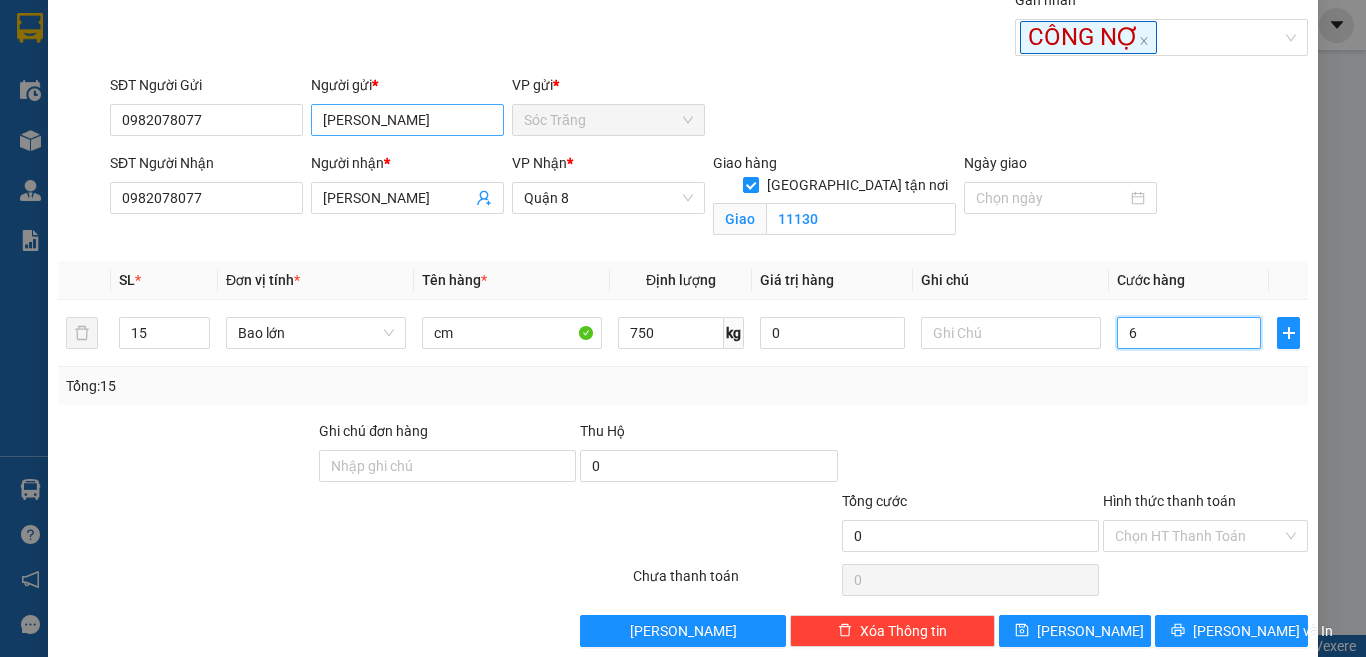 type on "6" 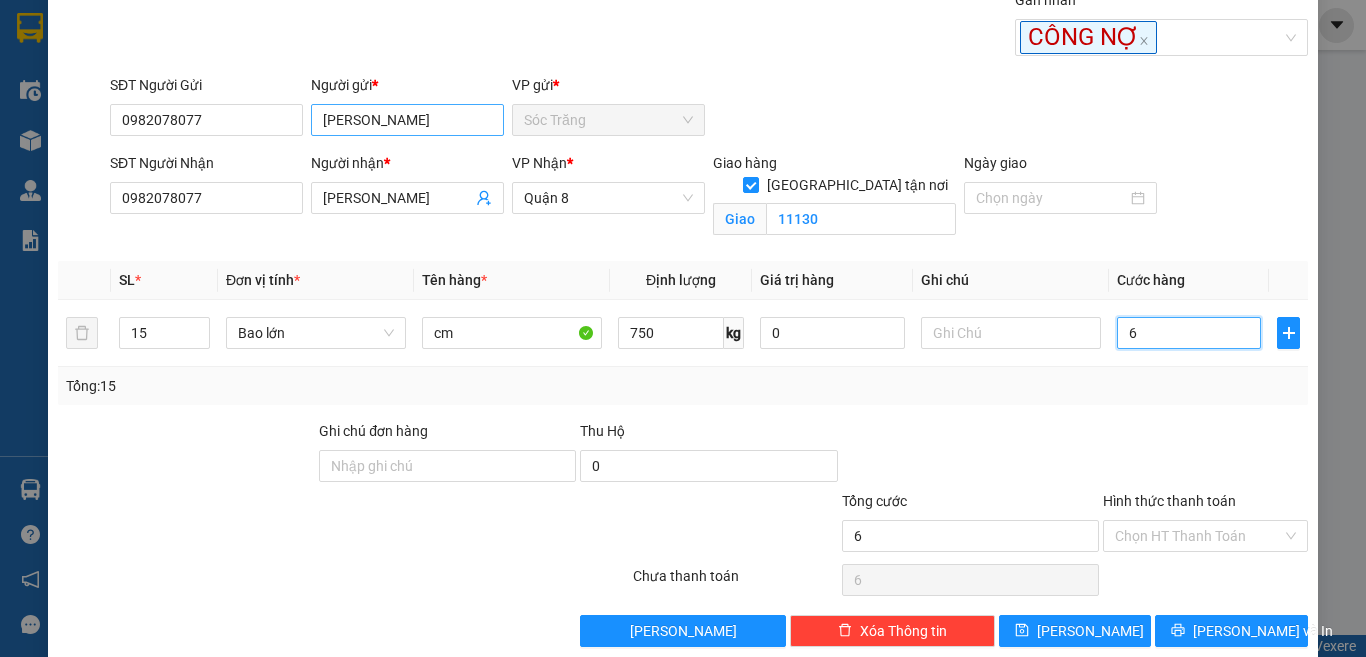 type on "60" 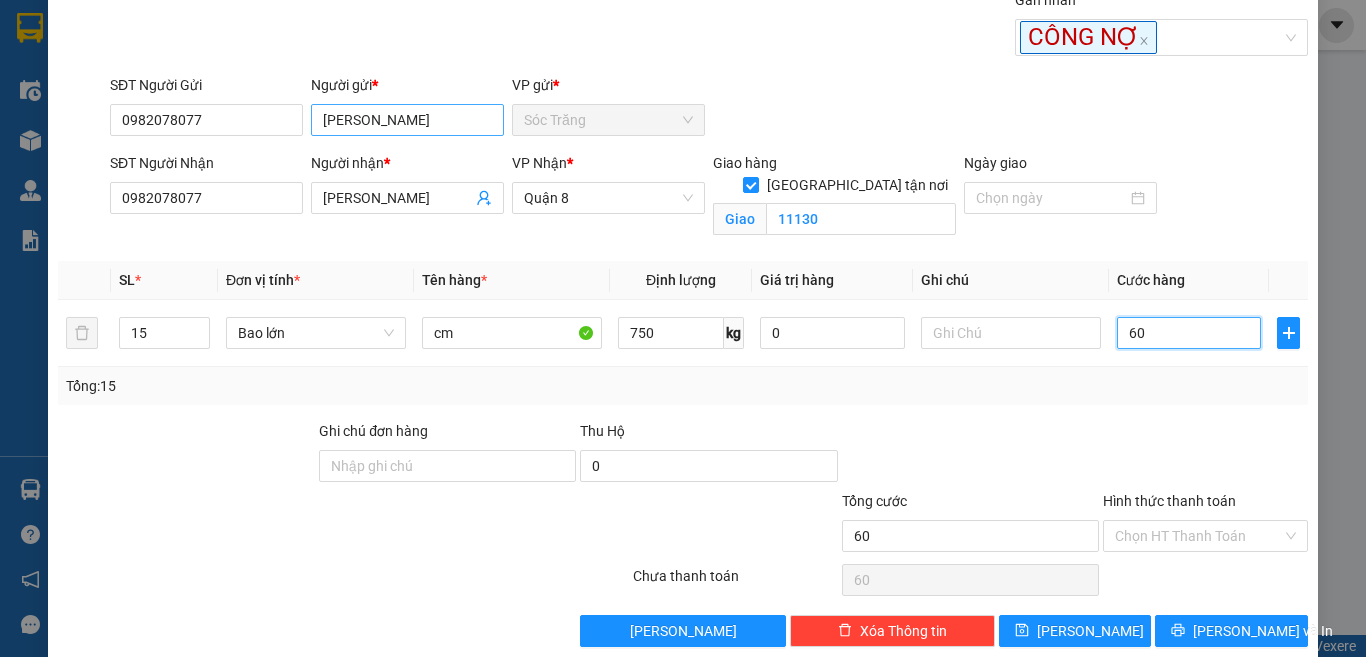 type on "600" 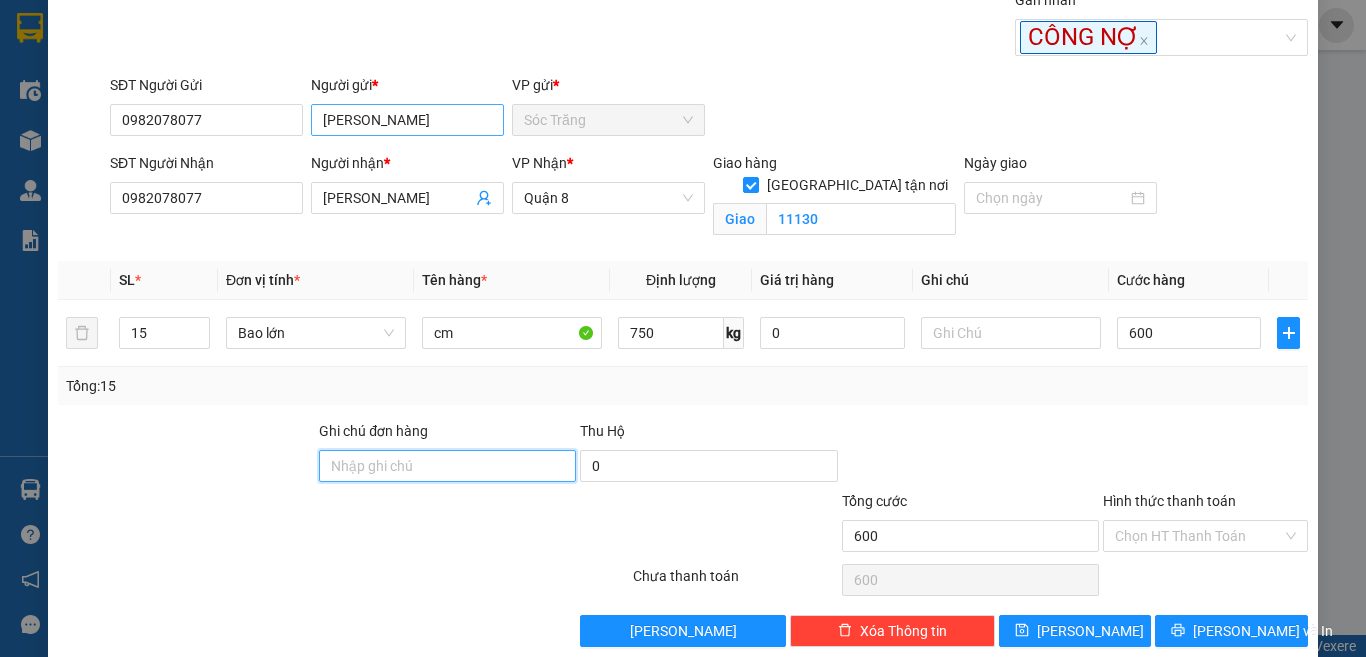 type on "600.000" 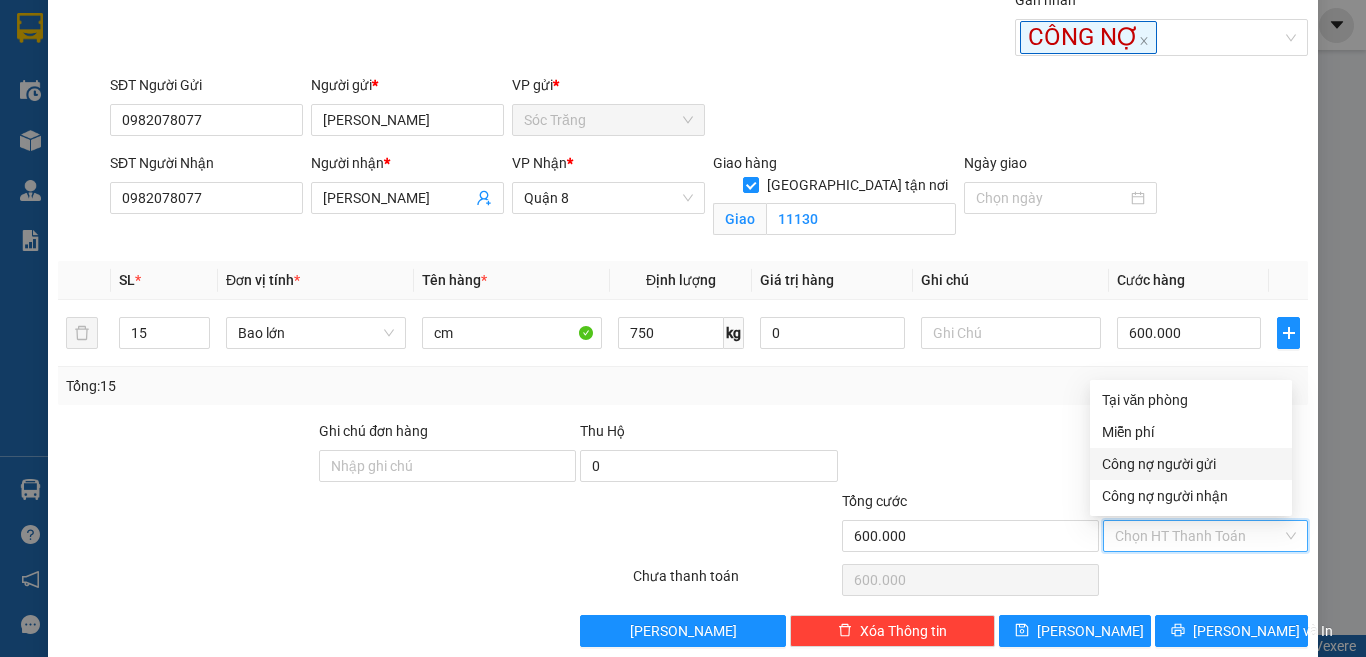 click on "Công nợ người gửi" at bounding box center (1191, 464) 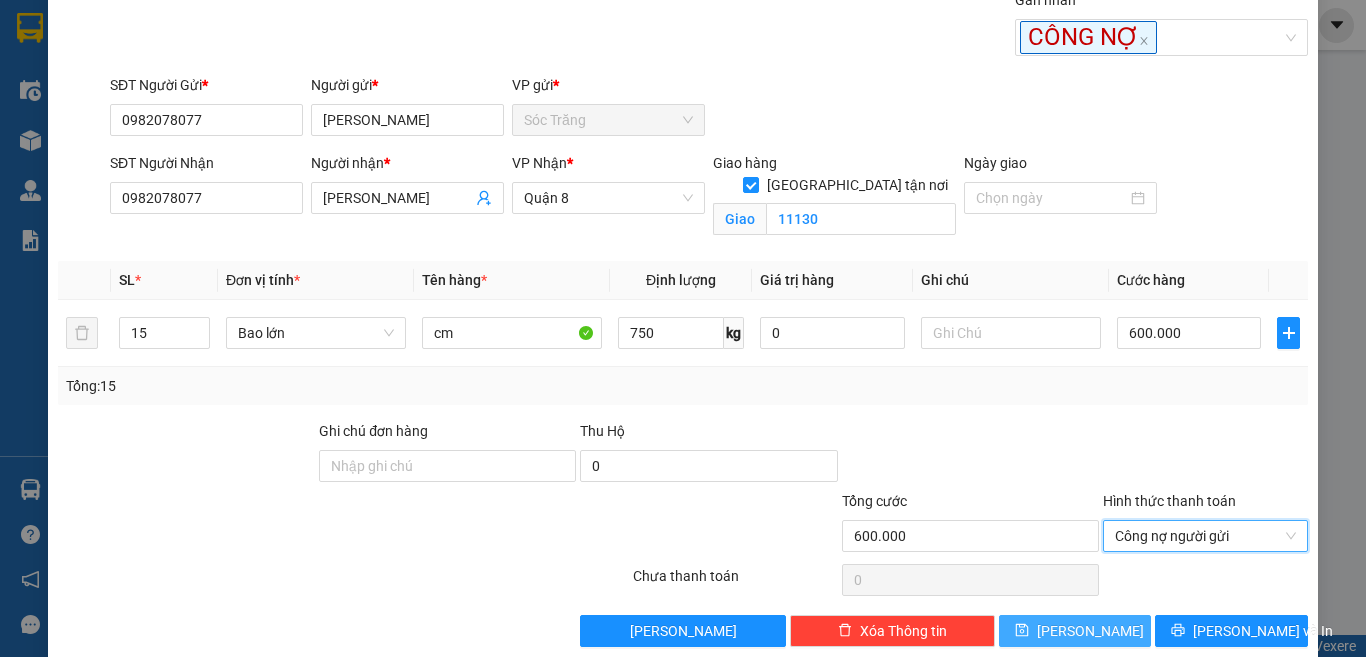 click 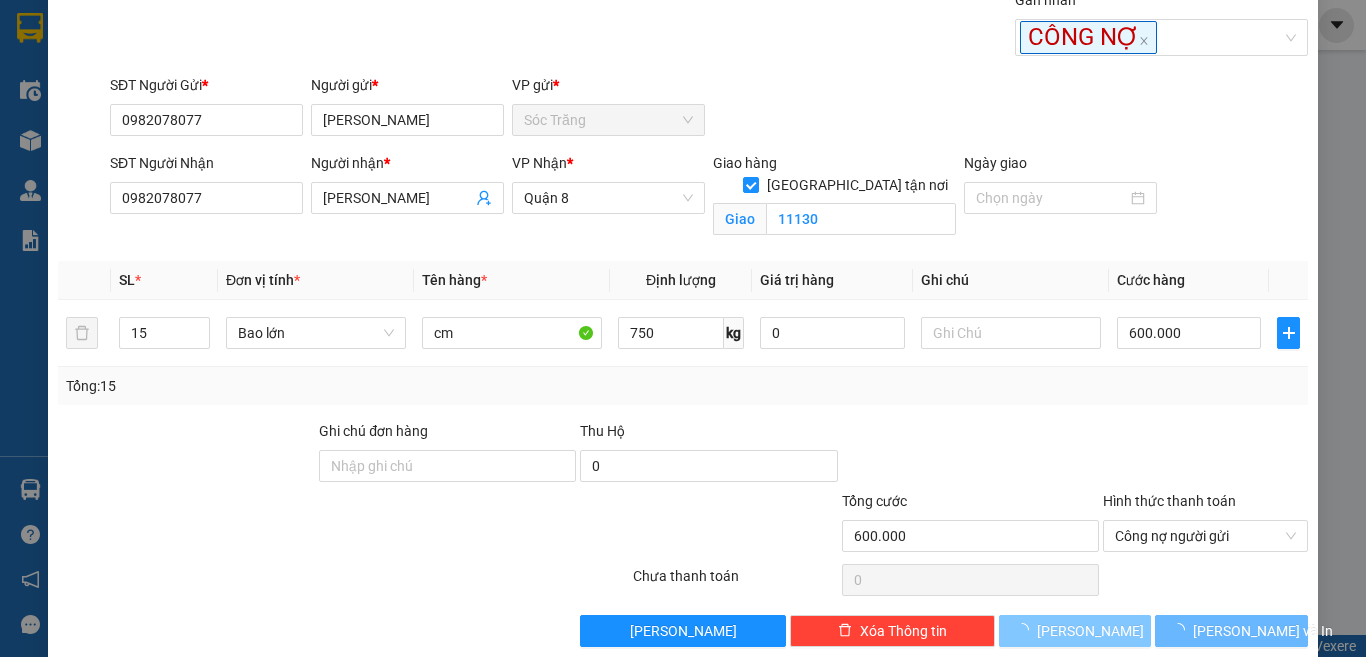 type 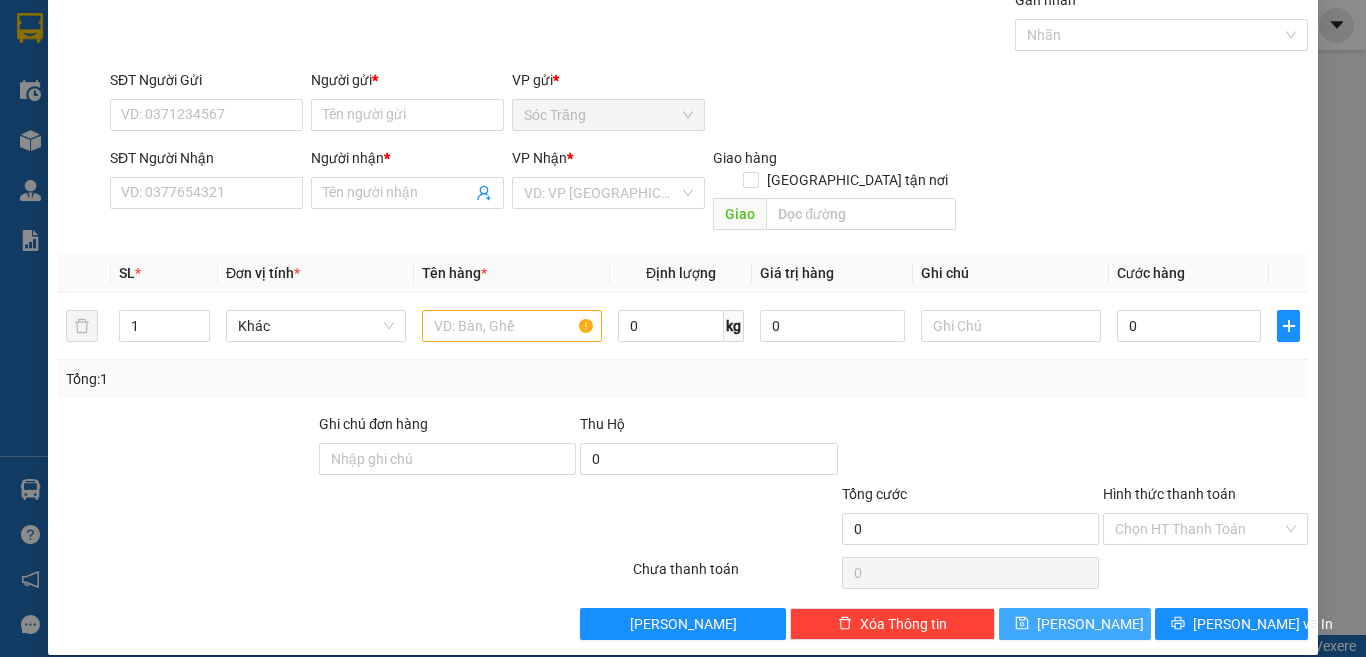 scroll, scrollTop: 0, scrollLeft: 0, axis: both 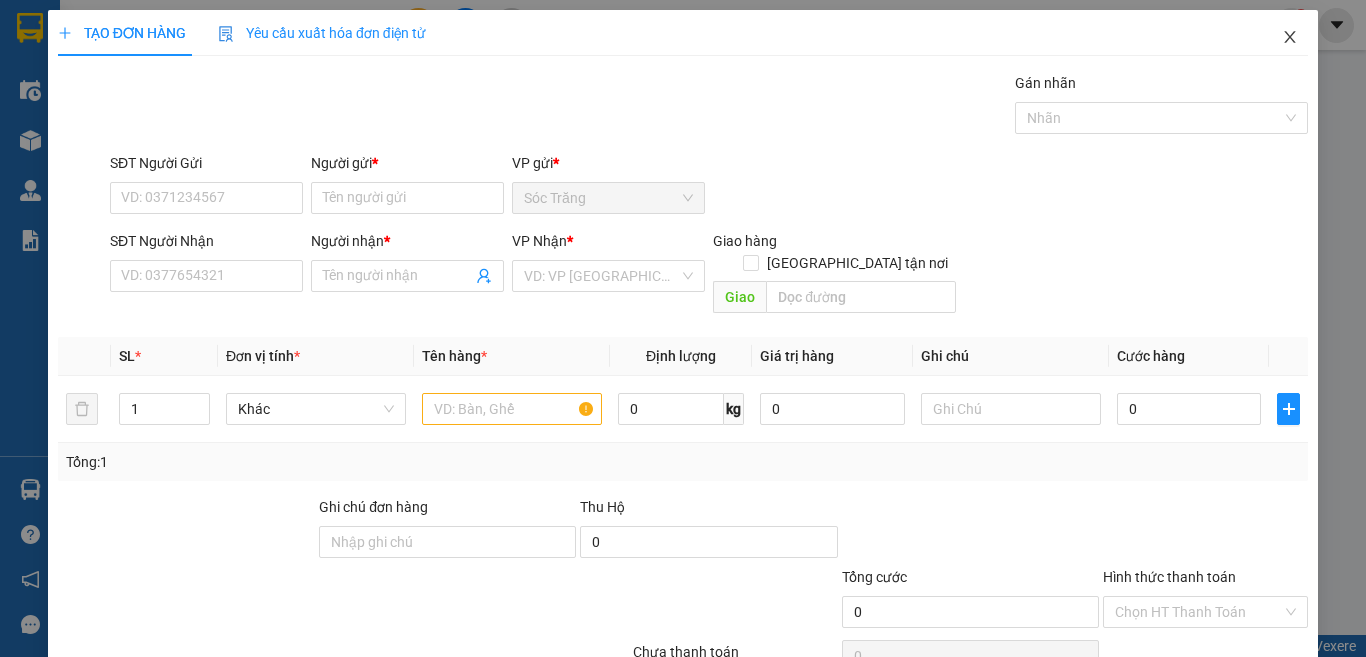 click 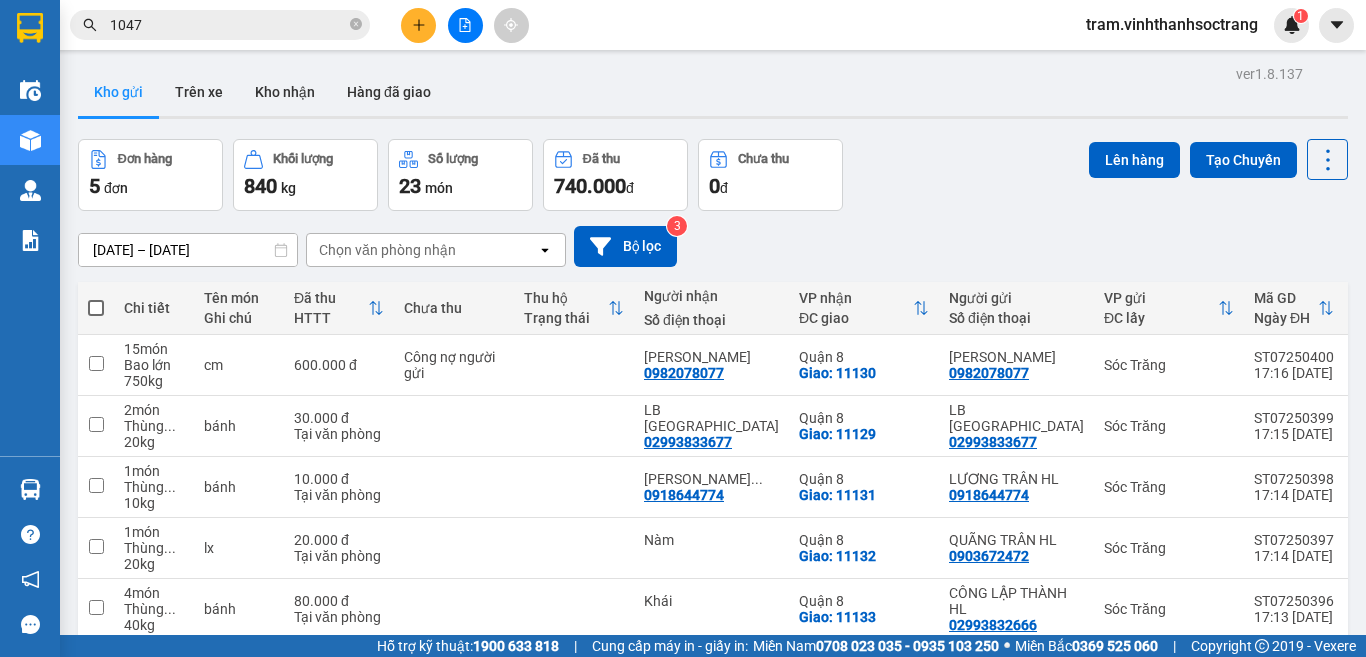 click at bounding box center [96, 308] 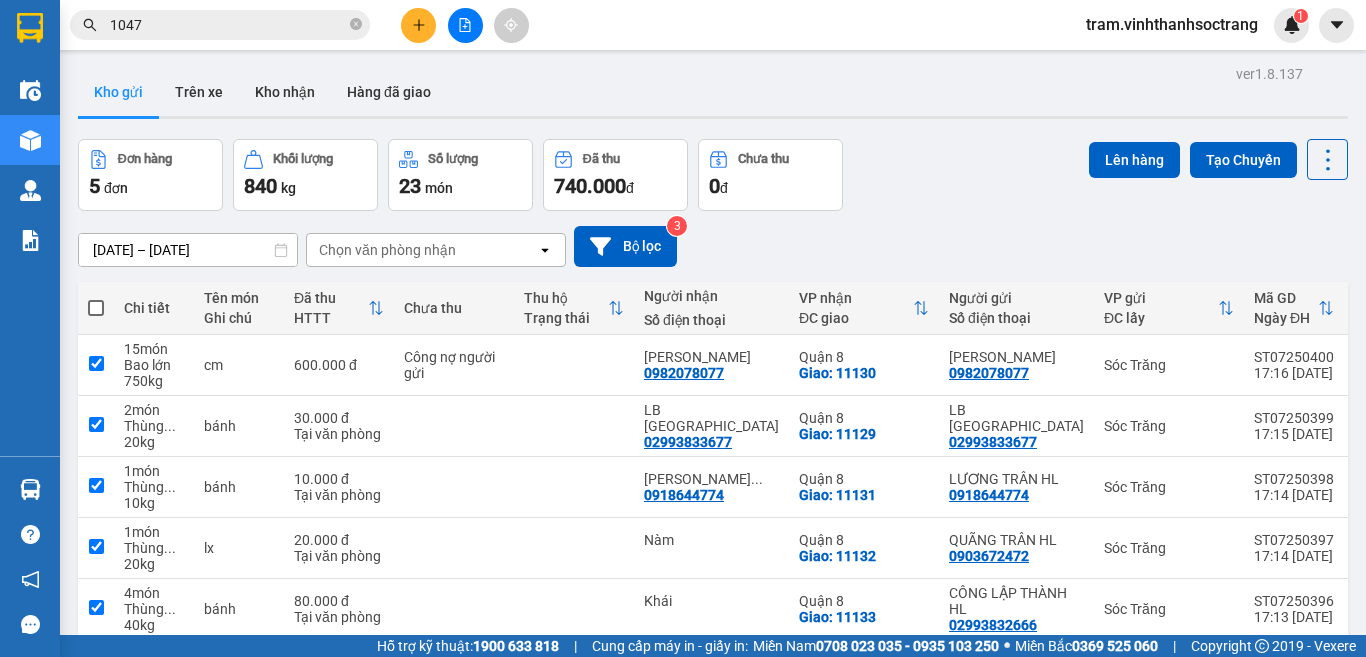 checkbox on "true" 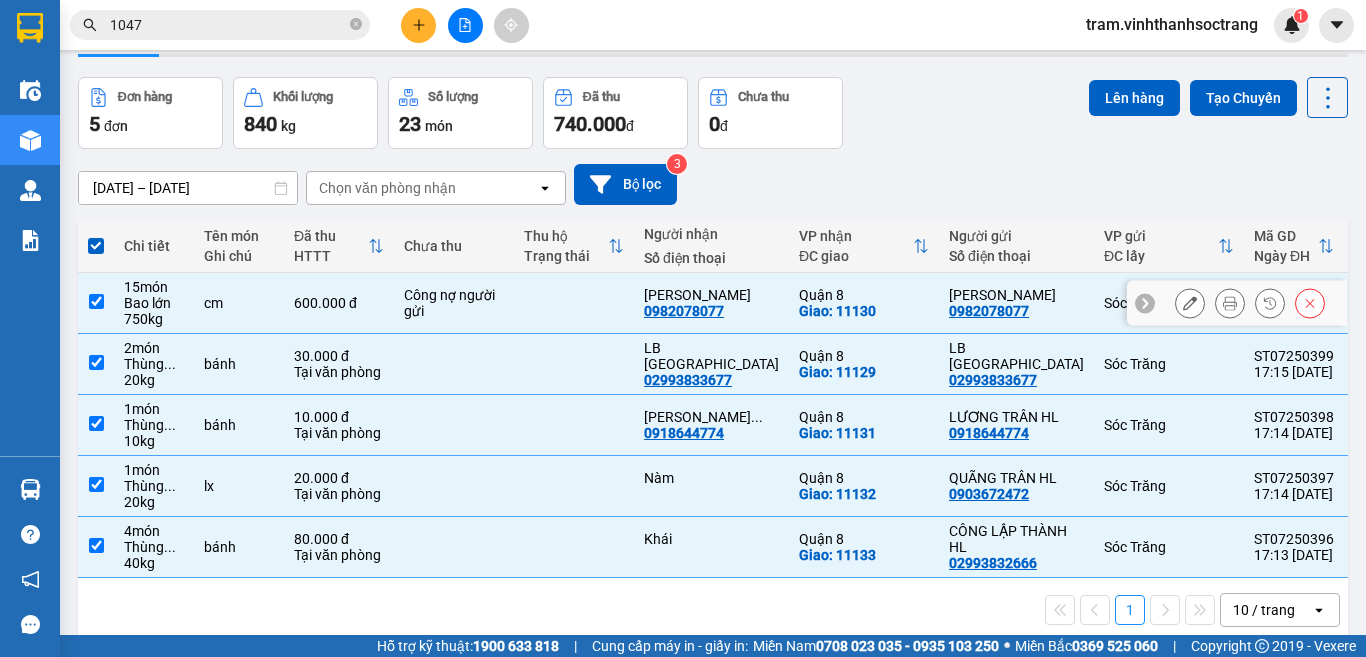 scroll, scrollTop: 95, scrollLeft: 0, axis: vertical 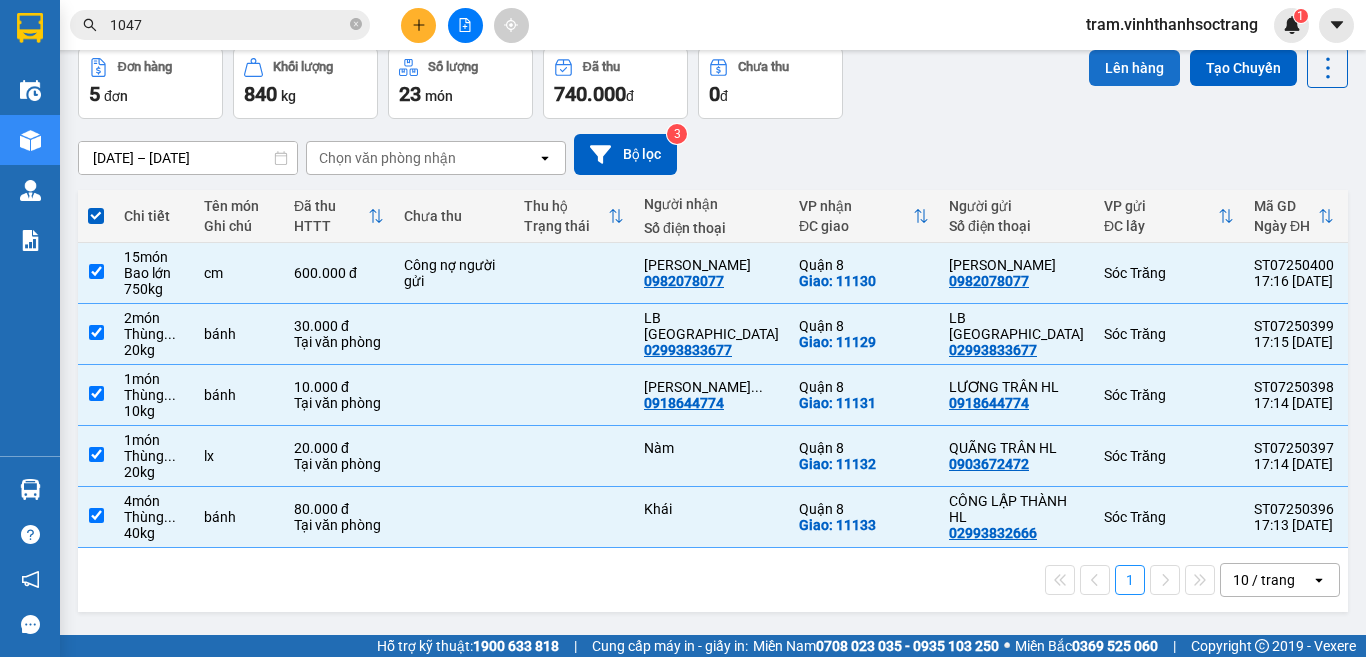 click on "Lên hàng" at bounding box center (1134, 68) 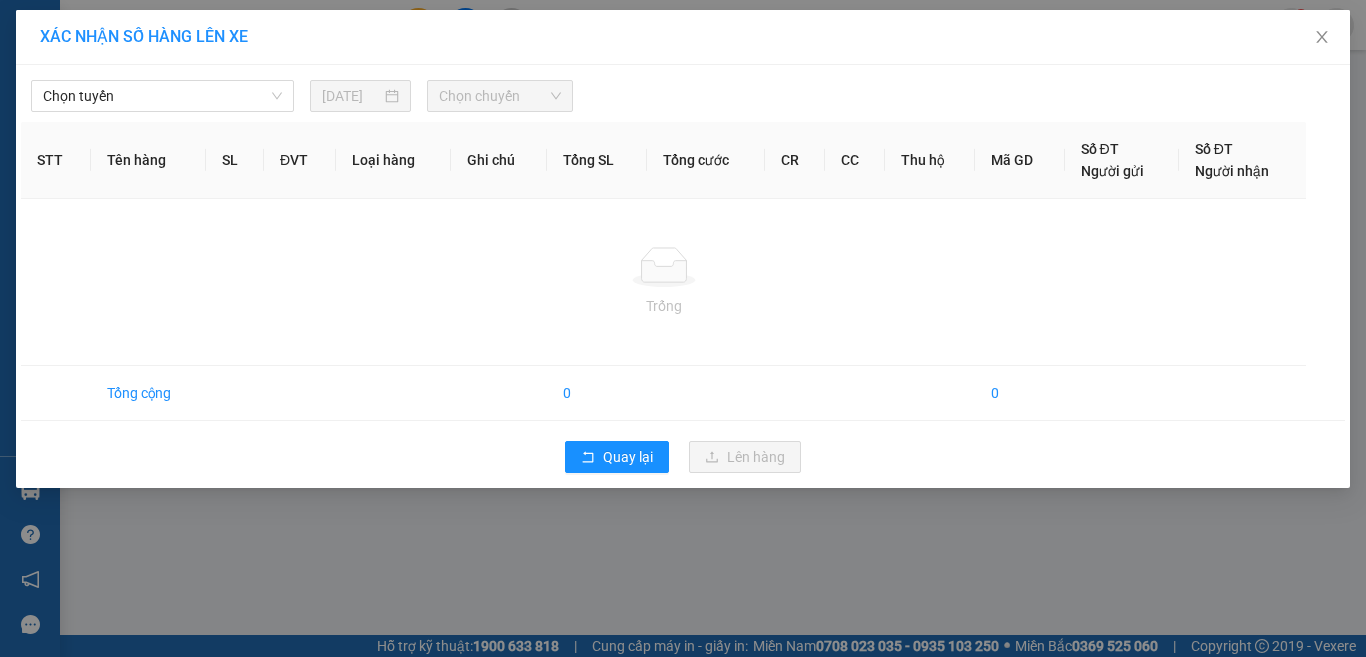 scroll, scrollTop: 0, scrollLeft: 0, axis: both 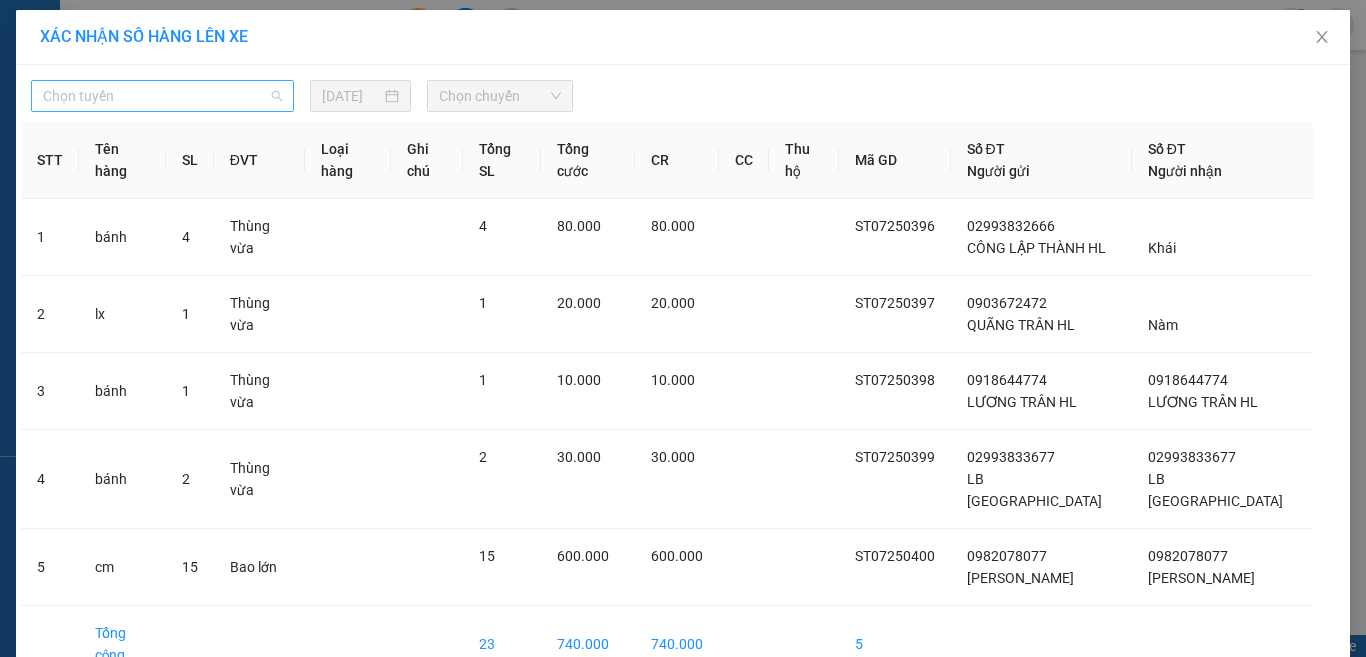 click on "Chọn tuyến" at bounding box center [162, 96] 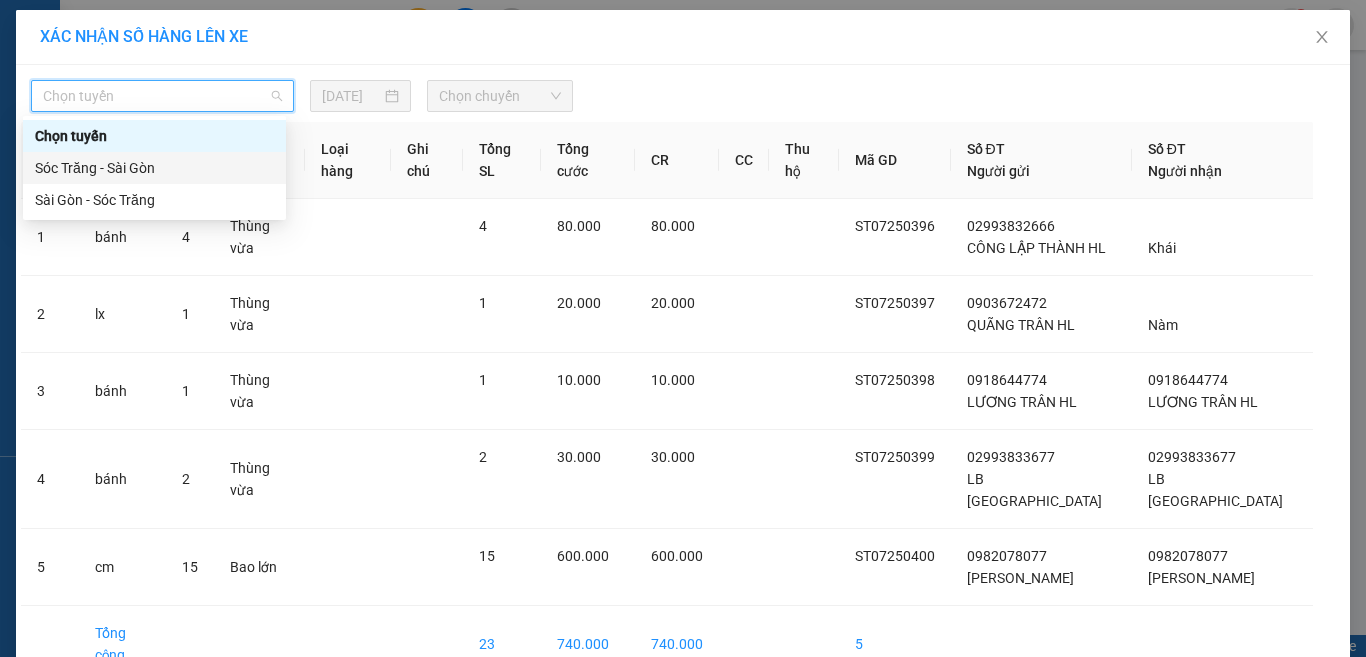 click on "Sóc Trăng - Sài Gòn" at bounding box center (154, 168) 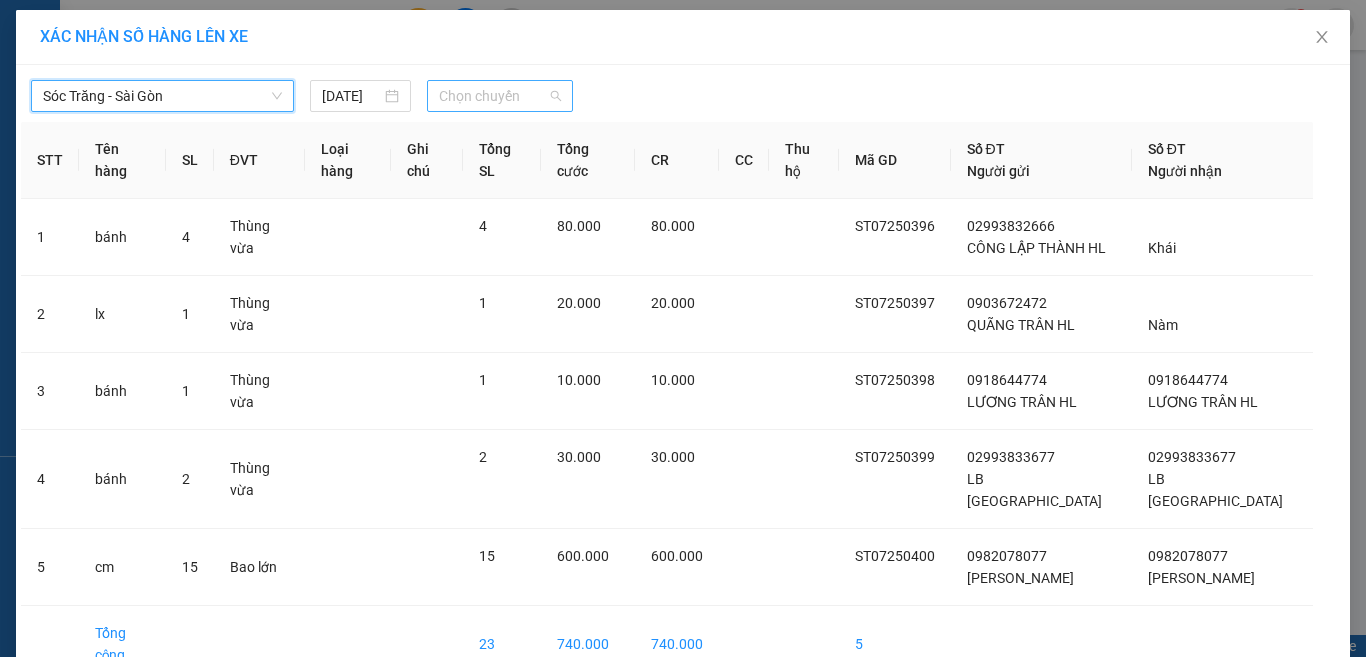 click on "Chọn chuyến" at bounding box center [500, 96] 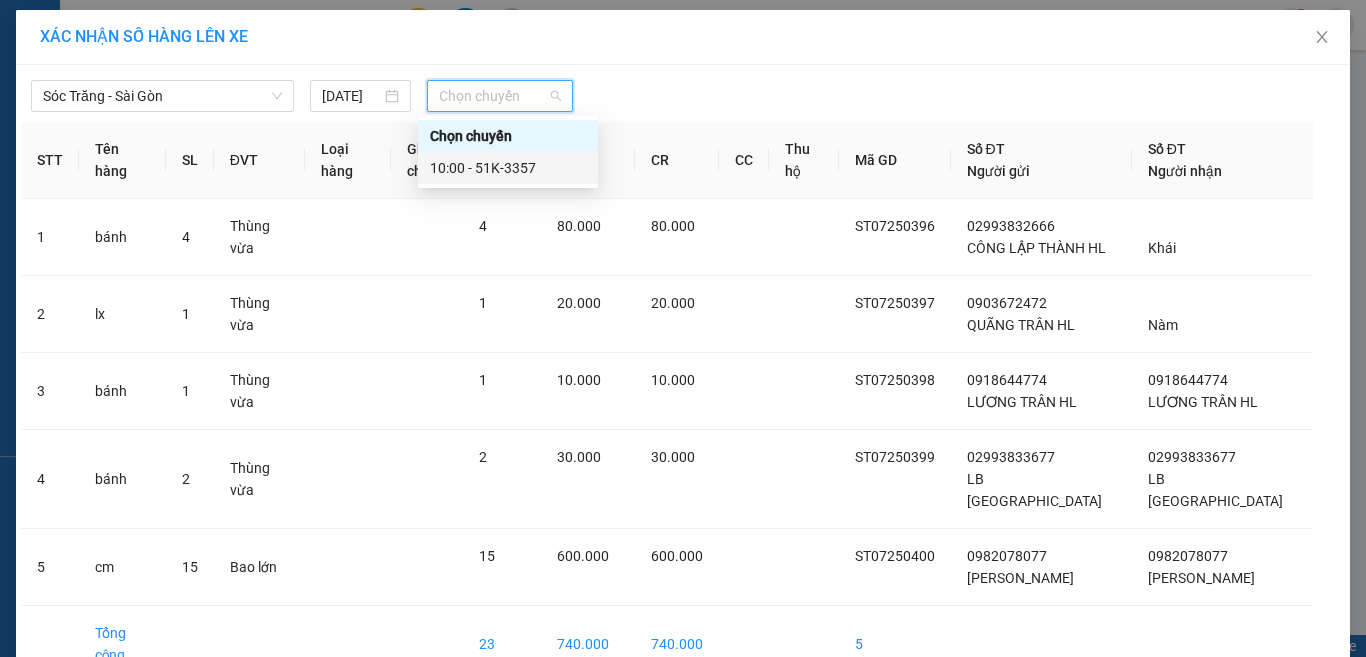 click on "10:00     - 51K-3357" at bounding box center [508, 168] 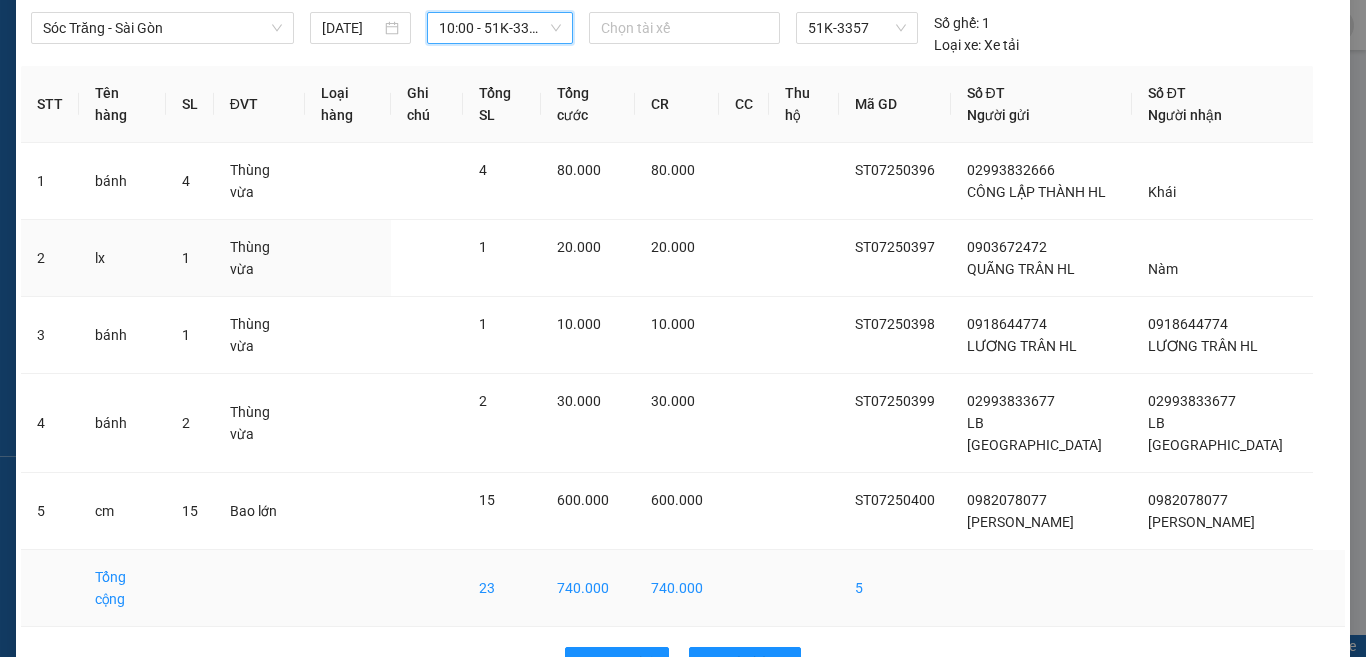 scroll, scrollTop: 85, scrollLeft: 0, axis: vertical 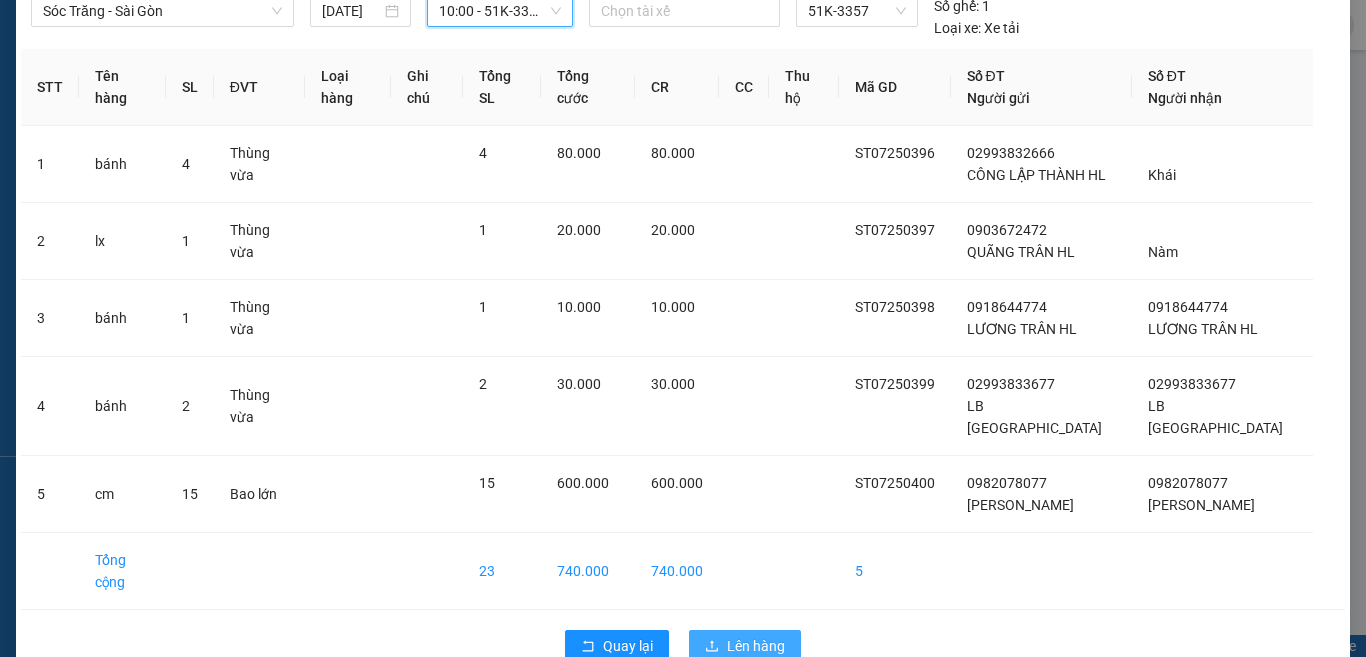 click on "Lên hàng" at bounding box center [756, 646] 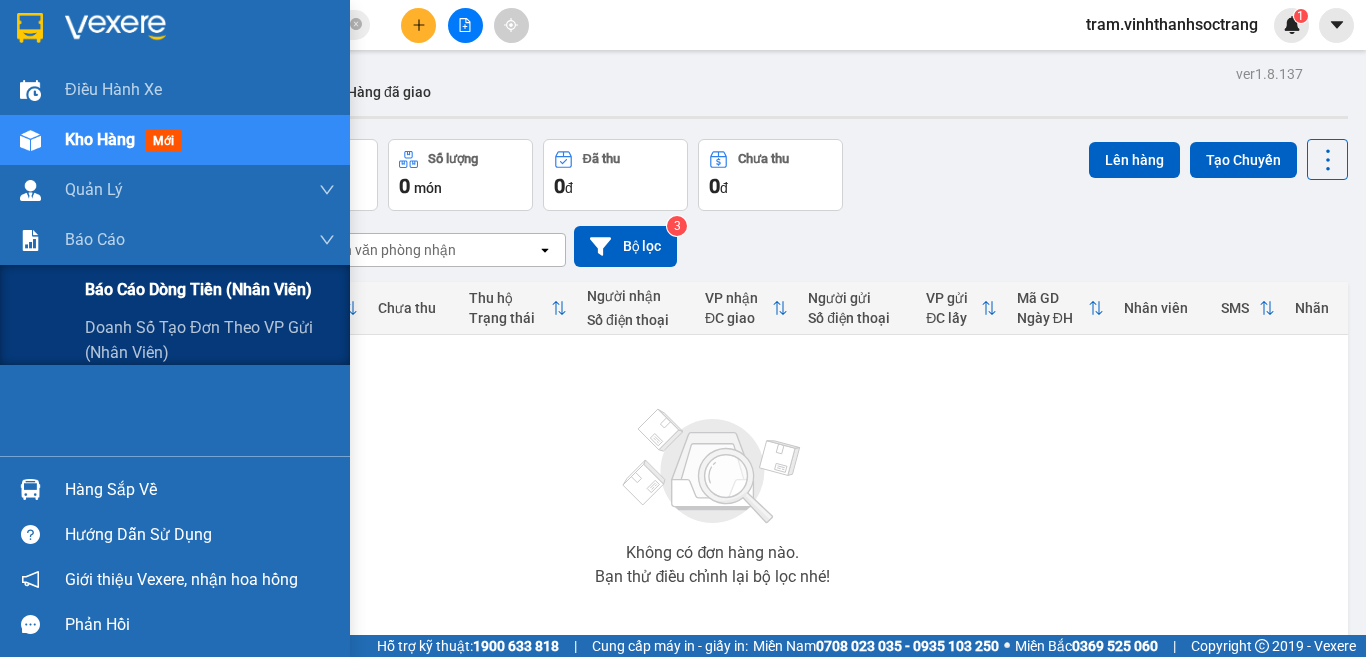 click on "Báo cáo dòng tiền (nhân viên)" at bounding box center (198, 289) 